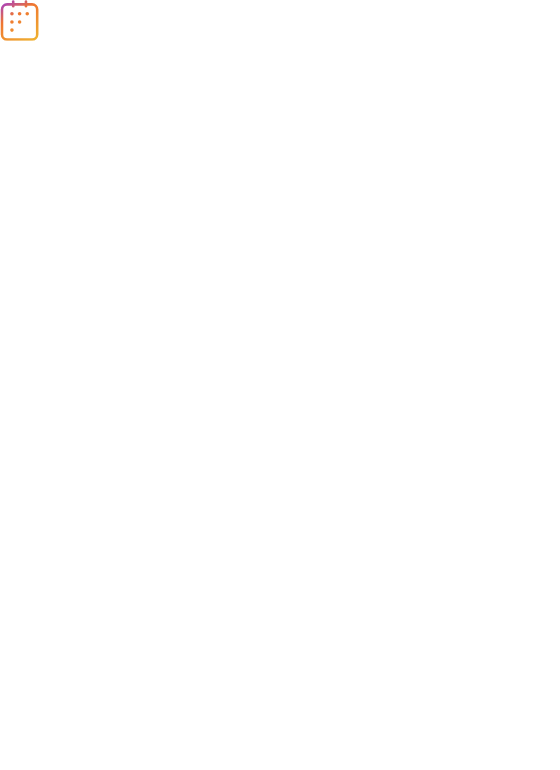scroll, scrollTop: 0, scrollLeft: 0, axis: both 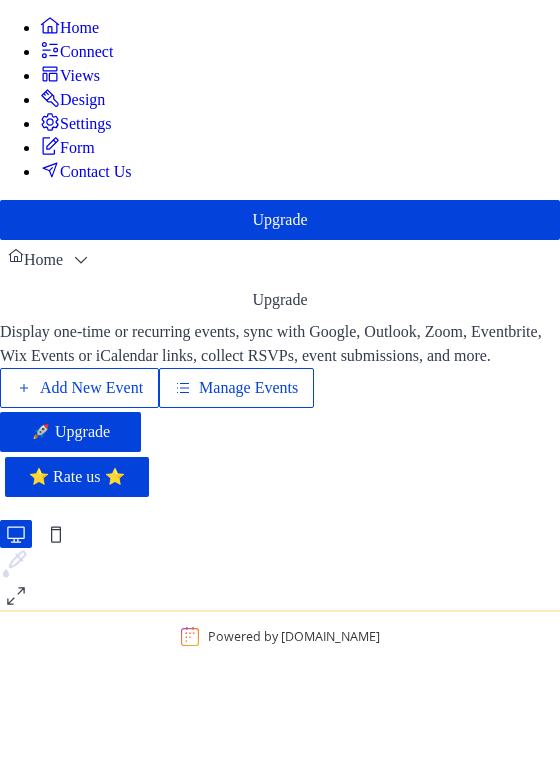 click on "Connect" at bounding box center [86, 52] 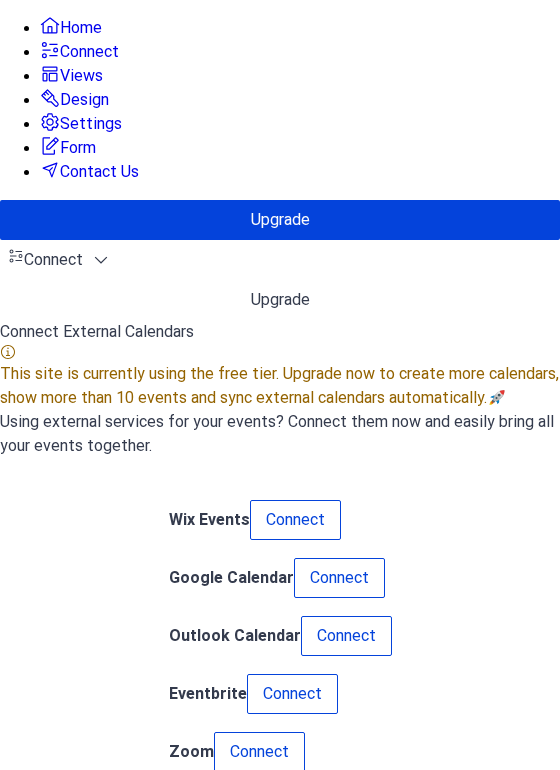 click on "Views" at bounding box center [81, 76] 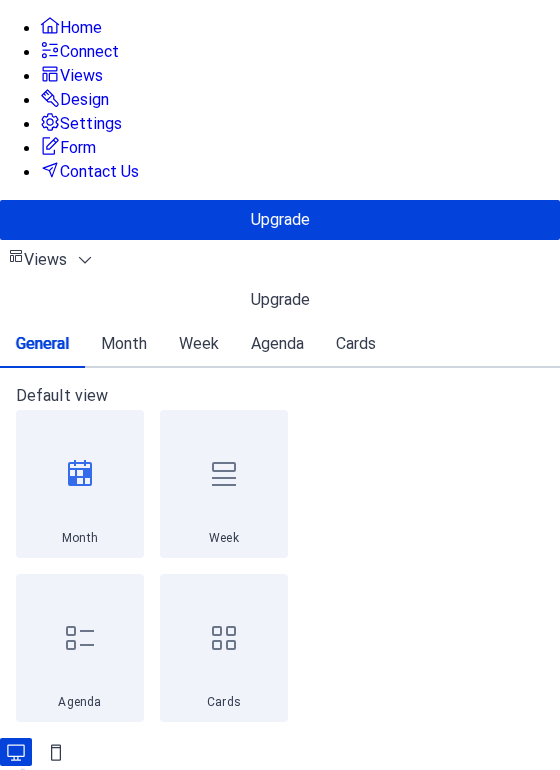 click on "Design" at bounding box center (84, 100) 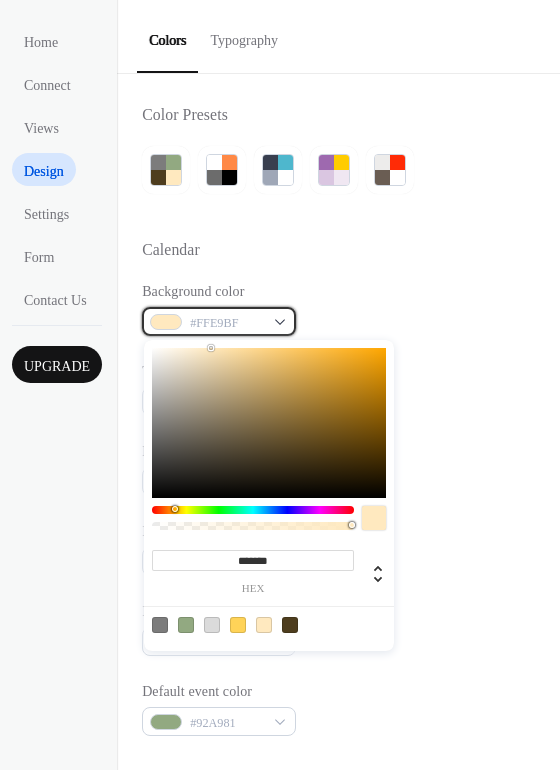 click on "#FFE9BF" at bounding box center (227, 323) 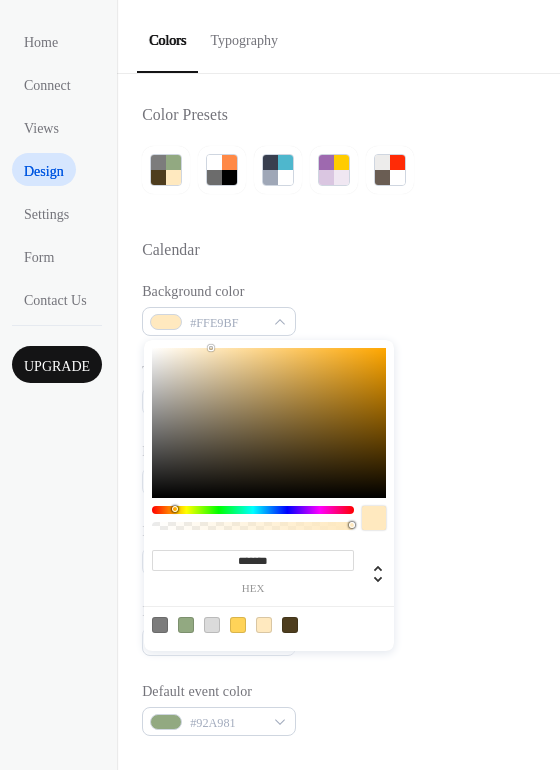 drag, startPoint x: 249, startPoint y: 567, endPoint x: 304, endPoint y: 567, distance: 55 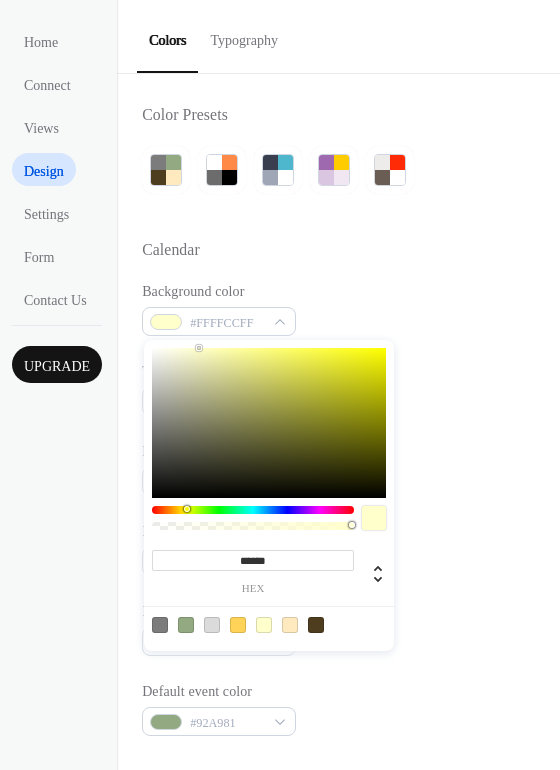 type on "*******" 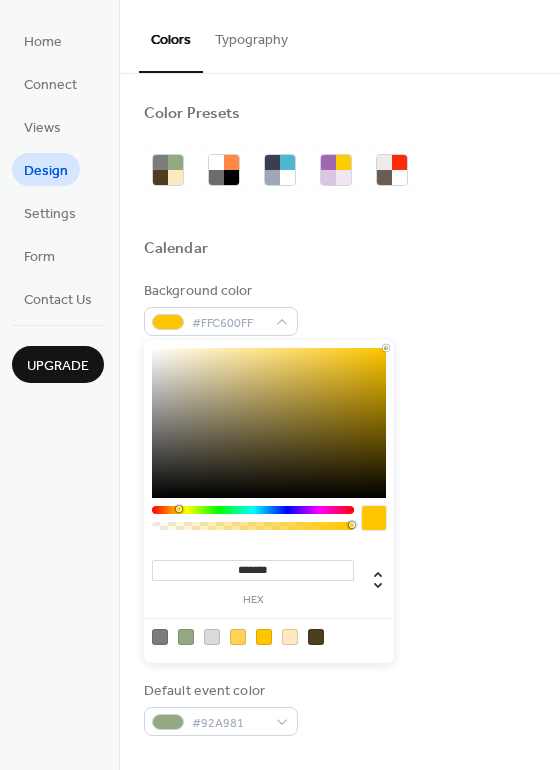 click on "Border color #FFE9BF" at bounding box center [339, 468] 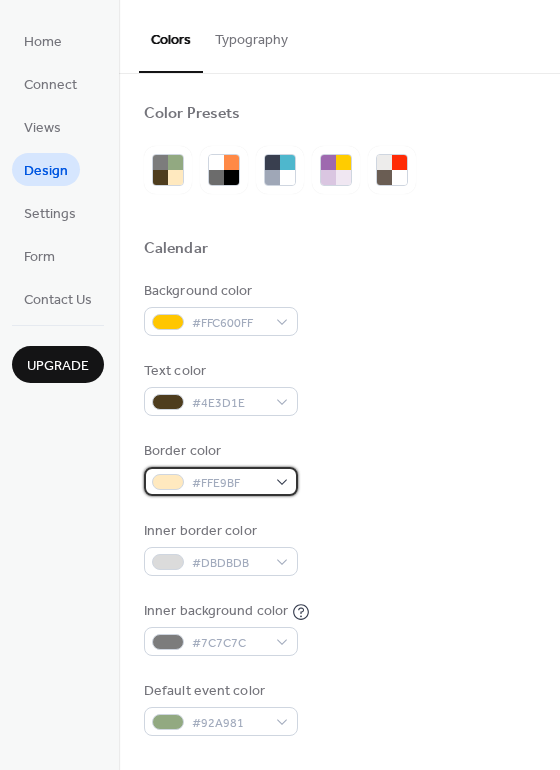 click on "#FFE9BF" at bounding box center (229, 483) 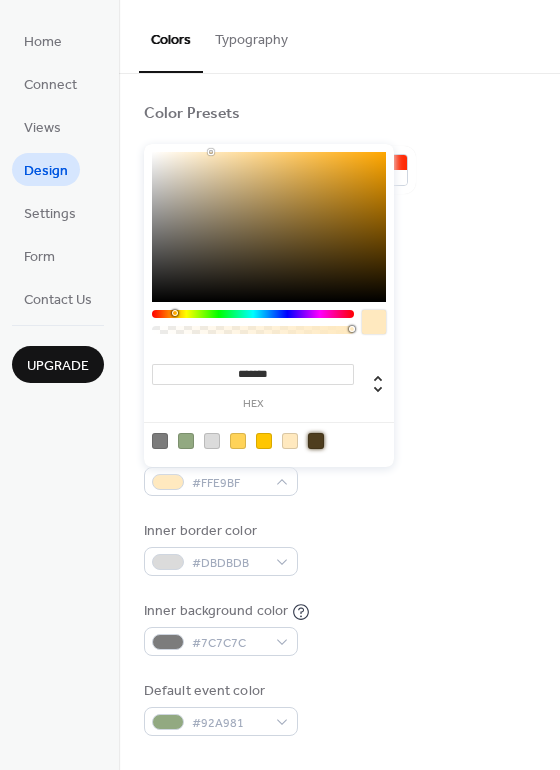 click at bounding box center (316, 441) 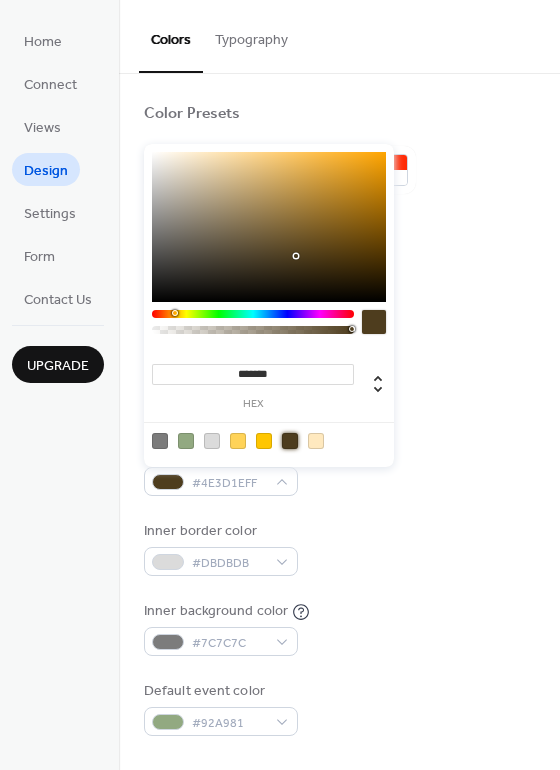 click on "Border color #4E3D1EFF" at bounding box center (339, 468) 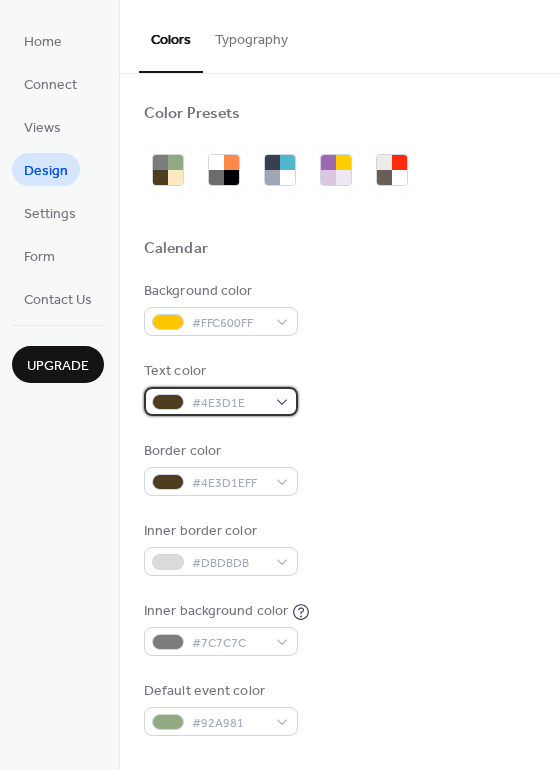 click on "#4E3D1E" at bounding box center (229, 403) 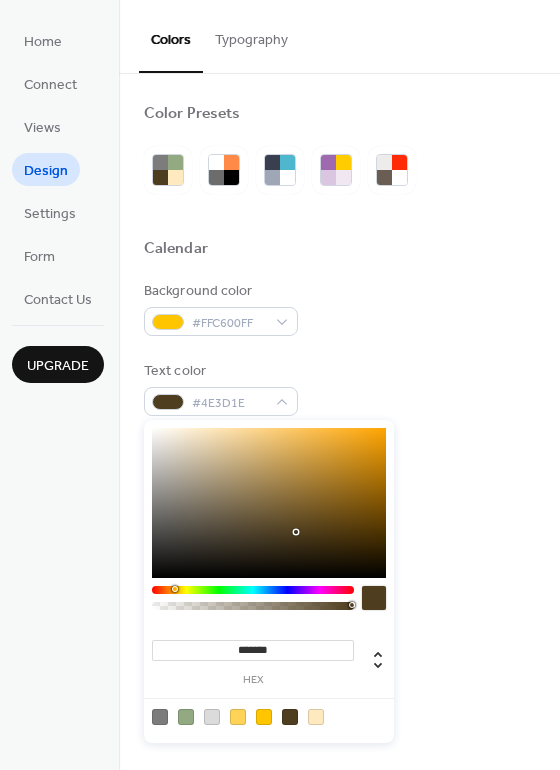 drag, startPoint x: 236, startPoint y: 648, endPoint x: 320, endPoint y: 648, distance: 84 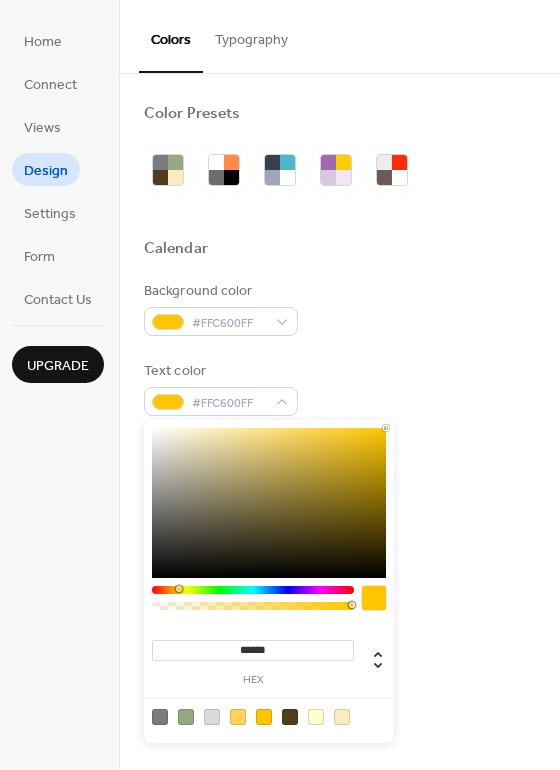 type on "*******" 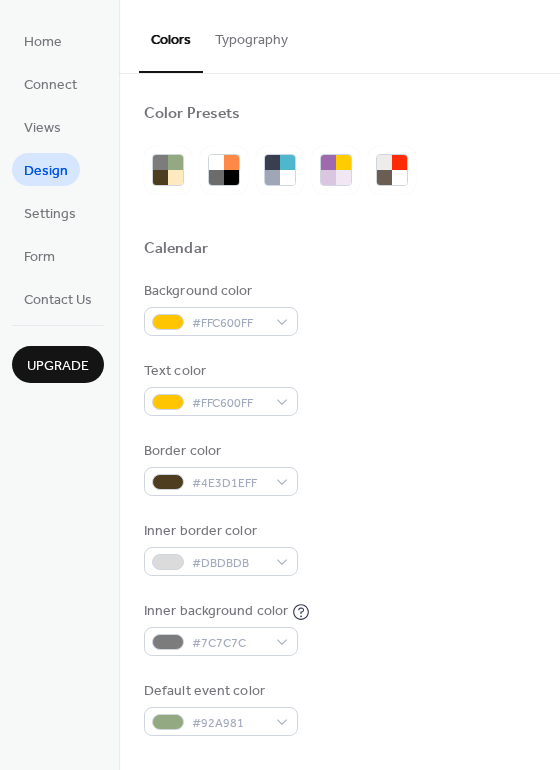 click on "Text color #FFC600FF" at bounding box center (339, 388) 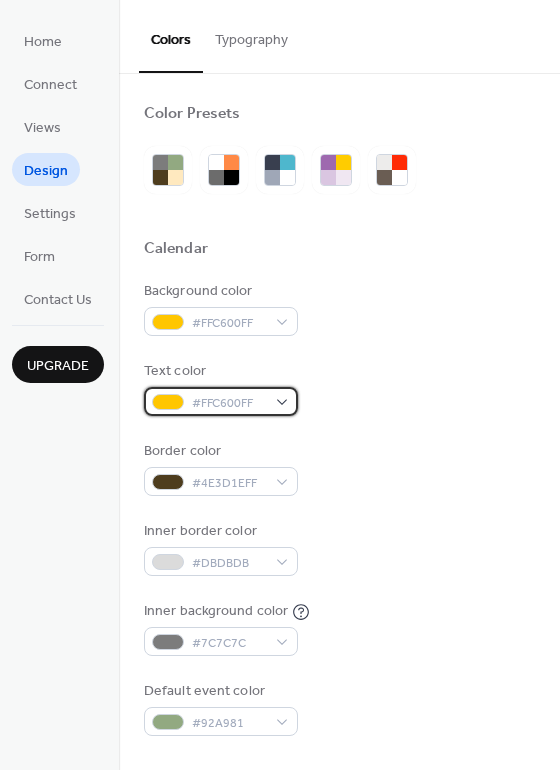 click on "#FFC600FF" at bounding box center [229, 403] 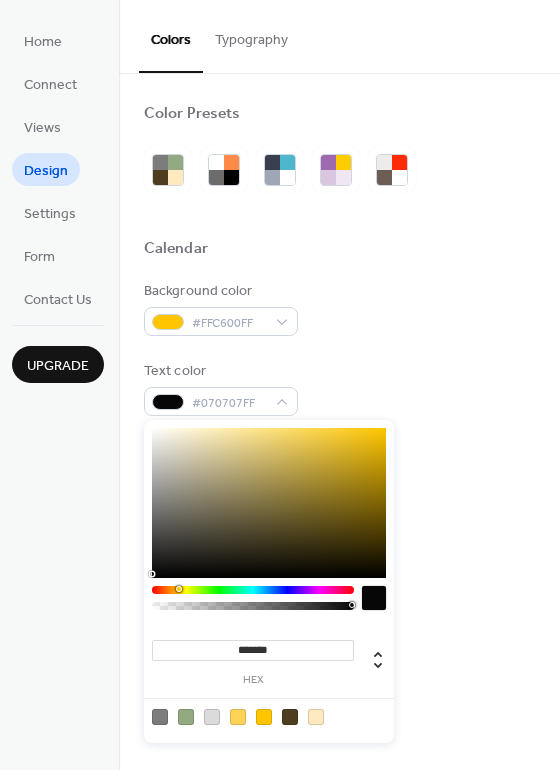 type on "*******" 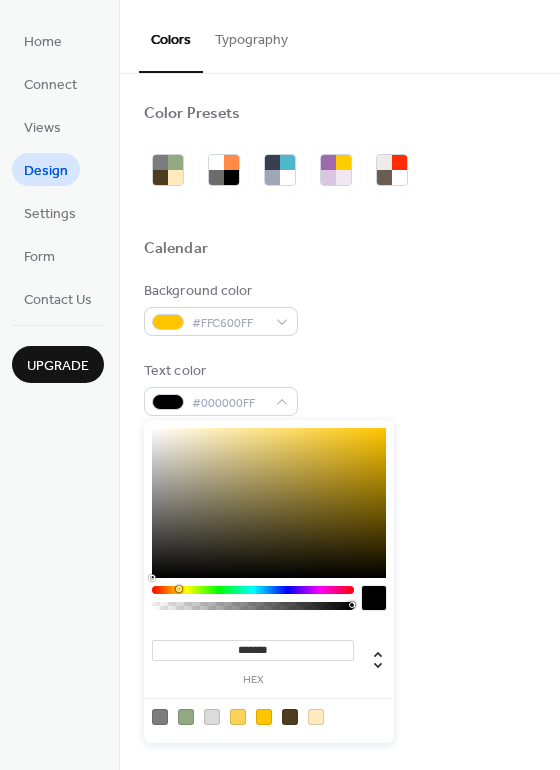 drag, startPoint x: 165, startPoint y: 573, endPoint x: 146, endPoint y: 579, distance: 19.924858 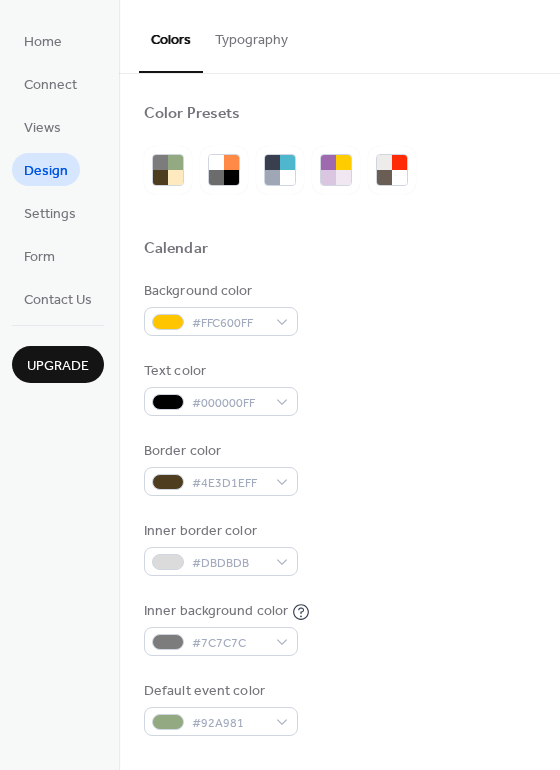 click on "Background color #FFC600FF Text color #000000FF Border color #4E3D1EFF Inner border color #DBDBDB Inner background color #7C7C7C Default event color #92A981" at bounding box center [339, 508] 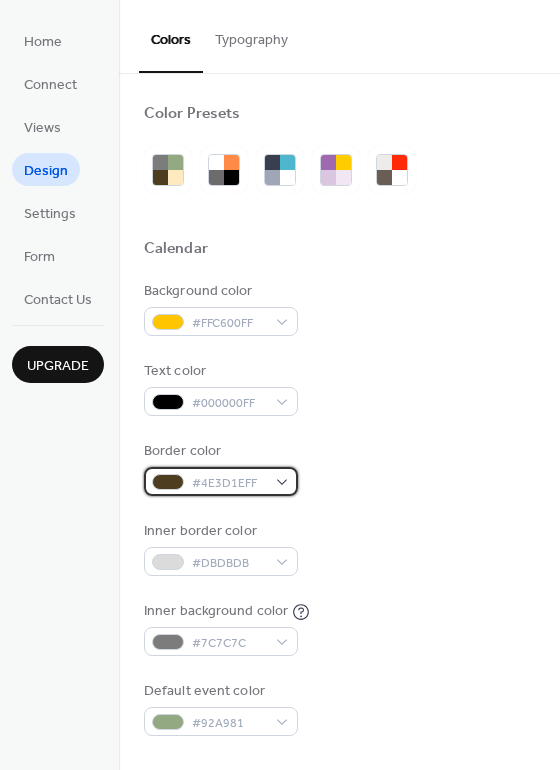 click on "#4E3D1EFF" at bounding box center [229, 483] 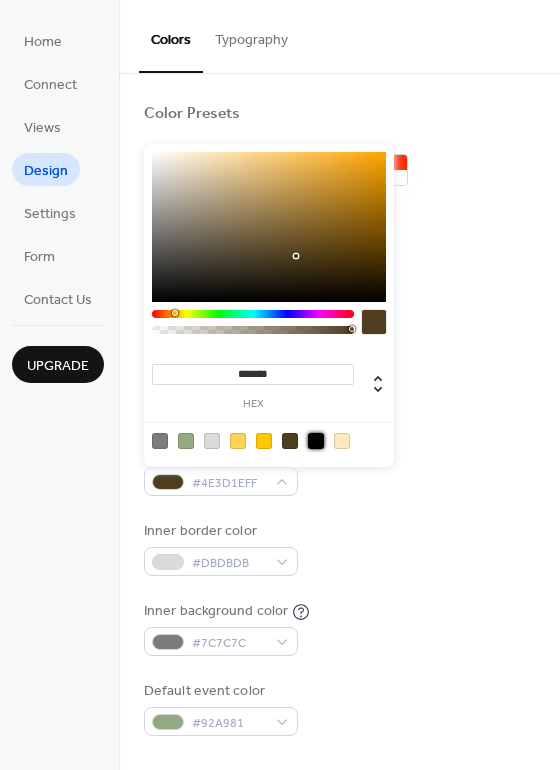 click at bounding box center [316, 441] 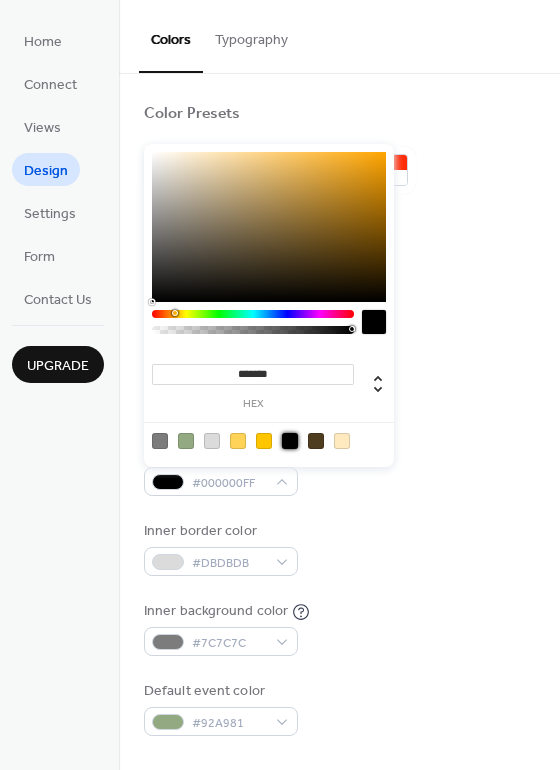 click at bounding box center [264, 441] 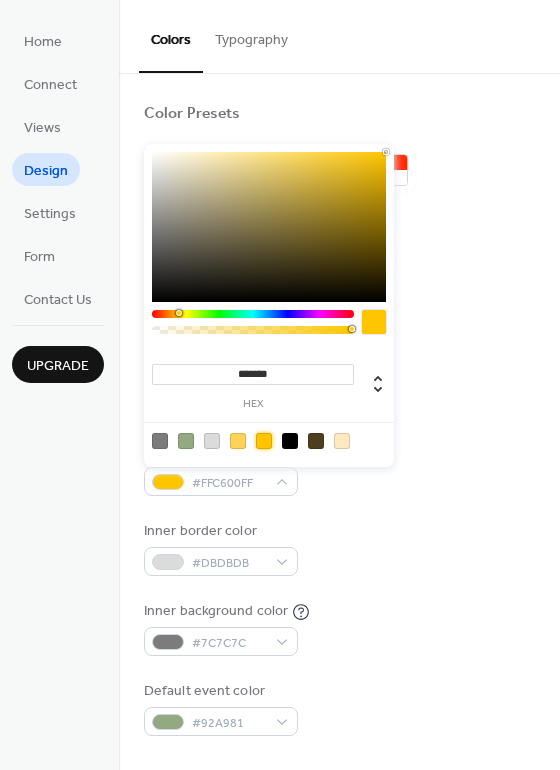 click on "Text color #000000FF" at bounding box center (339, 388) 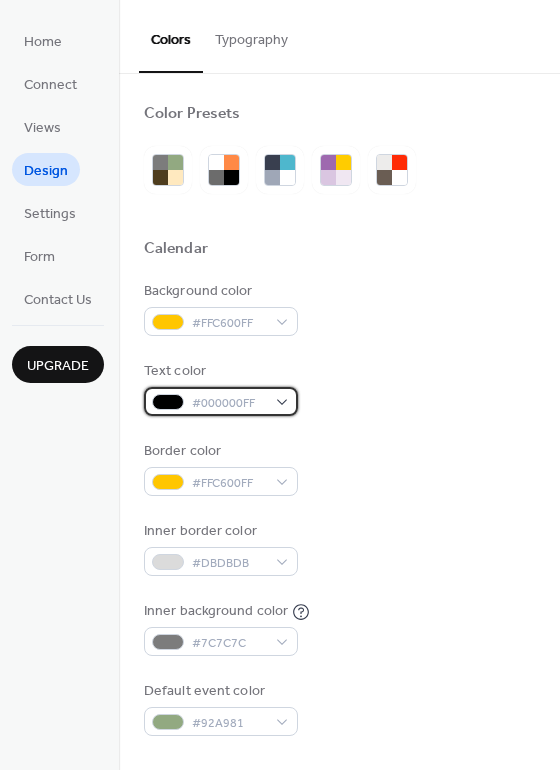 click on "#000000FF" at bounding box center (229, 403) 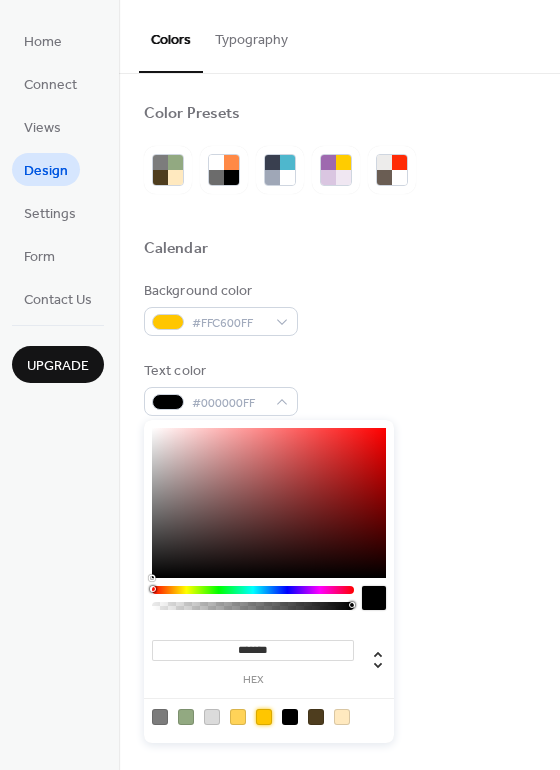 click at bounding box center (264, 717) 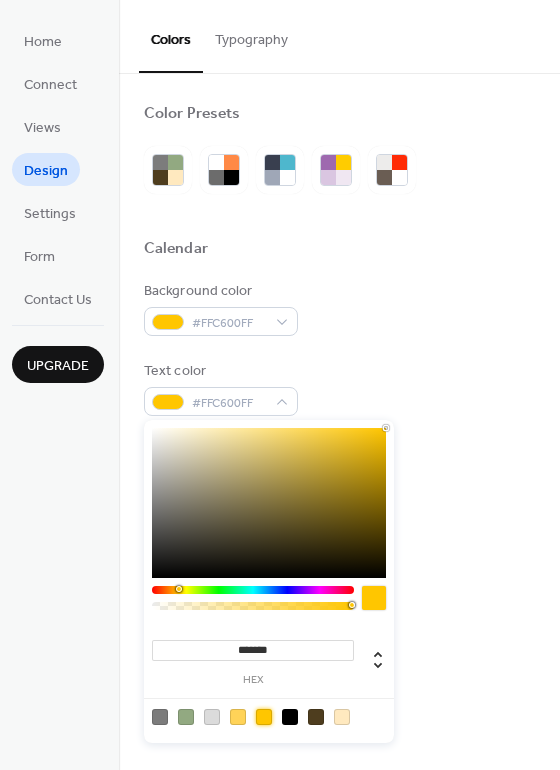 click on "Background color #FFC600FF Text color #FFC600FF Border color #FFC600FF Inner border color #DBDBDB Inner background color #7C7C7C Default event color #92A981" at bounding box center (339, 508) 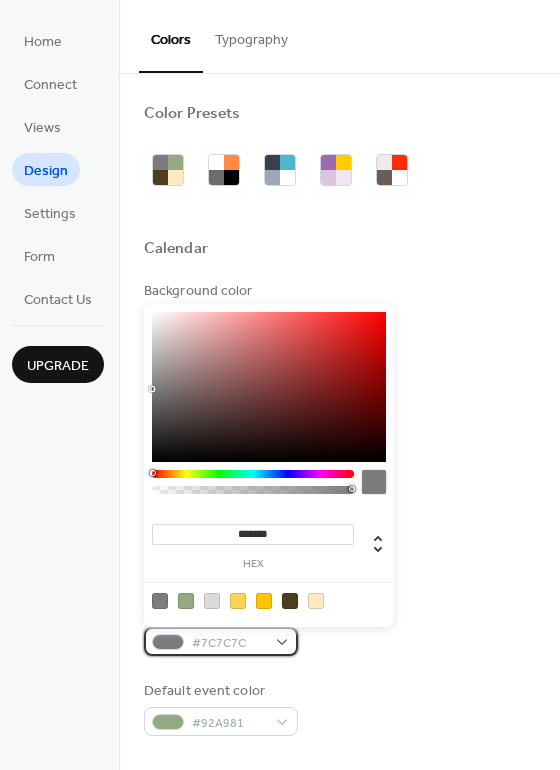 click on "#7C7C7C" at bounding box center (229, 643) 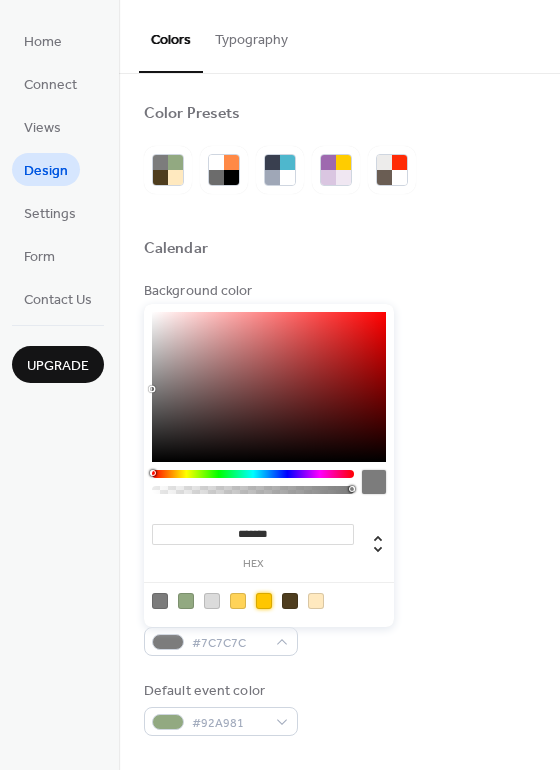click at bounding box center (264, 601) 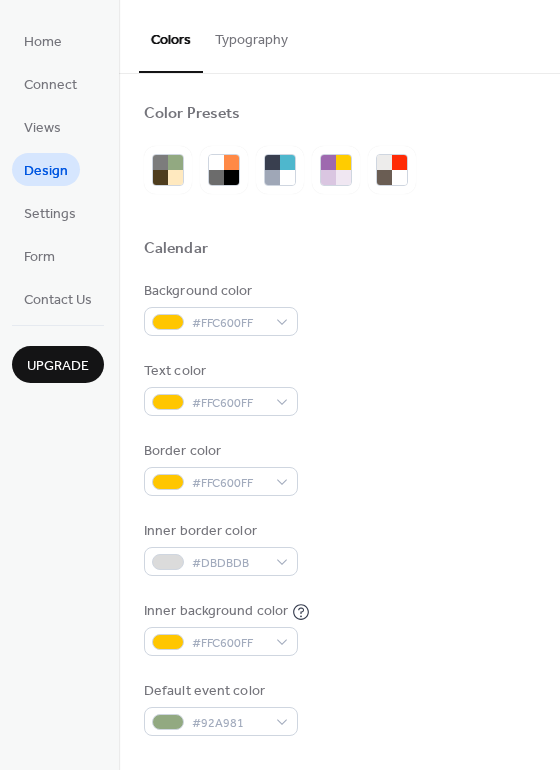click on "Inner border color #DBDBDB" at bounding box center (339, 548) 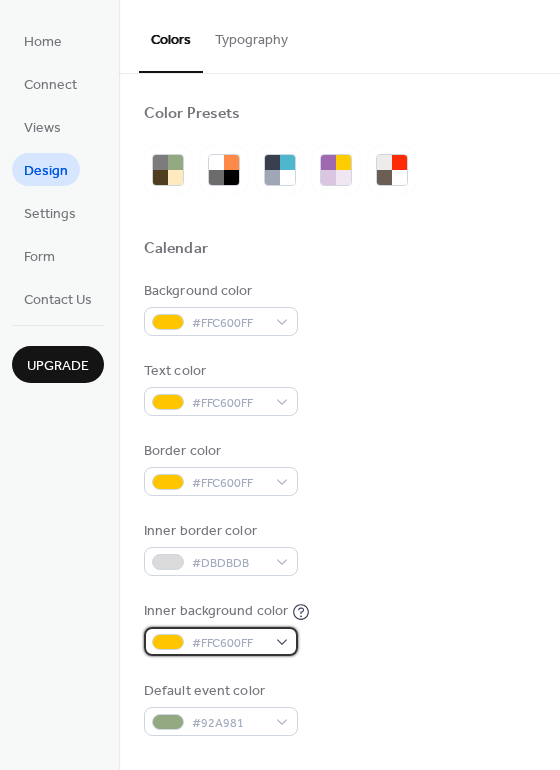 click on "#FFC600FF" at bounding box center (229, 643) 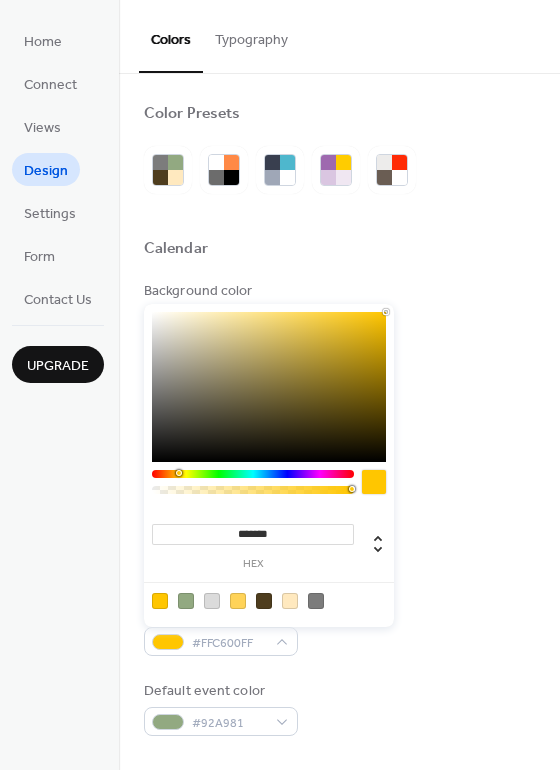 click at bounding box center (316, 601) 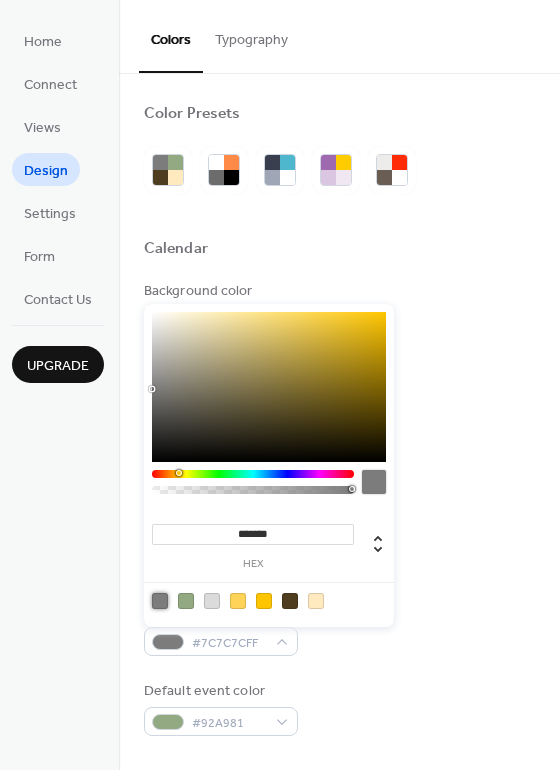 click on "Background color #FFC600FF Text color #FFC600FF Border color #FFC600FF Inner border color #DBDBDB Inner background color #7C7C7CFF Default event color #92A981" at bounding box center [339, 508] 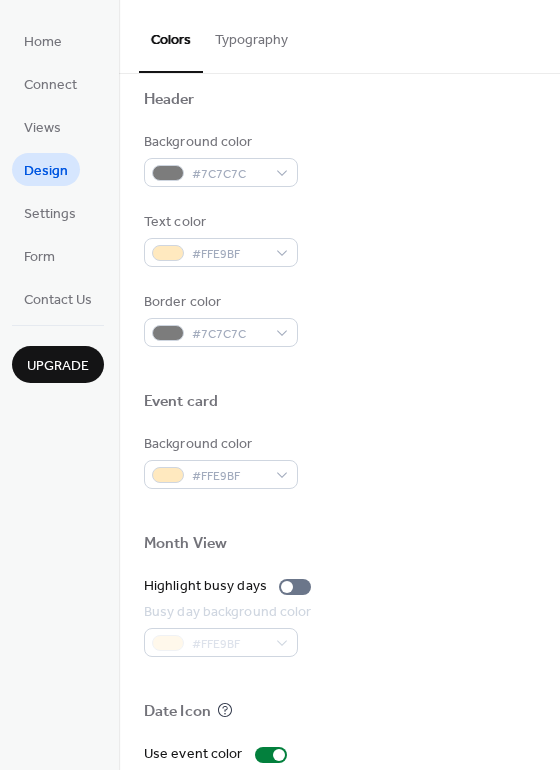 scroll, scrollTop: 700, scrollLeft: 0, axis: vertical 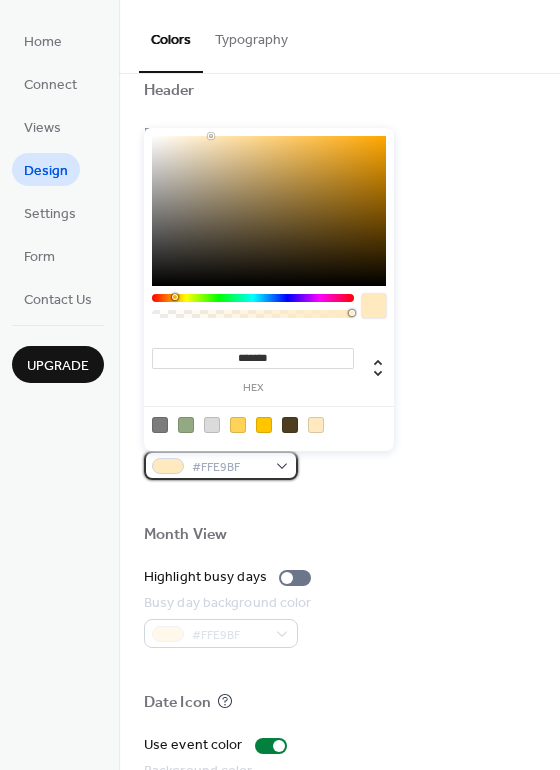 click on "#FFE9BF" at bounding box center [229, 467] 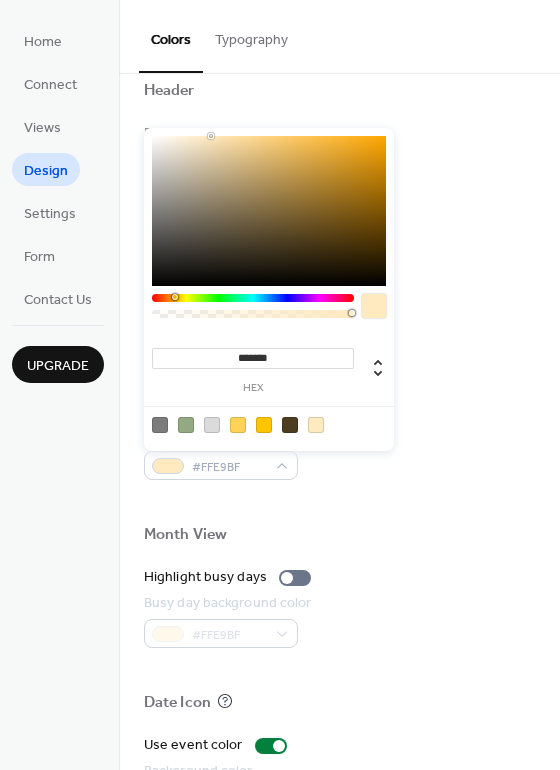 click at bounding box center (264, 425) 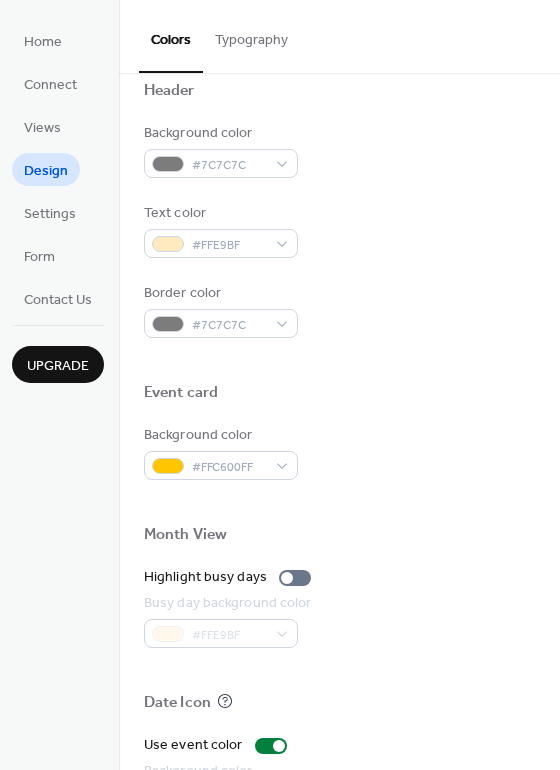 click on "Month View" at bounding box center (339, 538) 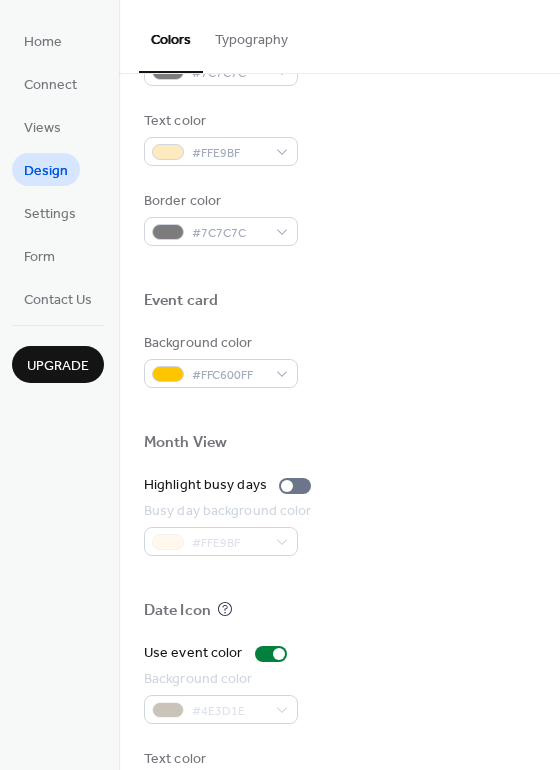 scroll, scrollTop: 800, scrollLeft: 0, axis: vertical 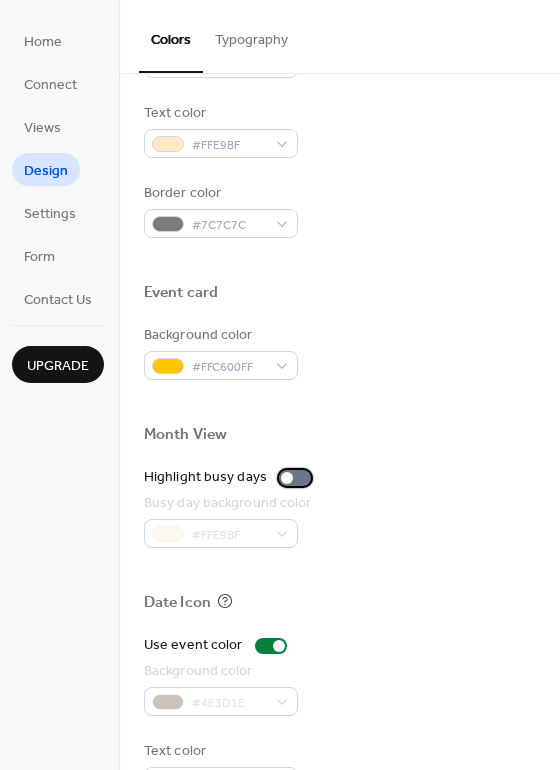 click at bounding box center [287, 478] 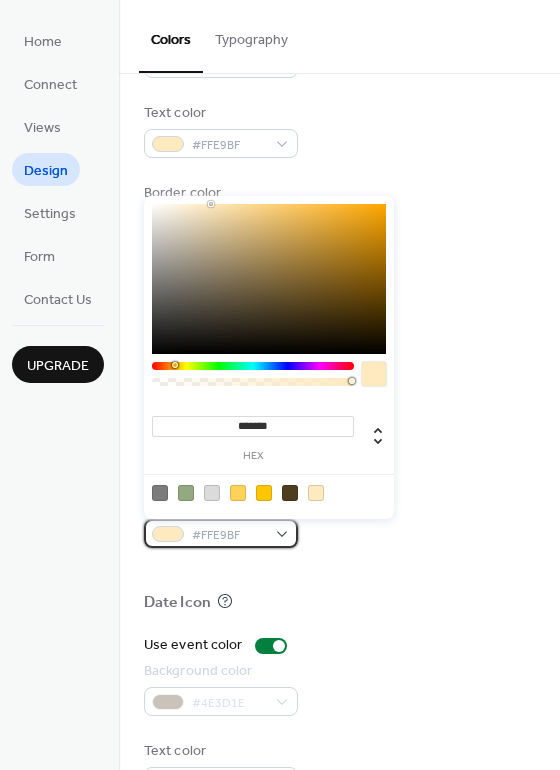 click on "#FFE9BF" at bounding box center [229, 535] 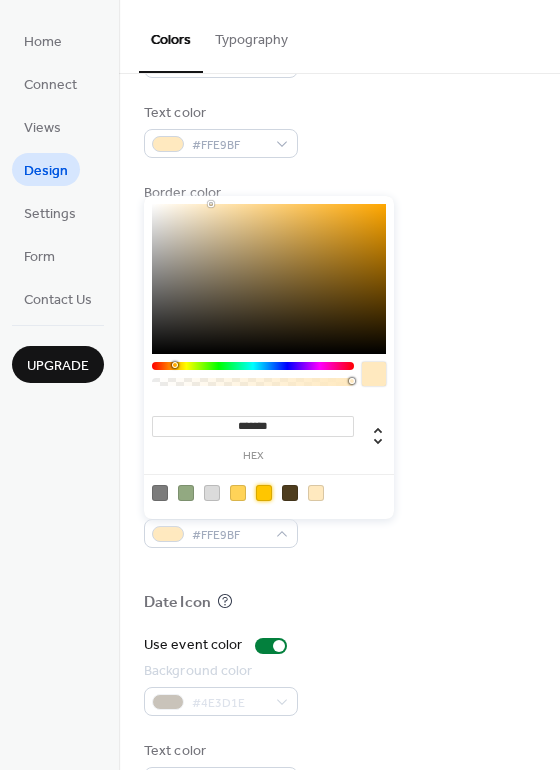 click at bounding box center [264, 493] 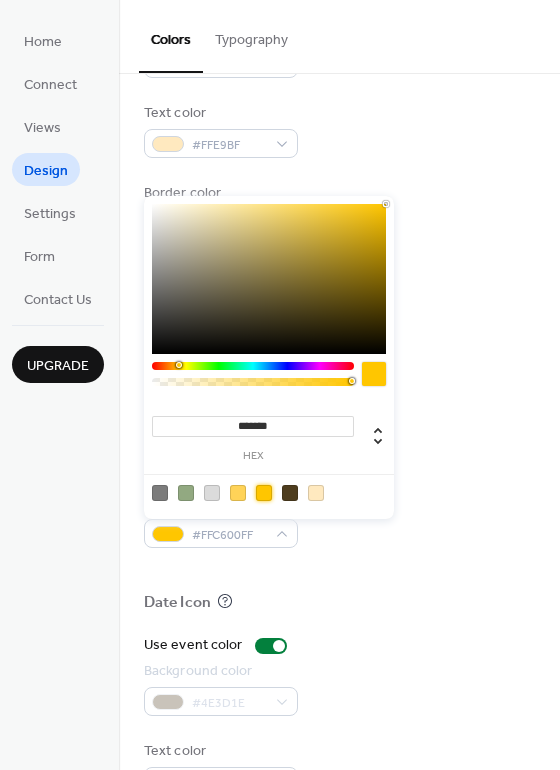 click on "Busy day background color #FFC600FF" at bounding box center (339, 520) 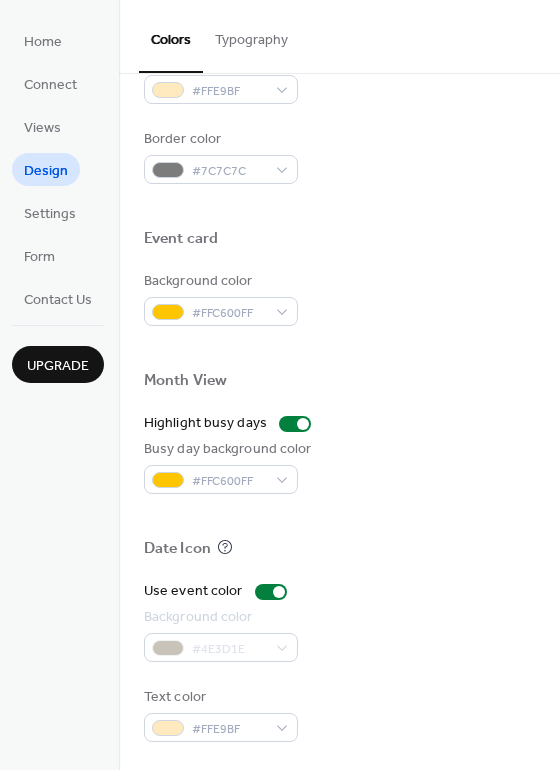 scroll, scrollTop: 856, scrollLeft: 0, axis: vertical 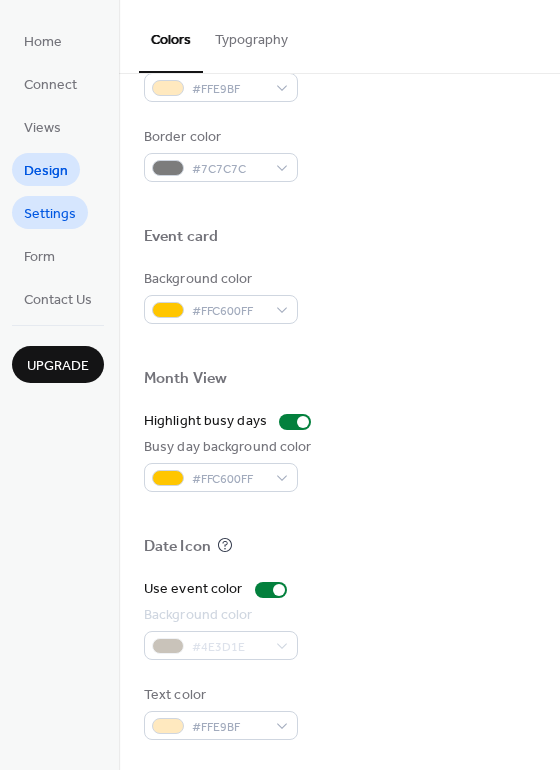 click on "Settings" at bounding box center [50, 214] 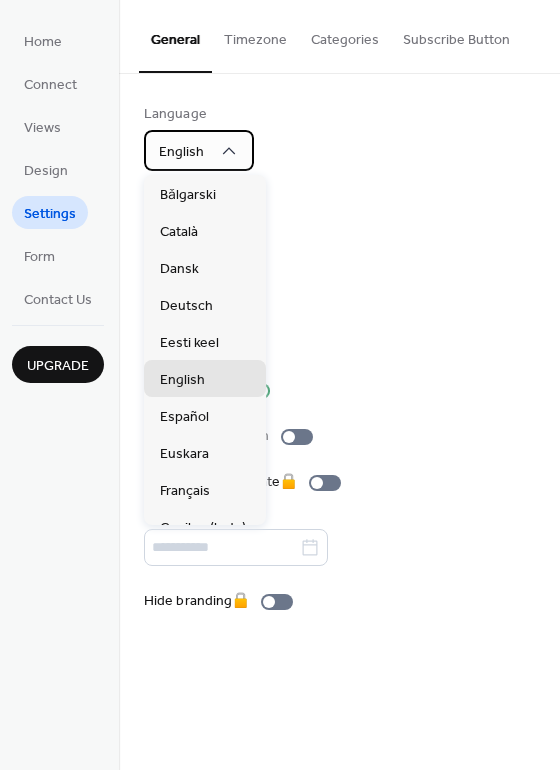 click on "English" at bounding box center (199, 150) 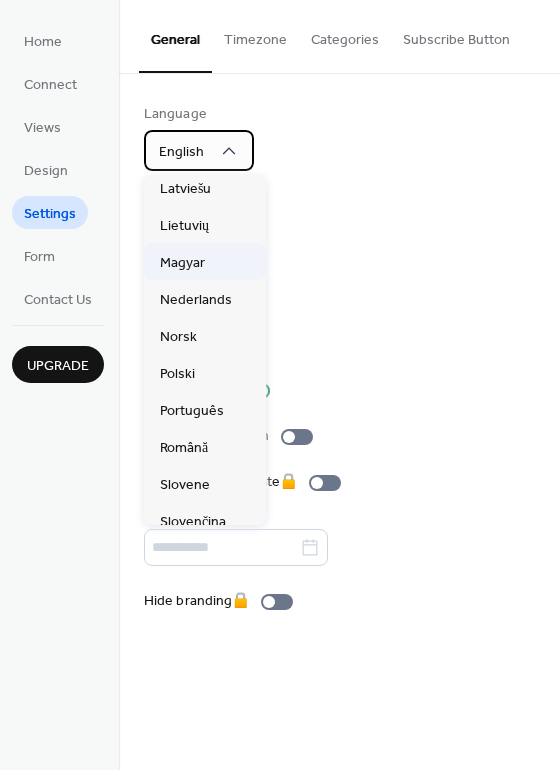 scroll, scrollTop: 400, scrollLeft: 0, axis: vertical 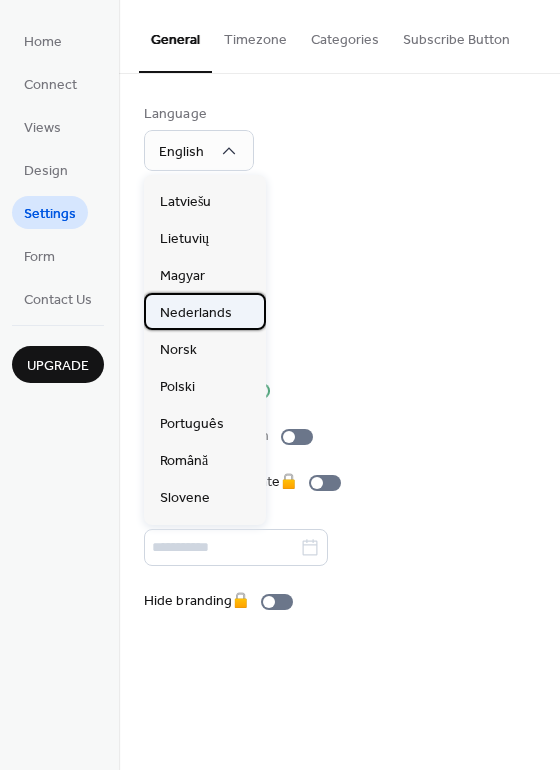 click on "Nederlands" at bounding box center [196, 313] 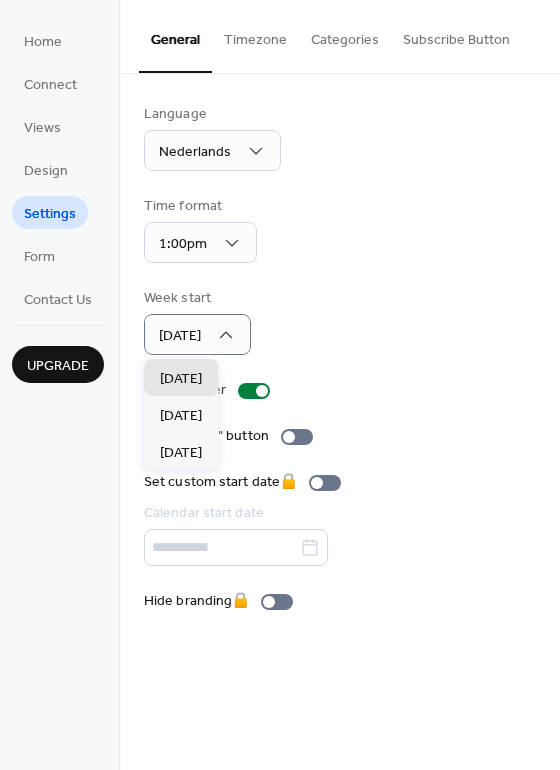 click on "Week start Sunday" at bounding box center [339, 321] 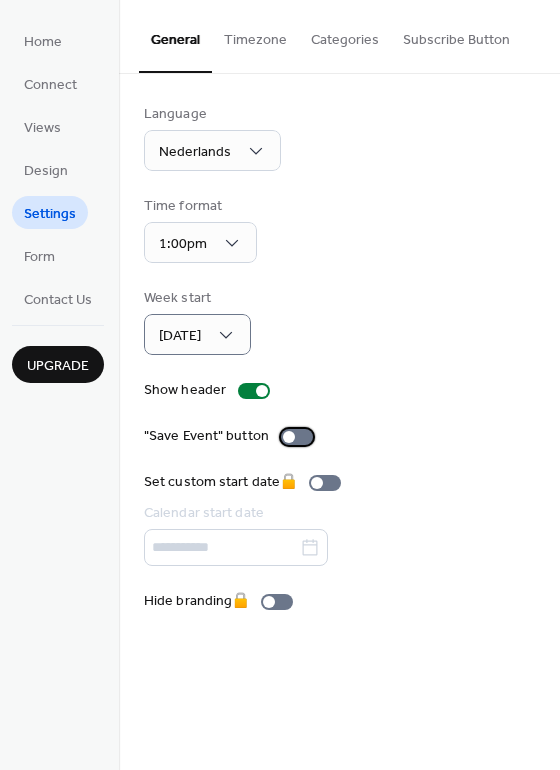 click at bounding box center (289, 437) 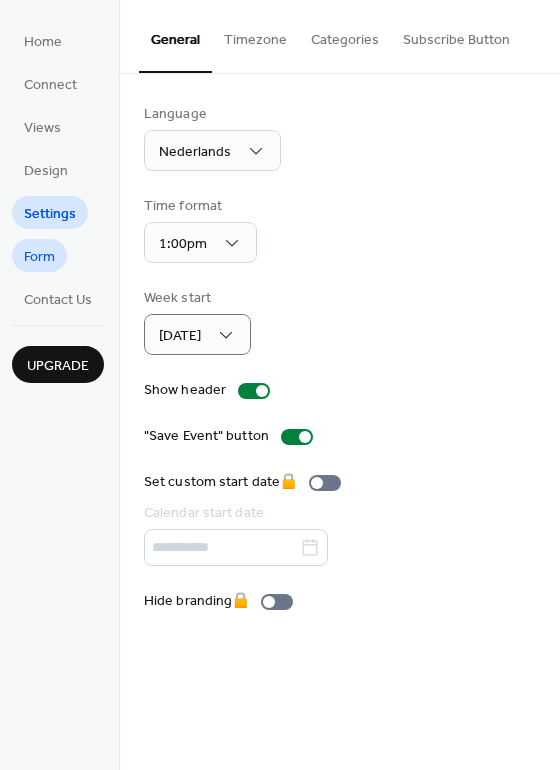 click on "Form" at bounding box center (39, 255) 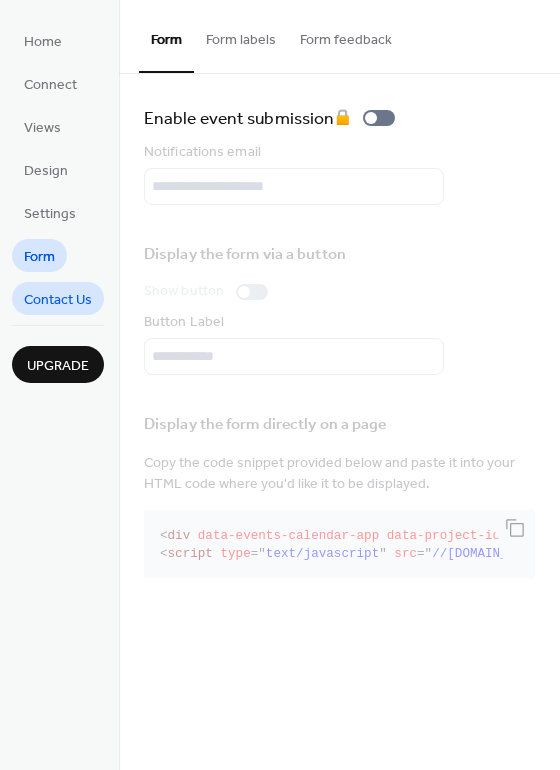 click on "Contact Us" at bounding box center (58, 300) 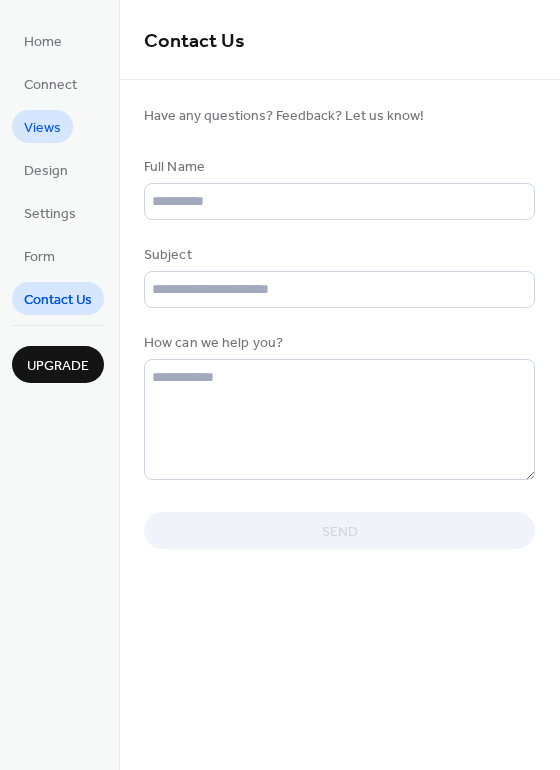 click on "Views" at bounding box center (42, 128) 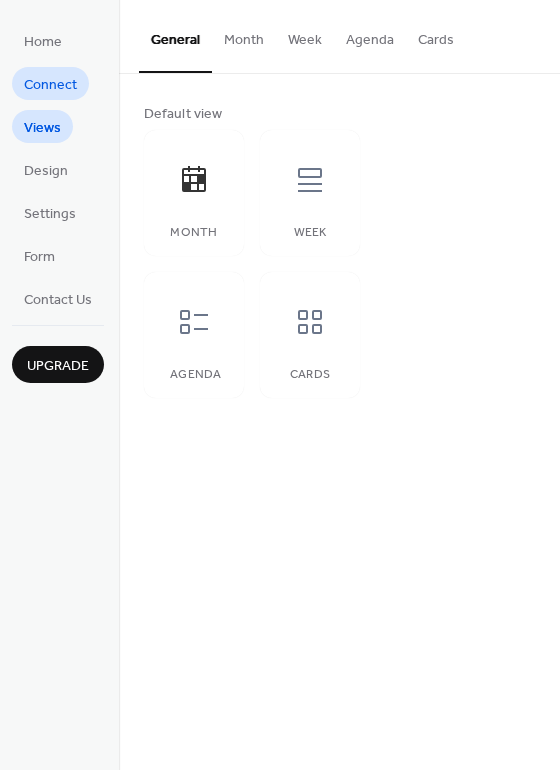 click on "Connect" at bounding box center [50, 85] 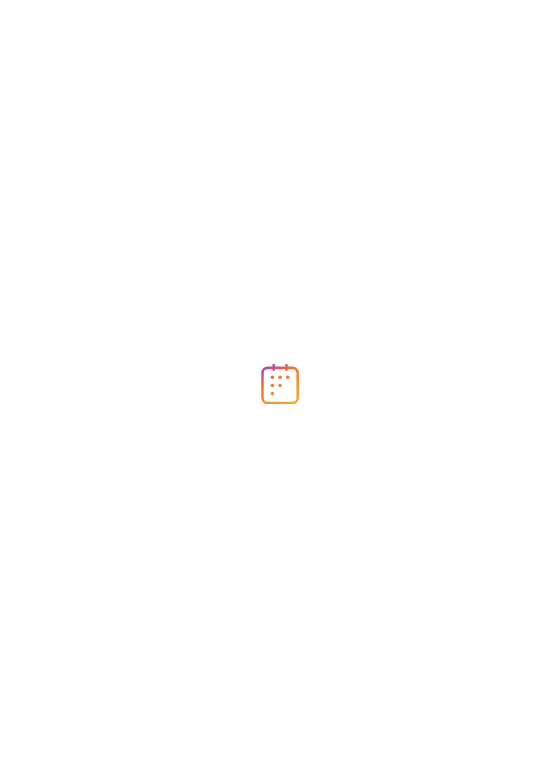 scroll, scrollTop: 0, scrollLeft: 0, axis: both 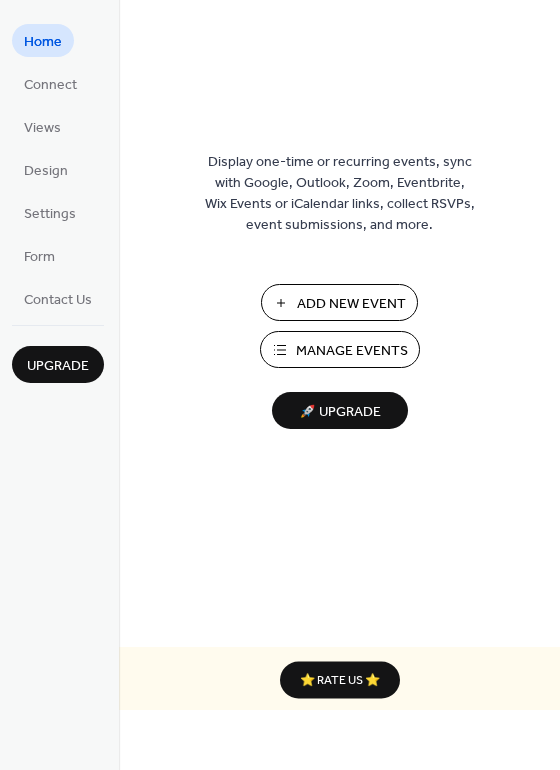click on "Add New Event" at bounding box center [351, 304] 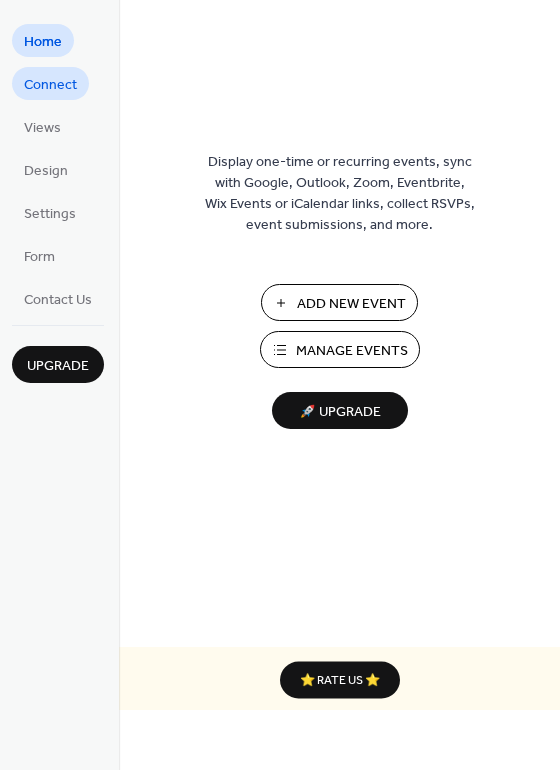click on "Connect" at bounding box center (50, 85) 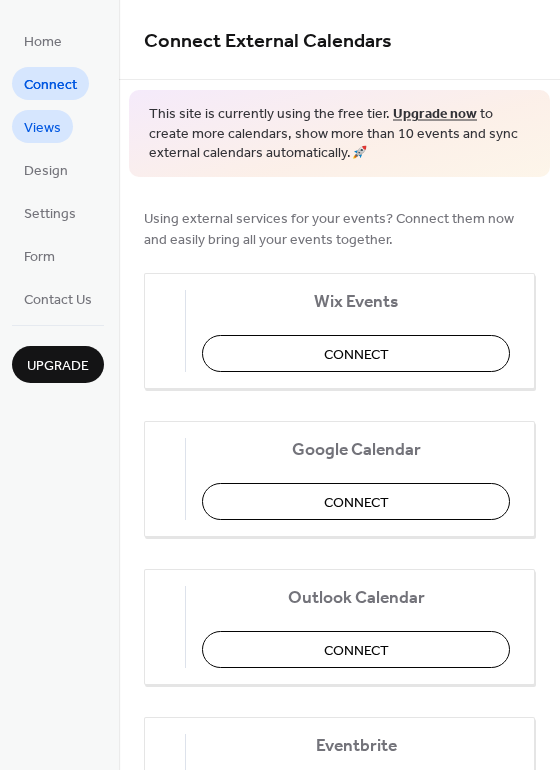click on "Views" at bounding box center (42, 128) 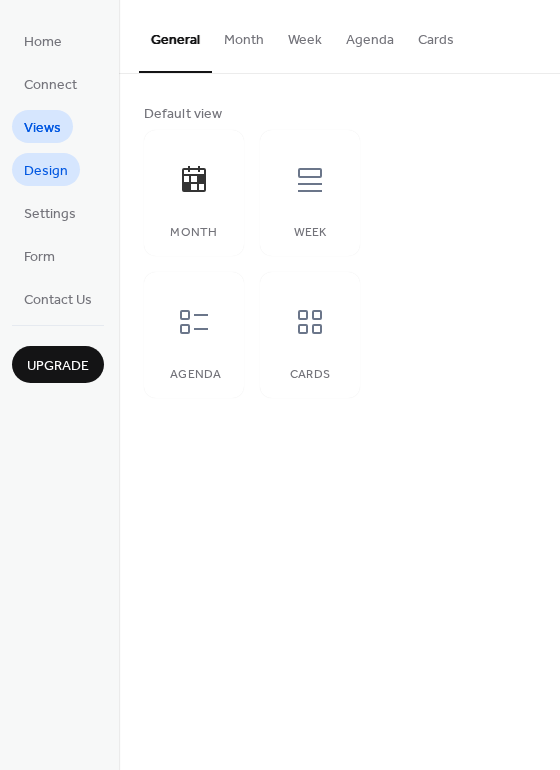 click on "Design" at bounding box center [46, 171] 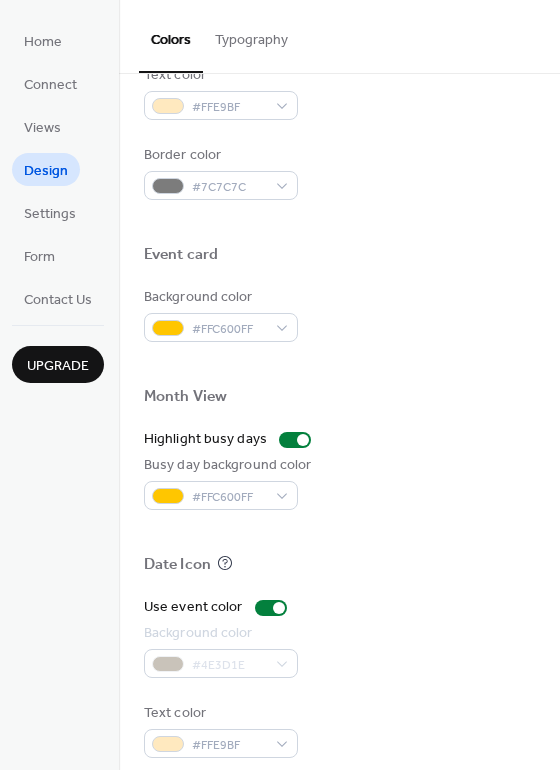 scroll, scrollTop: 856, scrollLeft: 0, axis: vertical 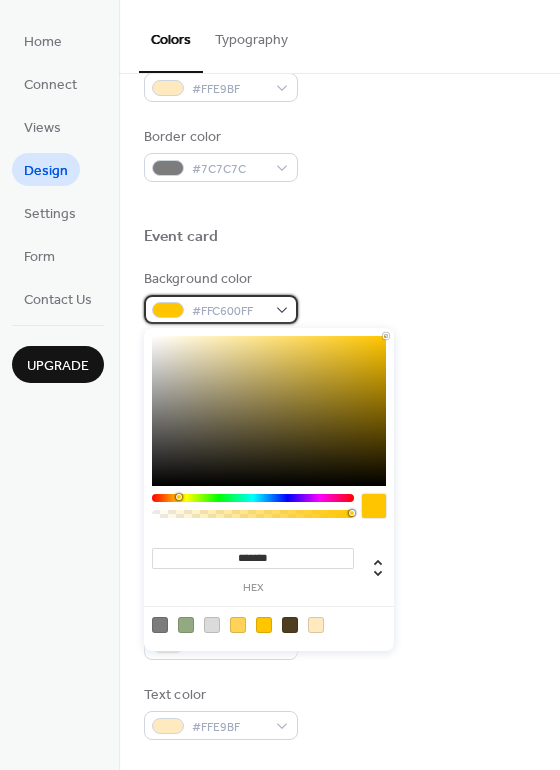 click on "#FFC600FF" at bounding box center (229, 311) 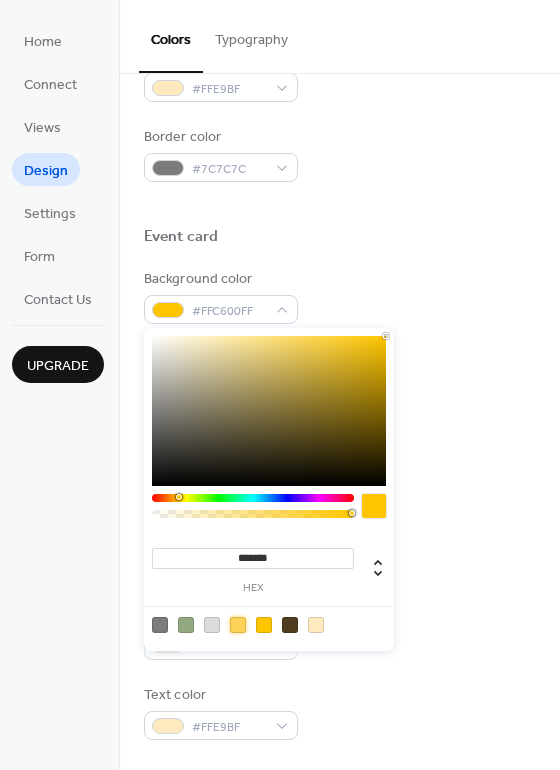 click at bounding box center [238, 625] 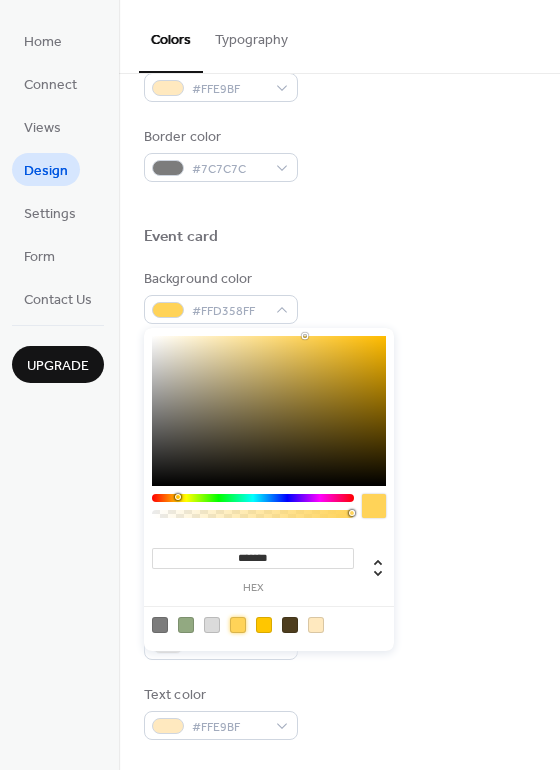 click at bounding box center (238, 625) 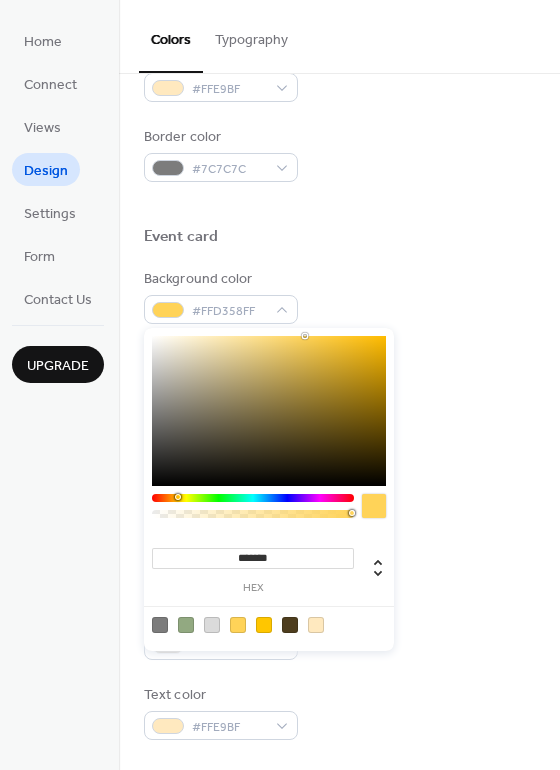 click at bounding box center [269, 624] 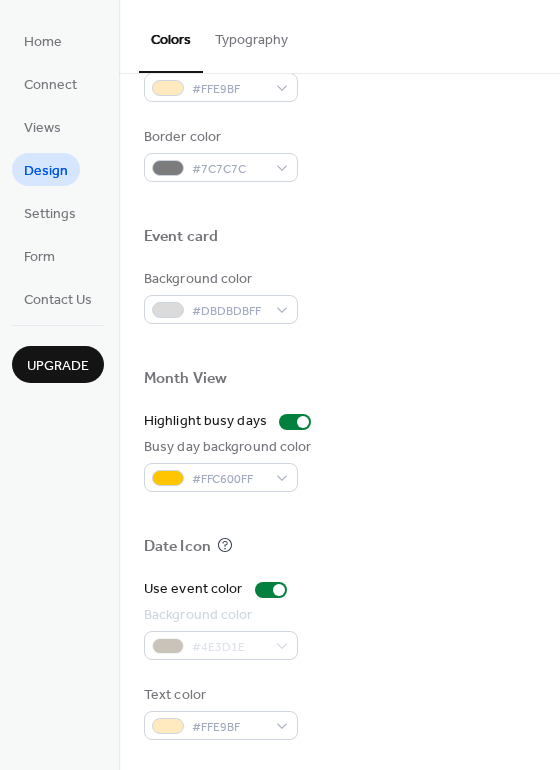 click on "Month View" at bounding box center [339, 382] 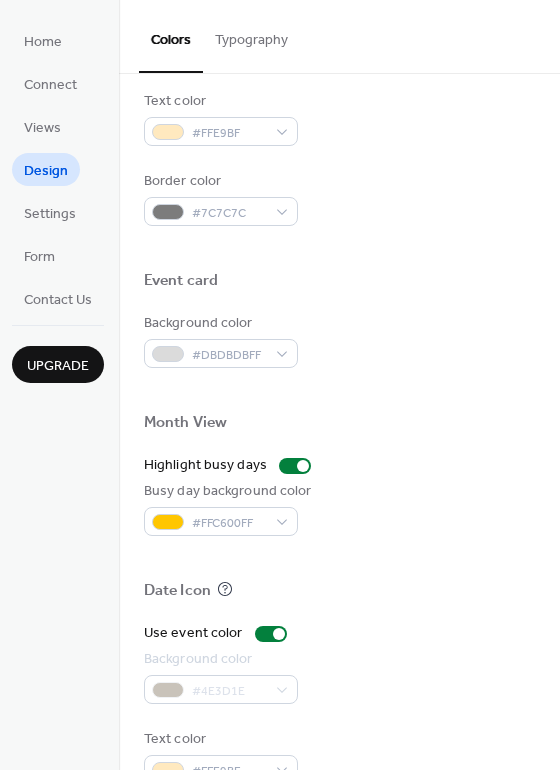 scroll, scrollTop: 856, scrollLeft: 0, axis: vertical 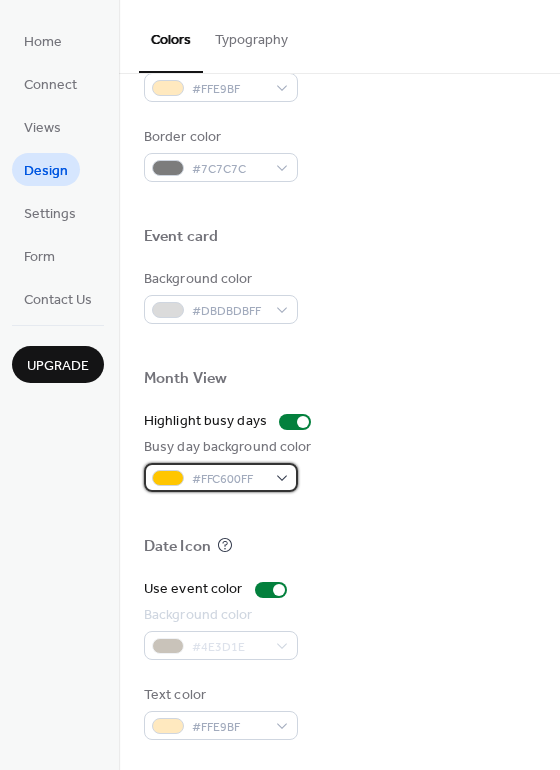 click on "#FFC600FF" at bounding box center (229, 479) 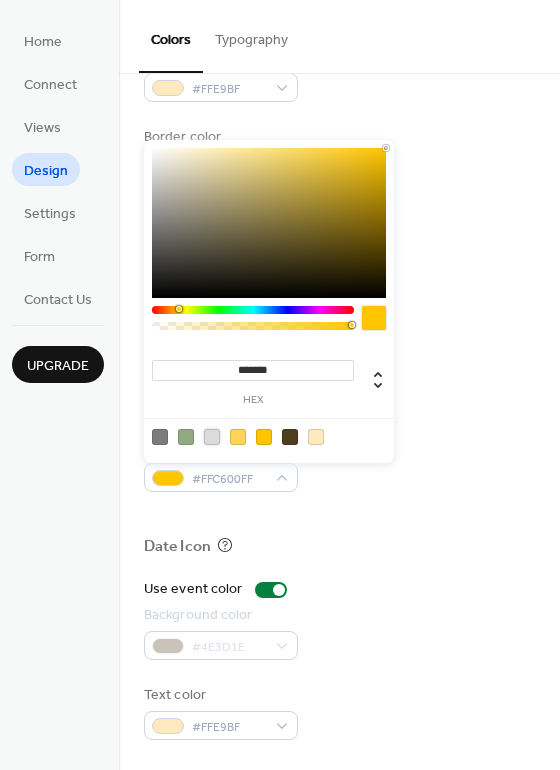 click at bounding box center (212, 437) 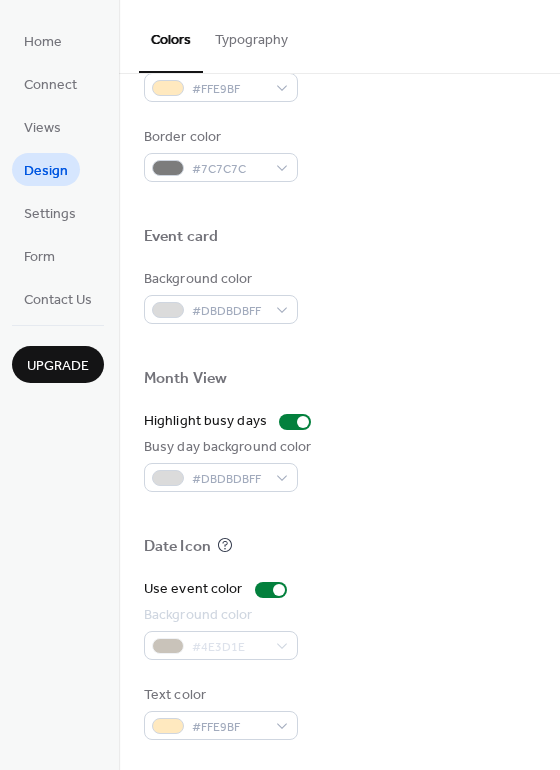 click on "Busy day background color #DBDBDBFF" at bounding box center (339, 464) 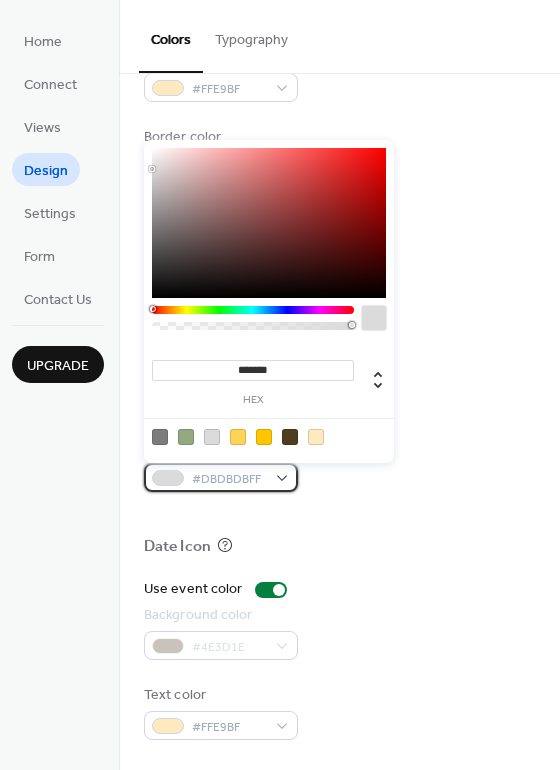 click on "#DBDBDBFF" at bounding box center [229, 479] 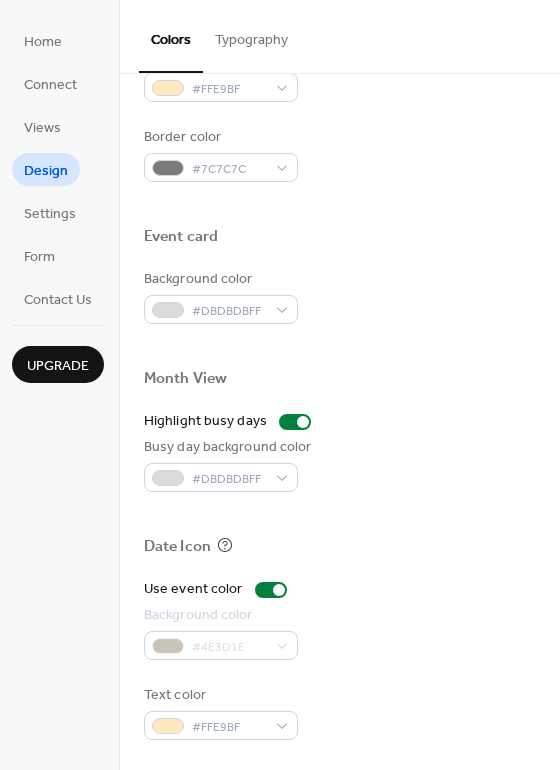 click on "Date Icon" at bounding box center (339, 550) 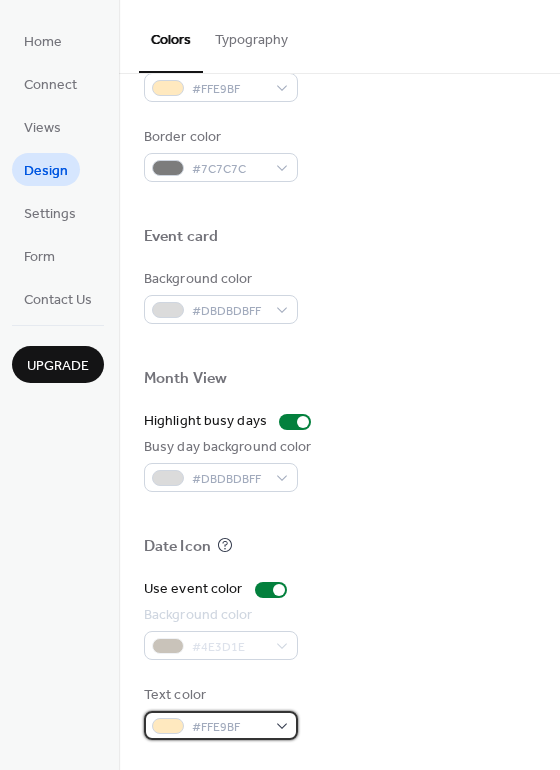 click on "#FFE9BF" at bounding box center (229, 727) 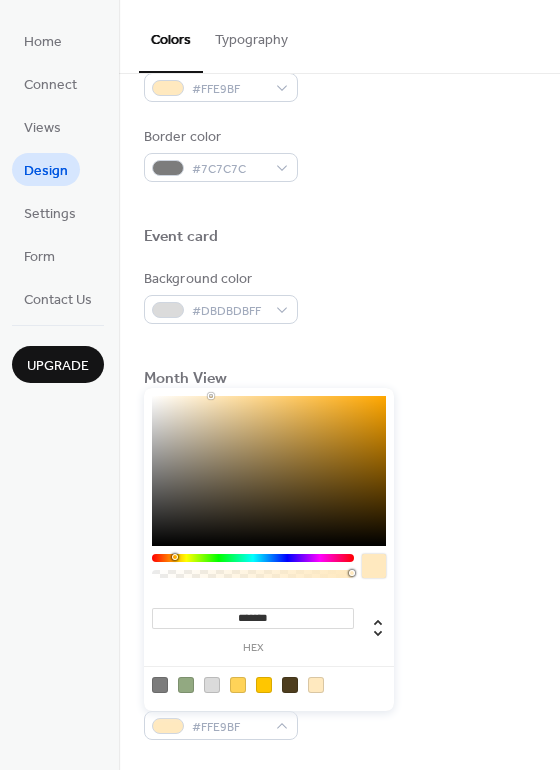click at bounding box center (264, 685) 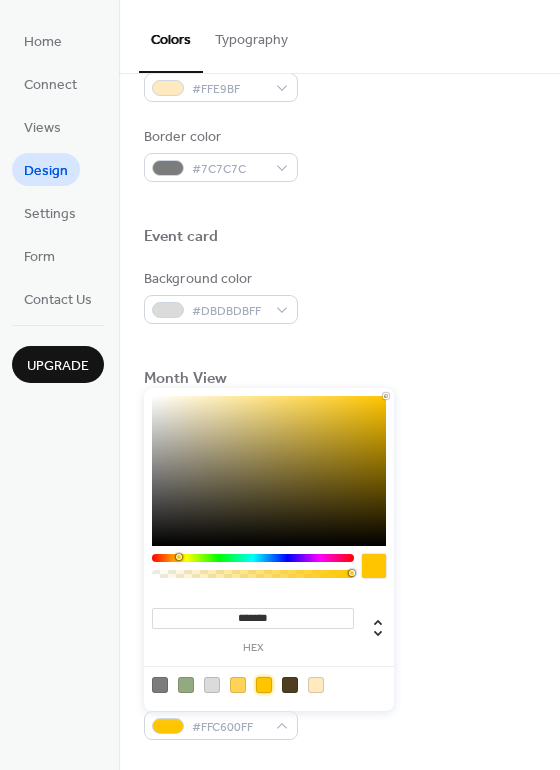 click on "Use event color Background color #4E3D1E Text color #FFC600FF" at bounding box center (339, 659) 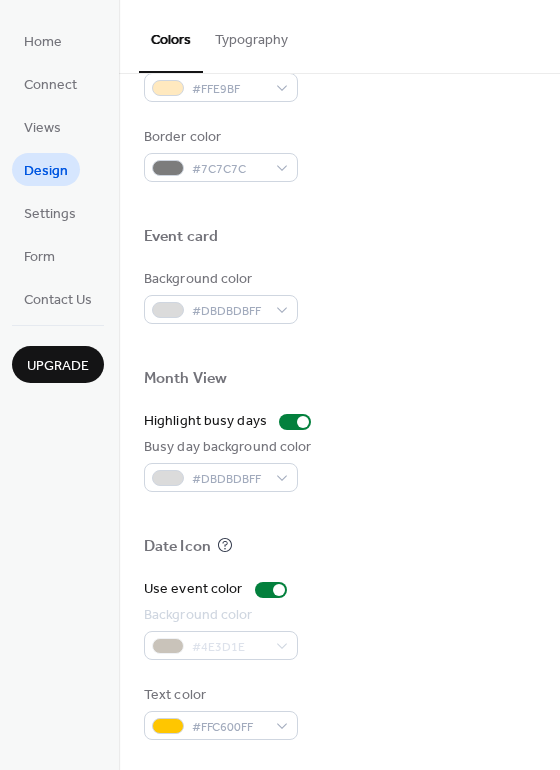 click on "#4E3D1E" at bounding box center (221, 645) 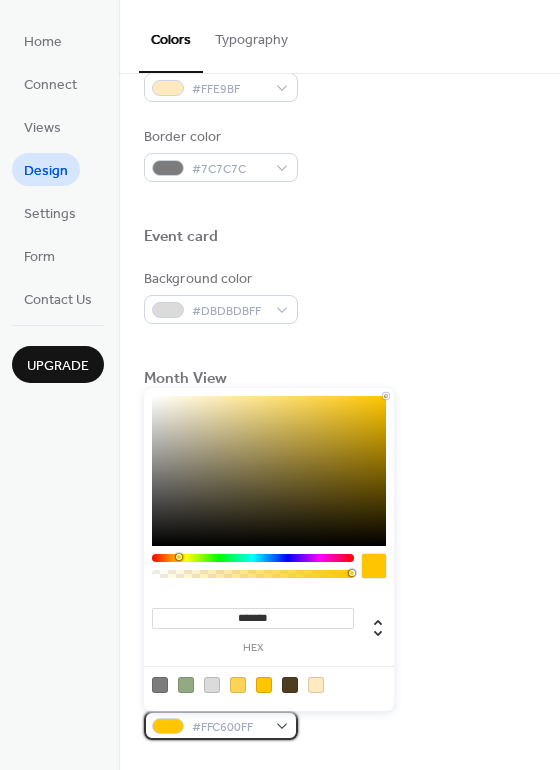 click on "#FFC600FF" at bounding box center (229, 727) 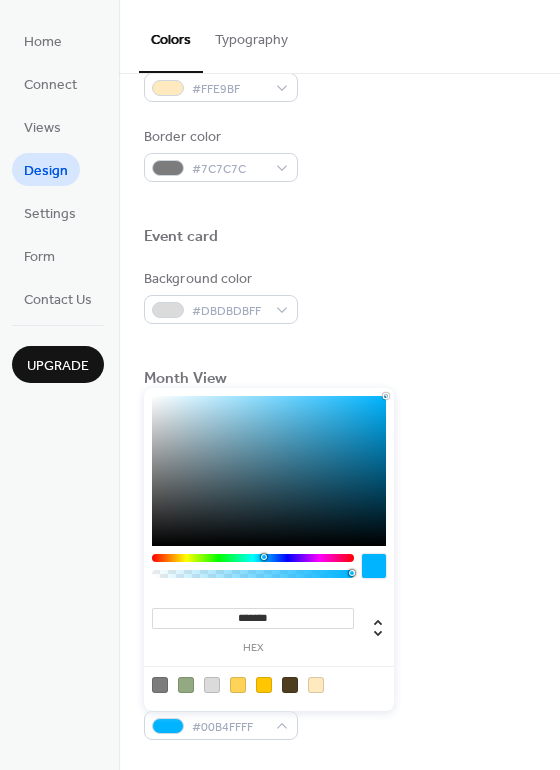 type on "*******" 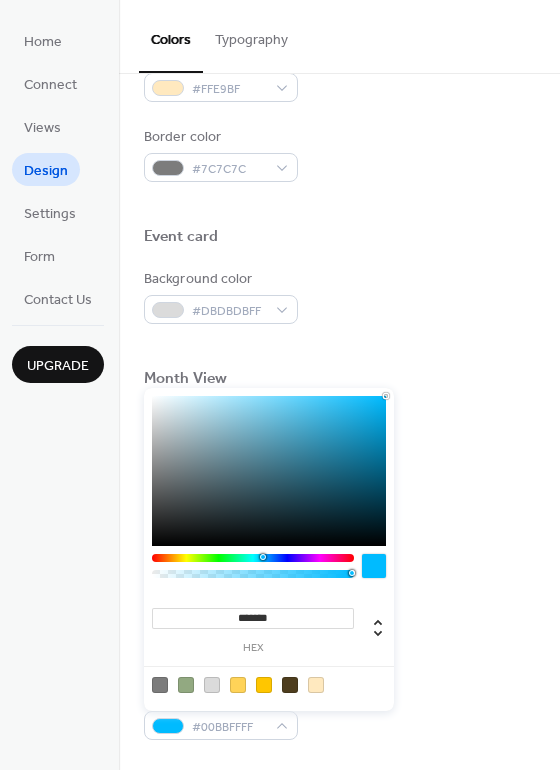 click at bounding box center (253, 558) 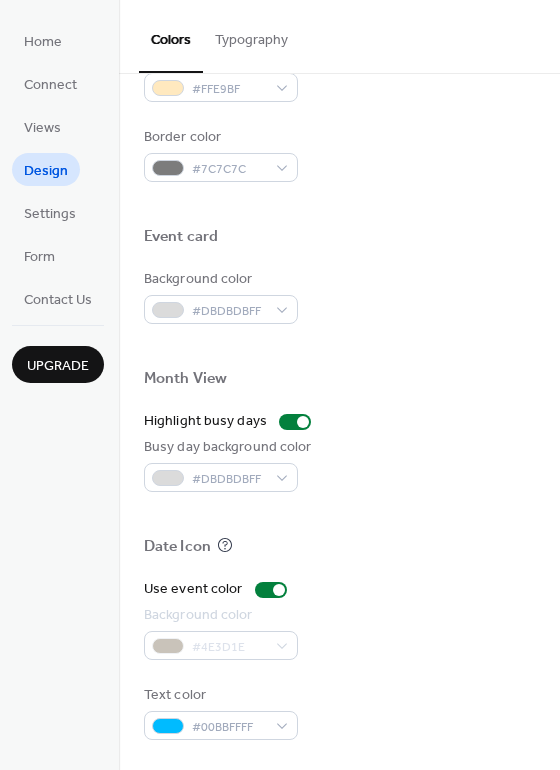 click on "Use event color Background color #4E3D1E Text color #00BBFFFF" at bounding box center (339, 659) 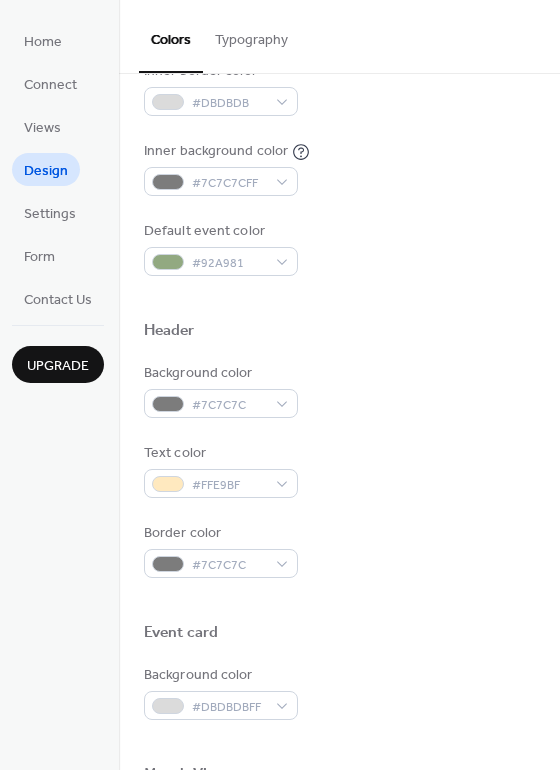 scroll, scrollTop: 456, scrollLeft: 0, axis: vertical 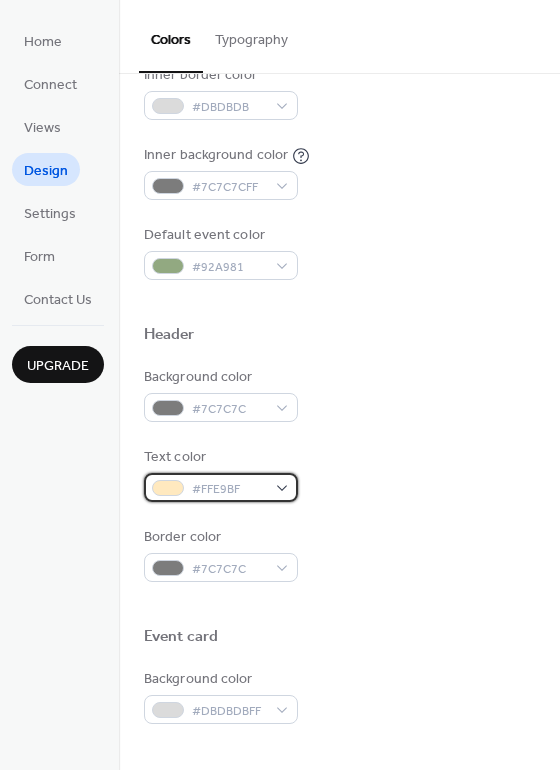 click on "#FFE9BF" at bounding box center [229, 489] 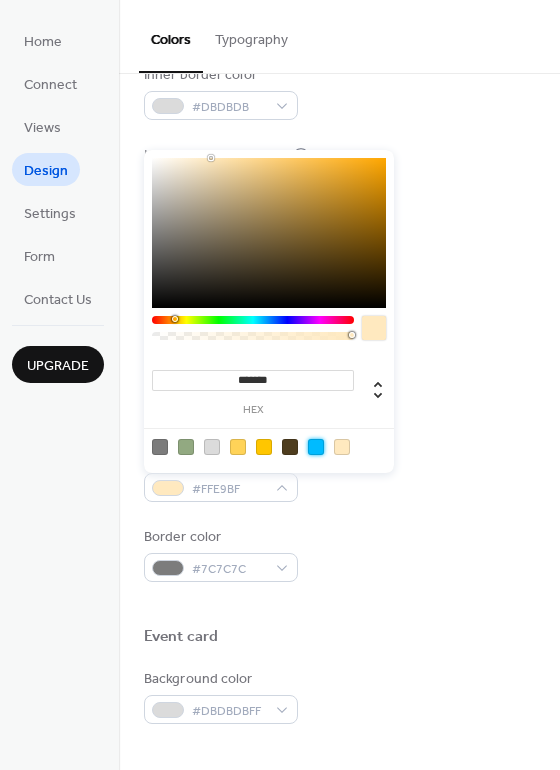 click at bounding box center (316, 447) 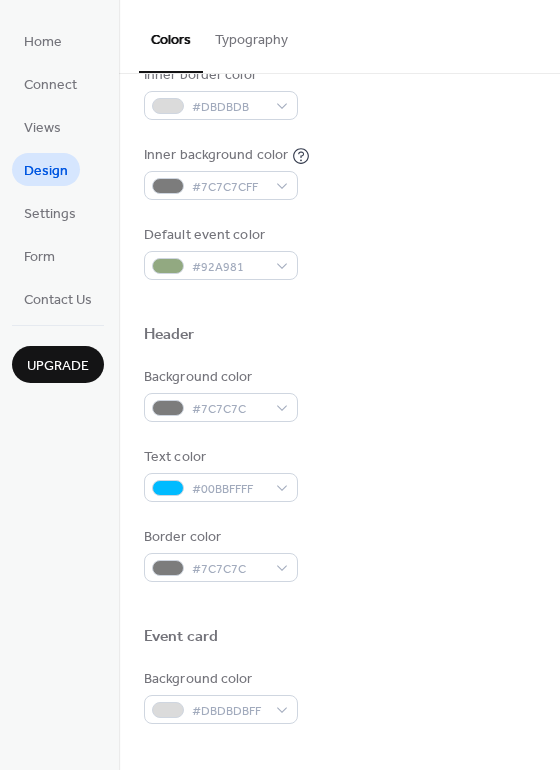 click on "Background color #7C7C7C Text color #00BBFFFF Border color #7C7C7C" at bounding box center (339, 474) 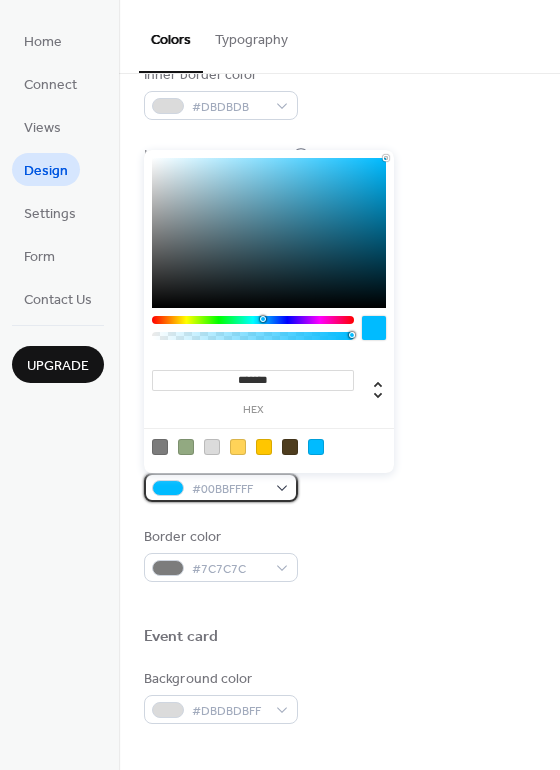 click on "#00BBFFFF" at bounding box center (229, 489) 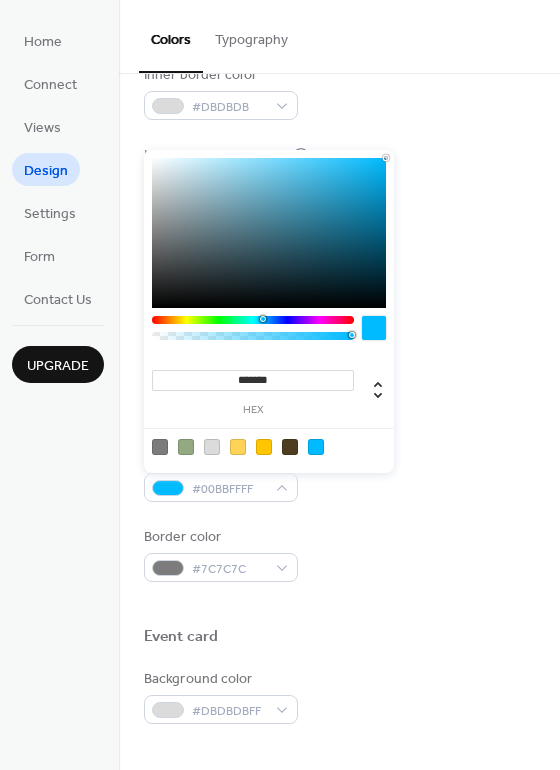 click at bounding box center (316, 447) 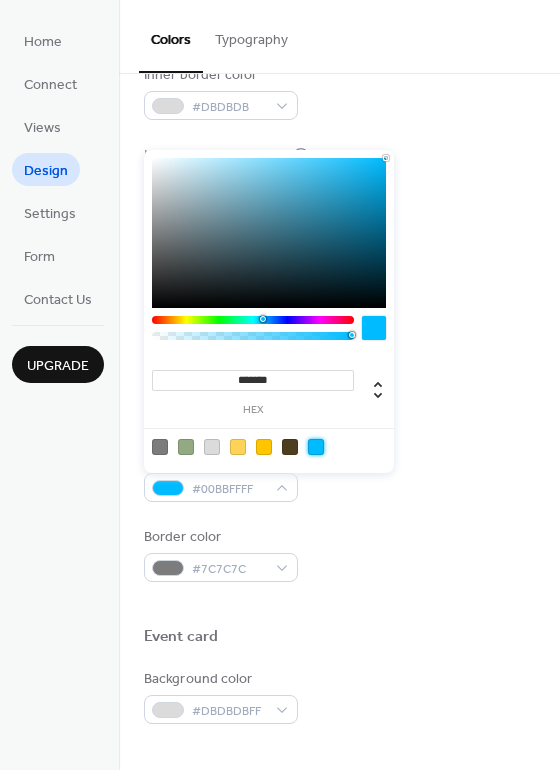 click on "Background color #7C7C7C Text color #00BBFFFF Border color #7C7C7C" at bounding box center (339, 474) 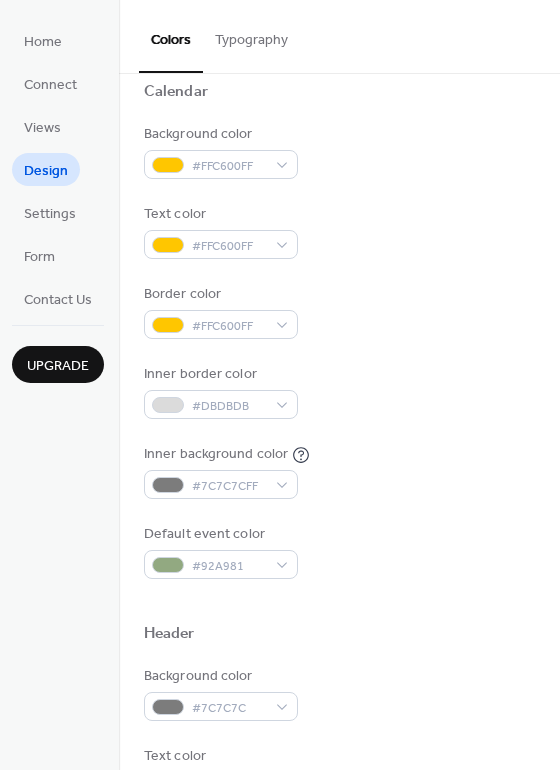 scroll, scrollTop: 156, scrollLeft: 0, axis: vertical 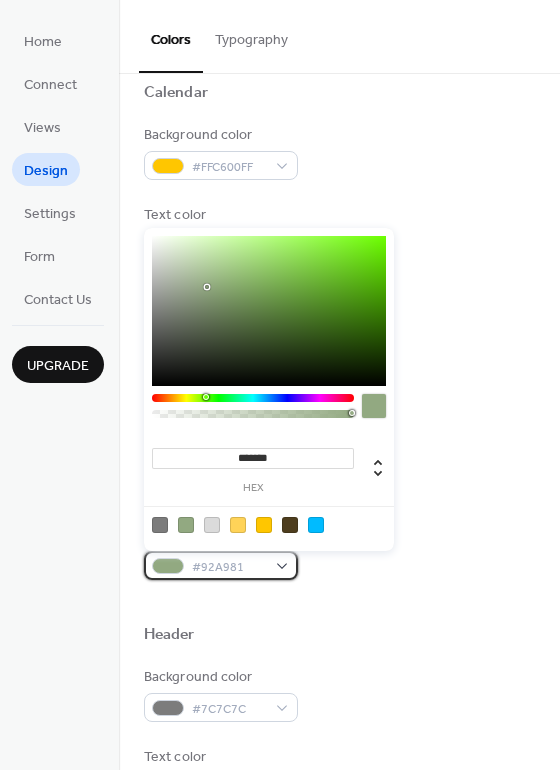 click on "#92A981" at bounding box center [229, 567] 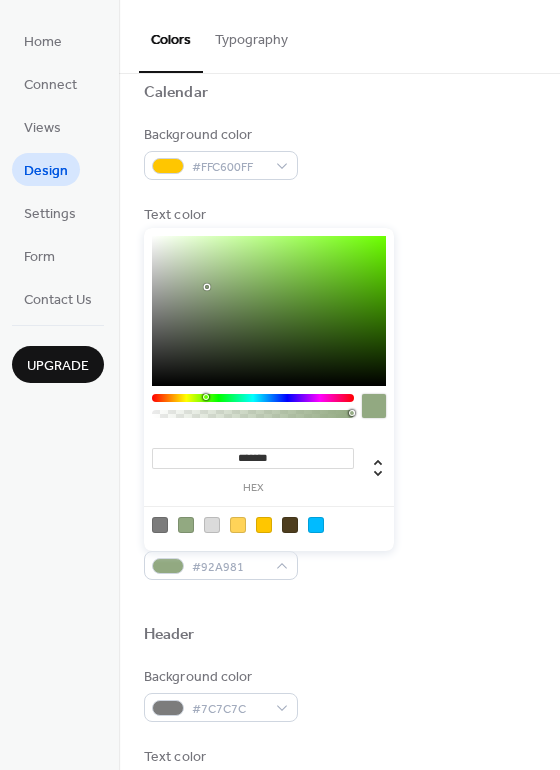 click at bounding box center [316, 525] 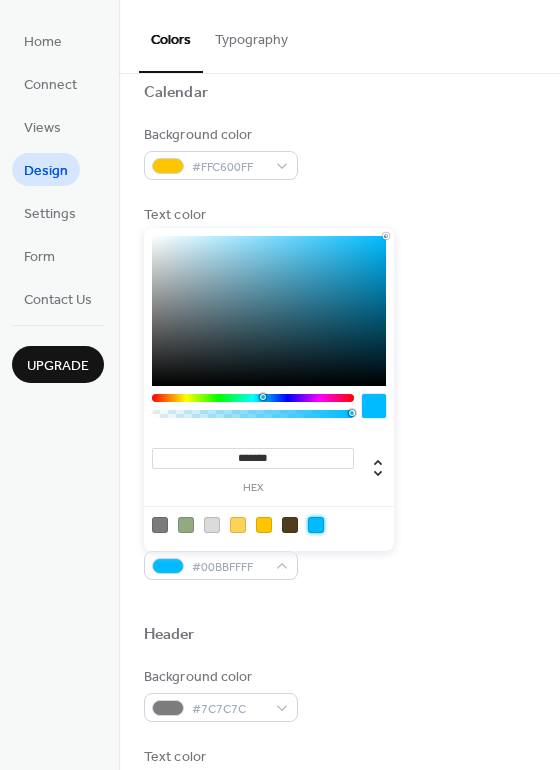 click on "Background color #FFC600FF Text color #FFC600FF Border color #FFC600FF Inner border color #DBDBDB Inner background color #7C7C7CFF Default event color #00BBFFFF" at bounding box center (339, 352) 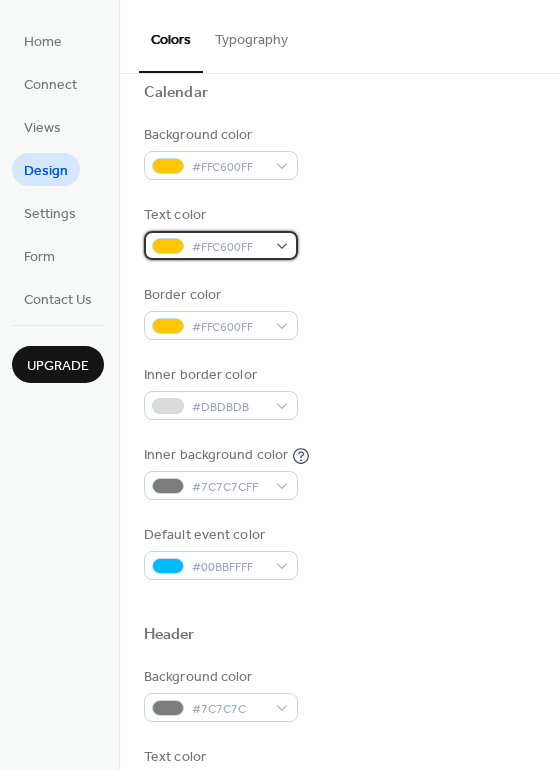 click on "#FFC600FF" at bounding box center (229, 247) 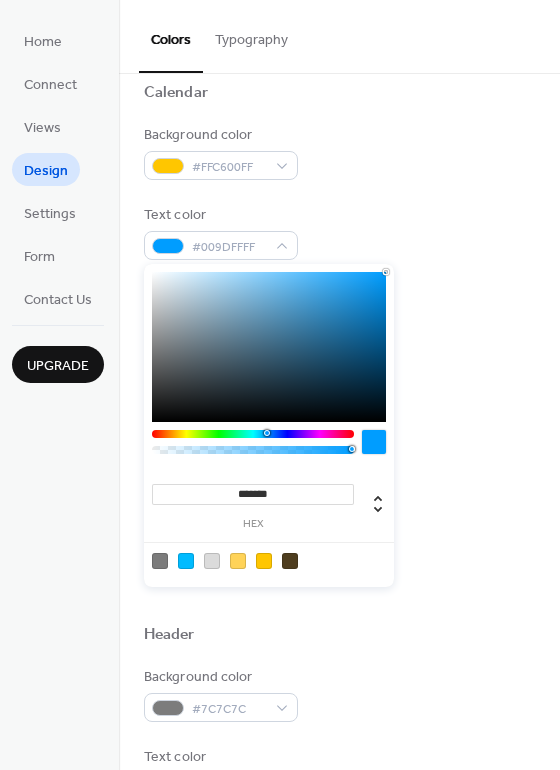 type on "*******" 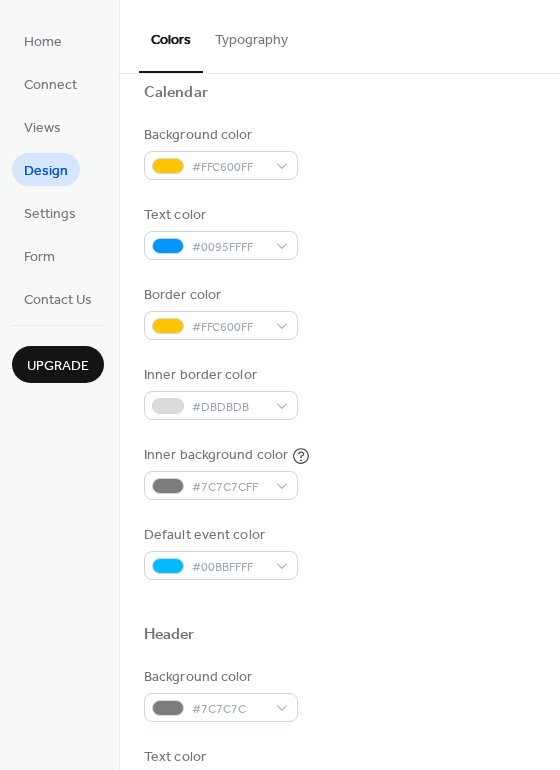 click on "Background color #FFC600FF Text color #0095FFFF Border color #FFC600FF Inner border color #DBDBDB Inner background color #7C7C7CFF Default event color #00BBFFFF" at bounding box center [339, 352] 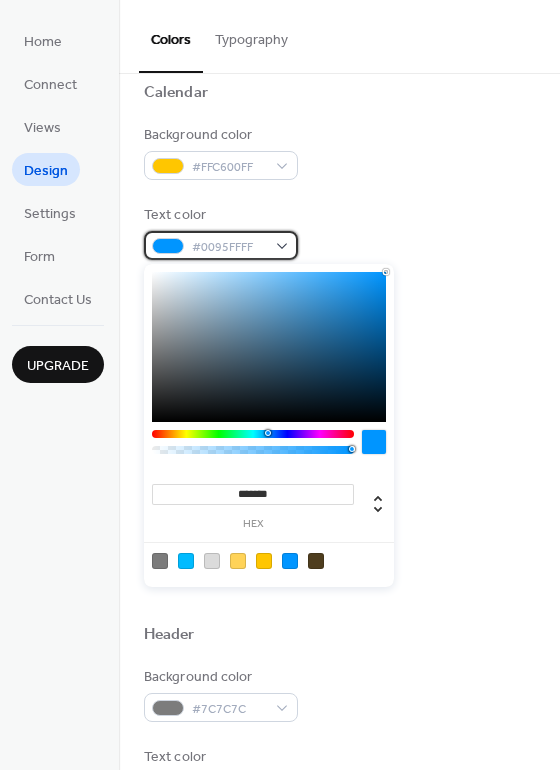 click on "#0095FFFF" at bounding box center [229, 247] 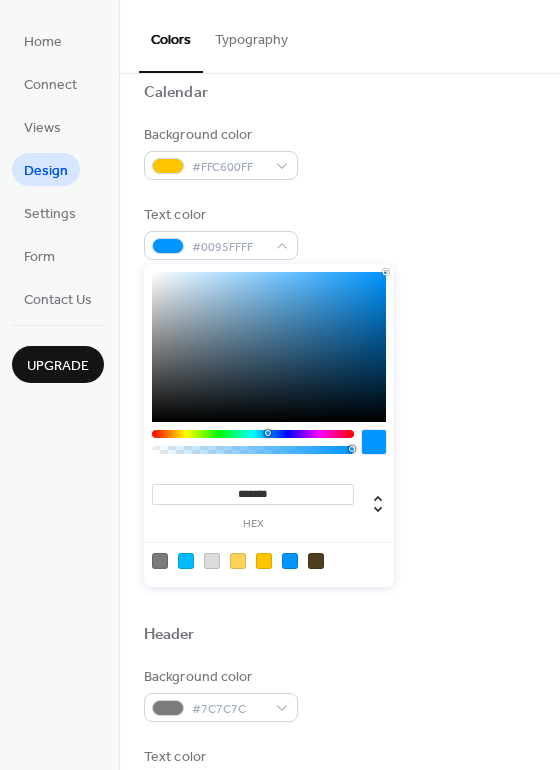 type on "*******" 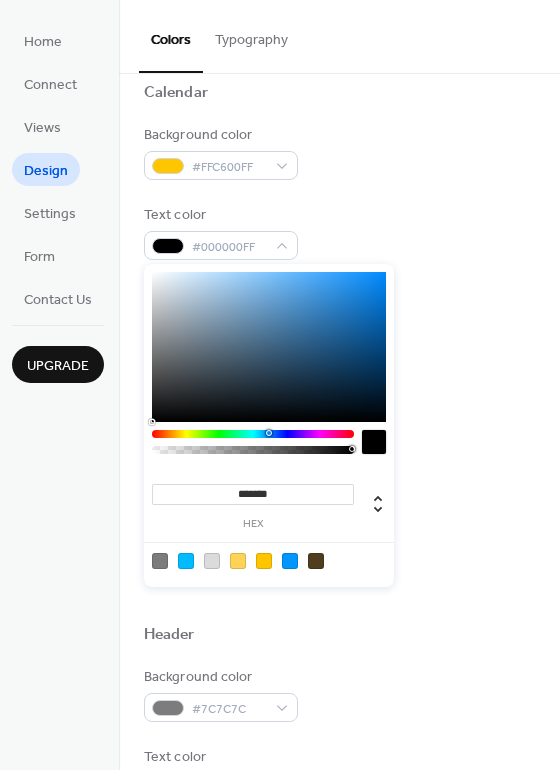 drag, startPoint x: 197, startPoint y: 410, endPoint x: 122, endPoint y: 432, distance: 78.160095 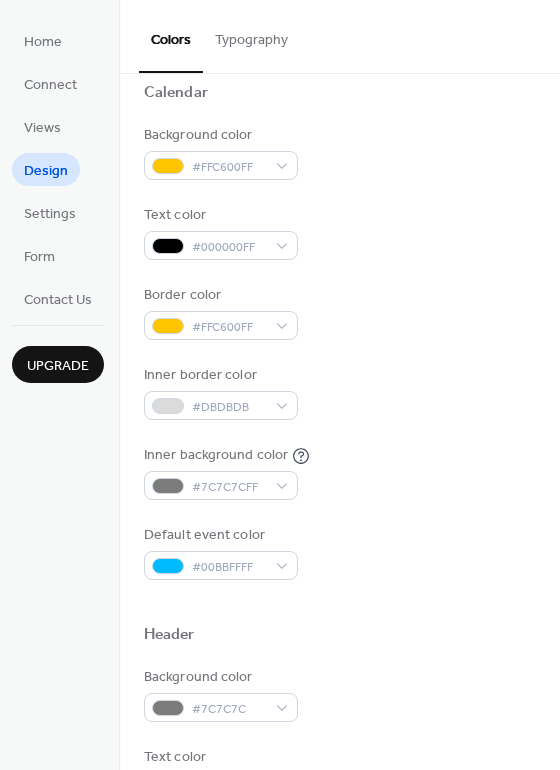 click on "Inner background color #7C7C7CFF" at bounding box center (339, 472) 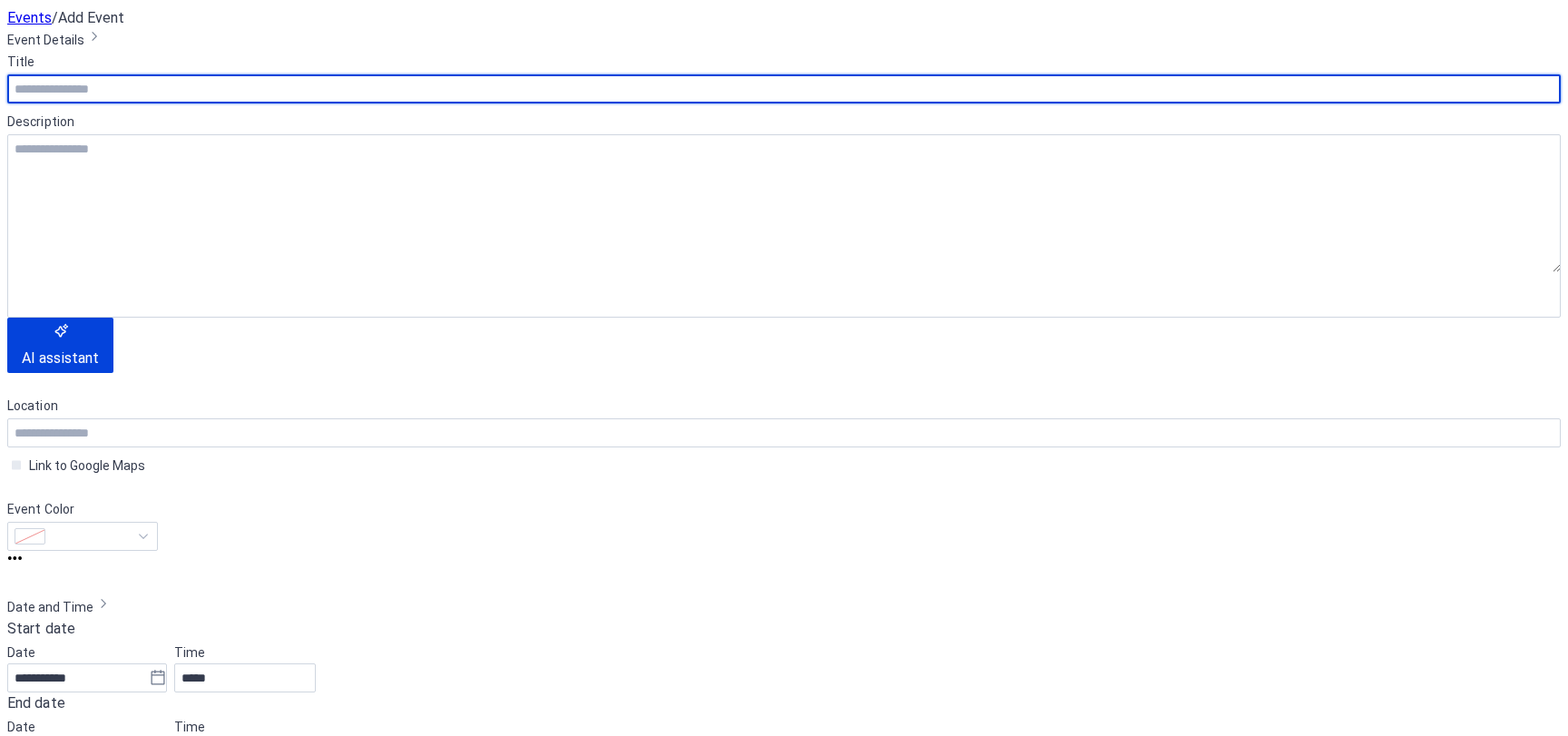 scroll, scrollTop: 0, scrollLeft: 0, axis: both 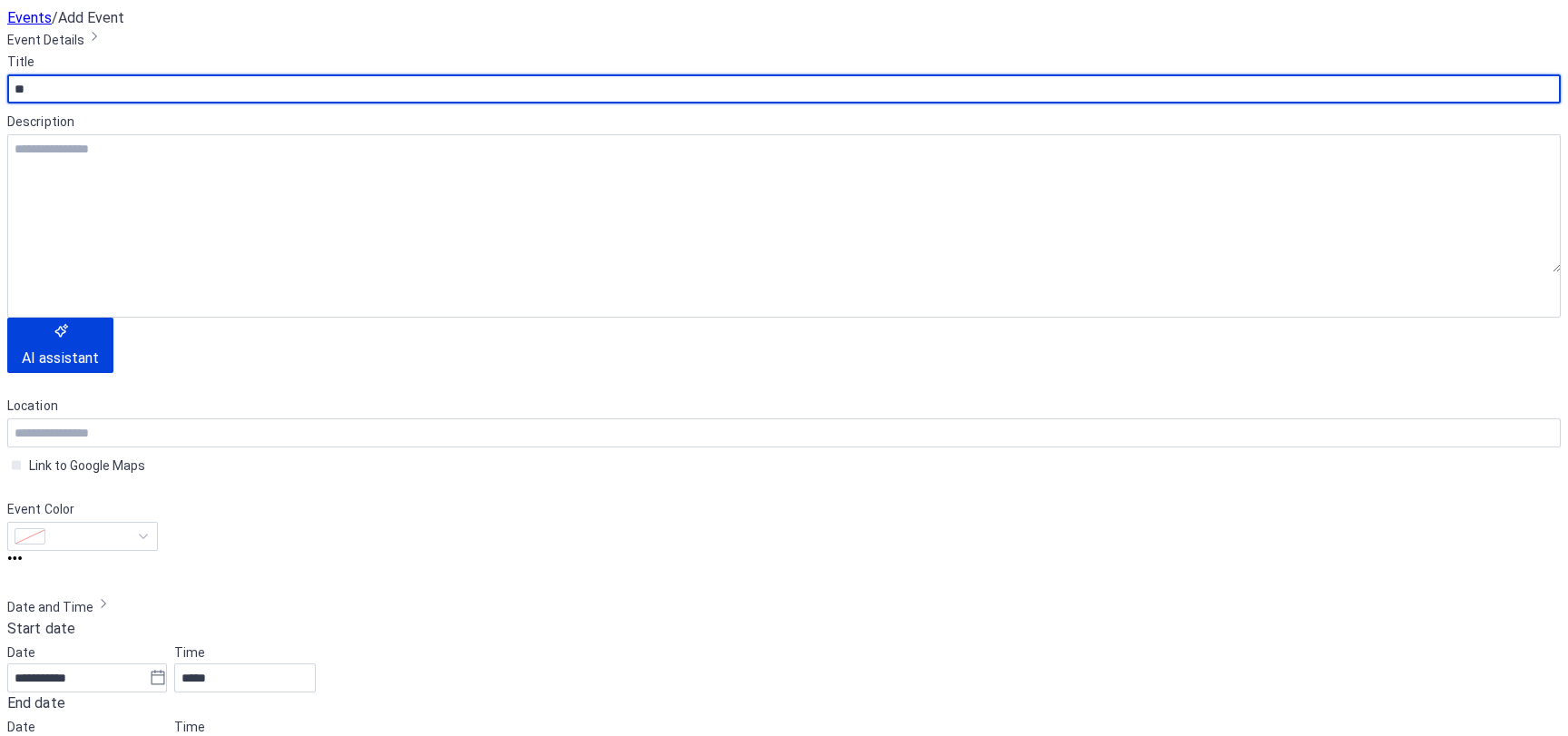 type on "*" 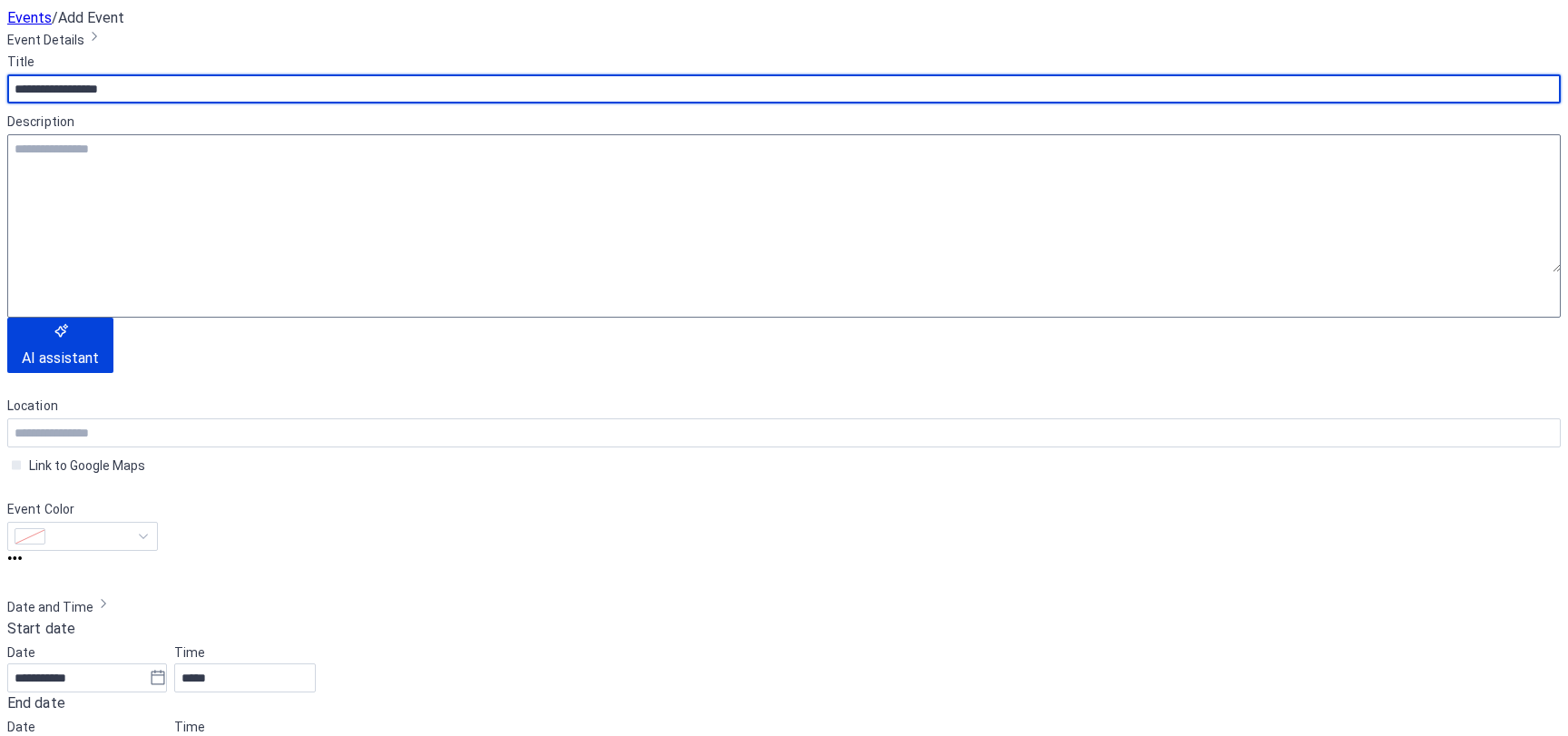 type on "**********" 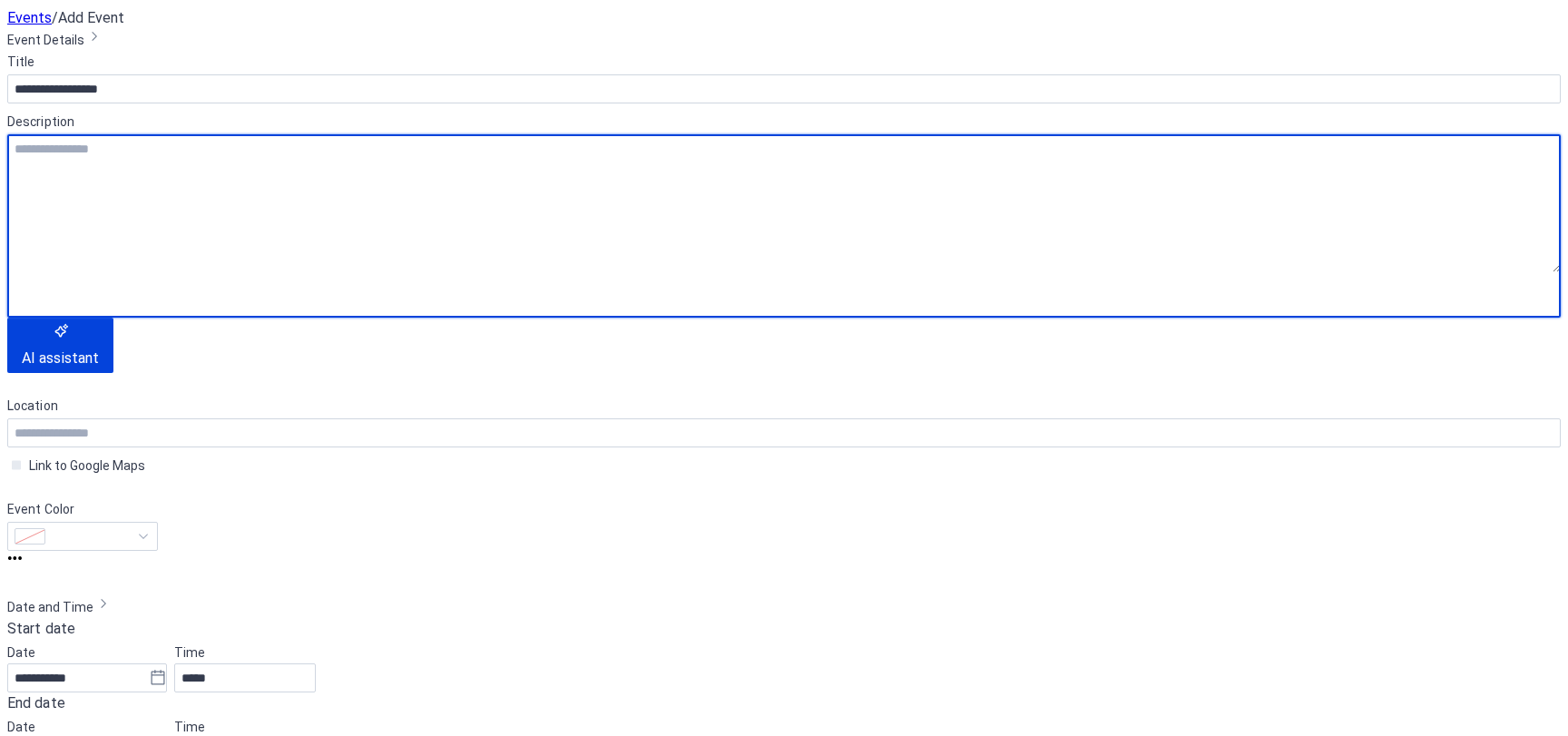 click at bounding box center [784, 203] 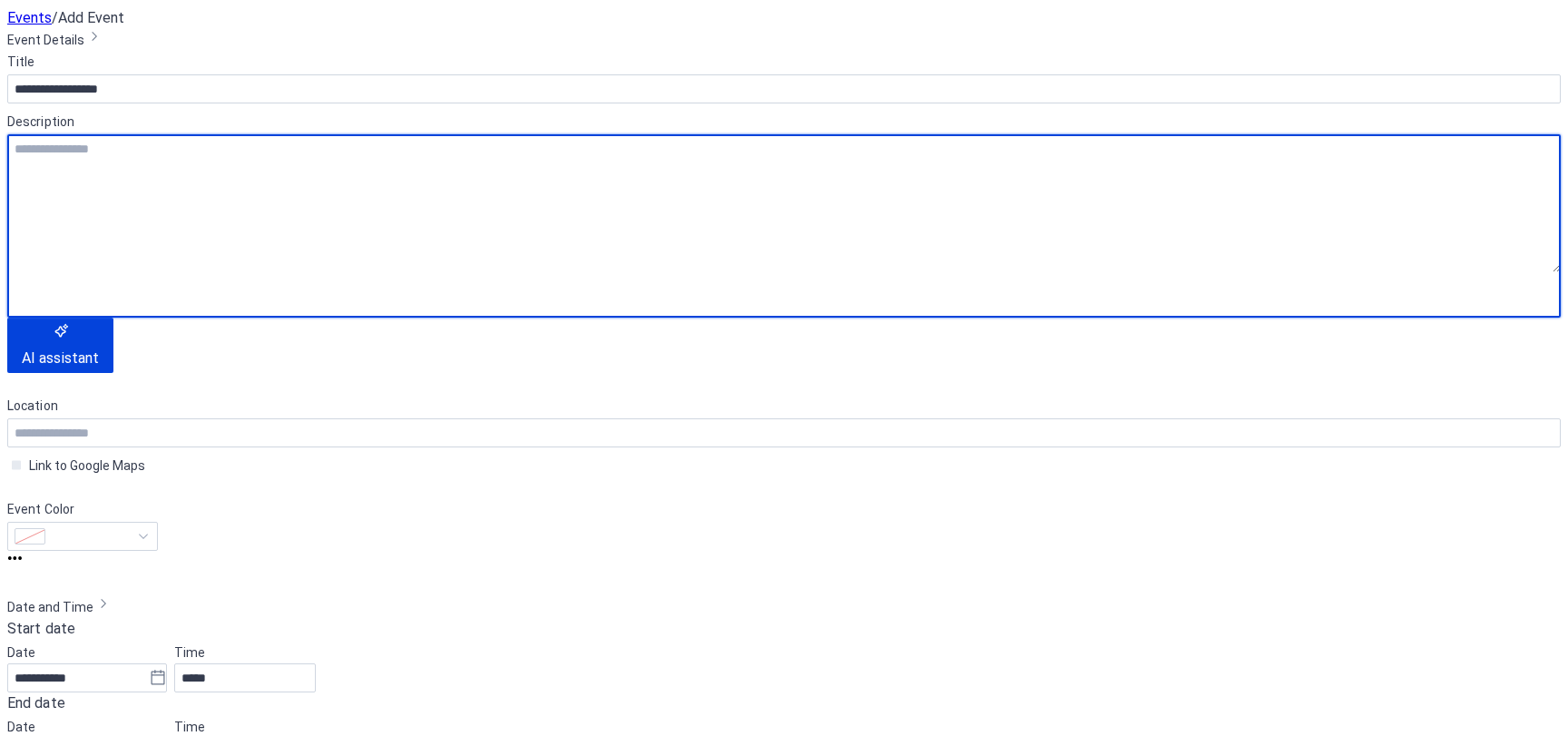 paste on "**********" 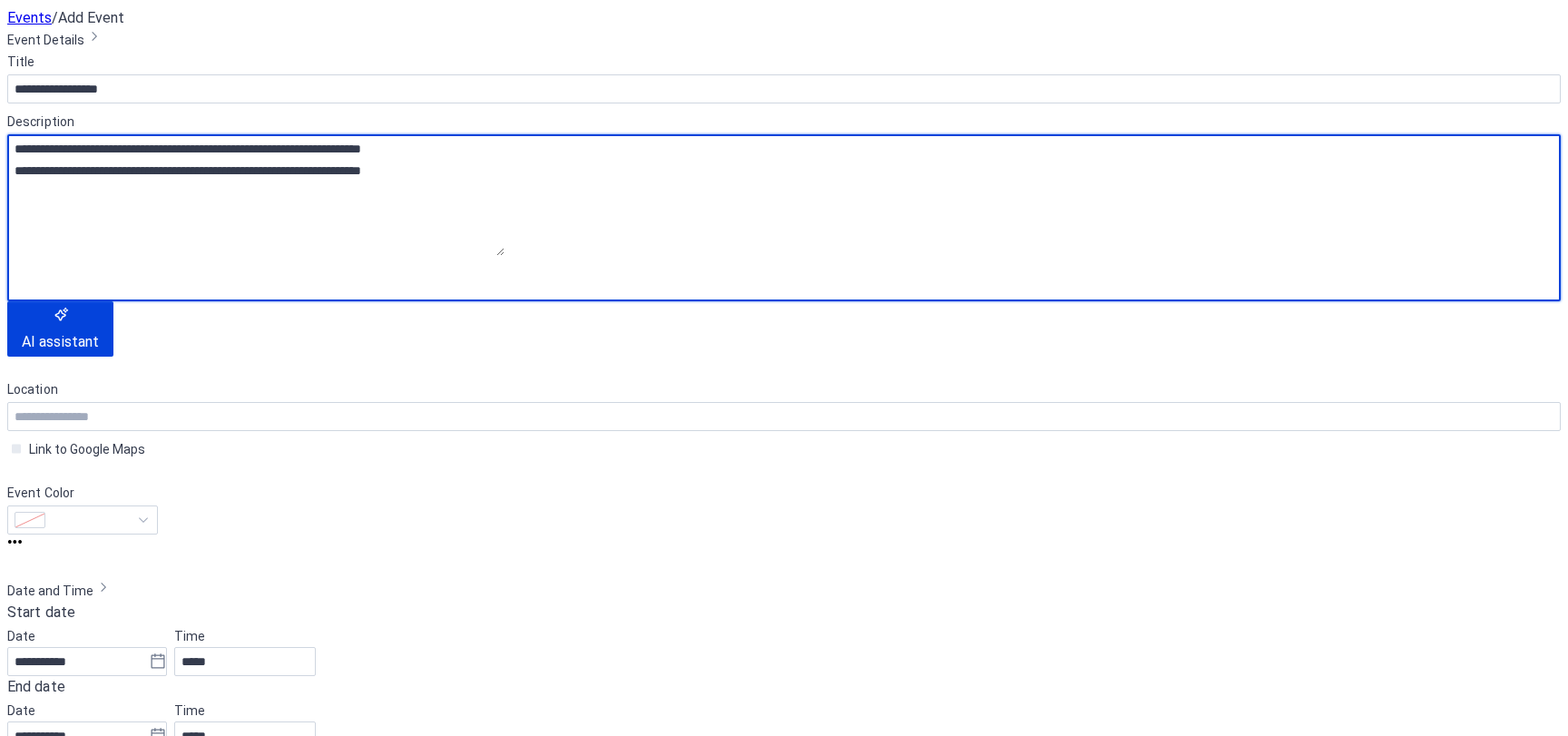 type on "**********" 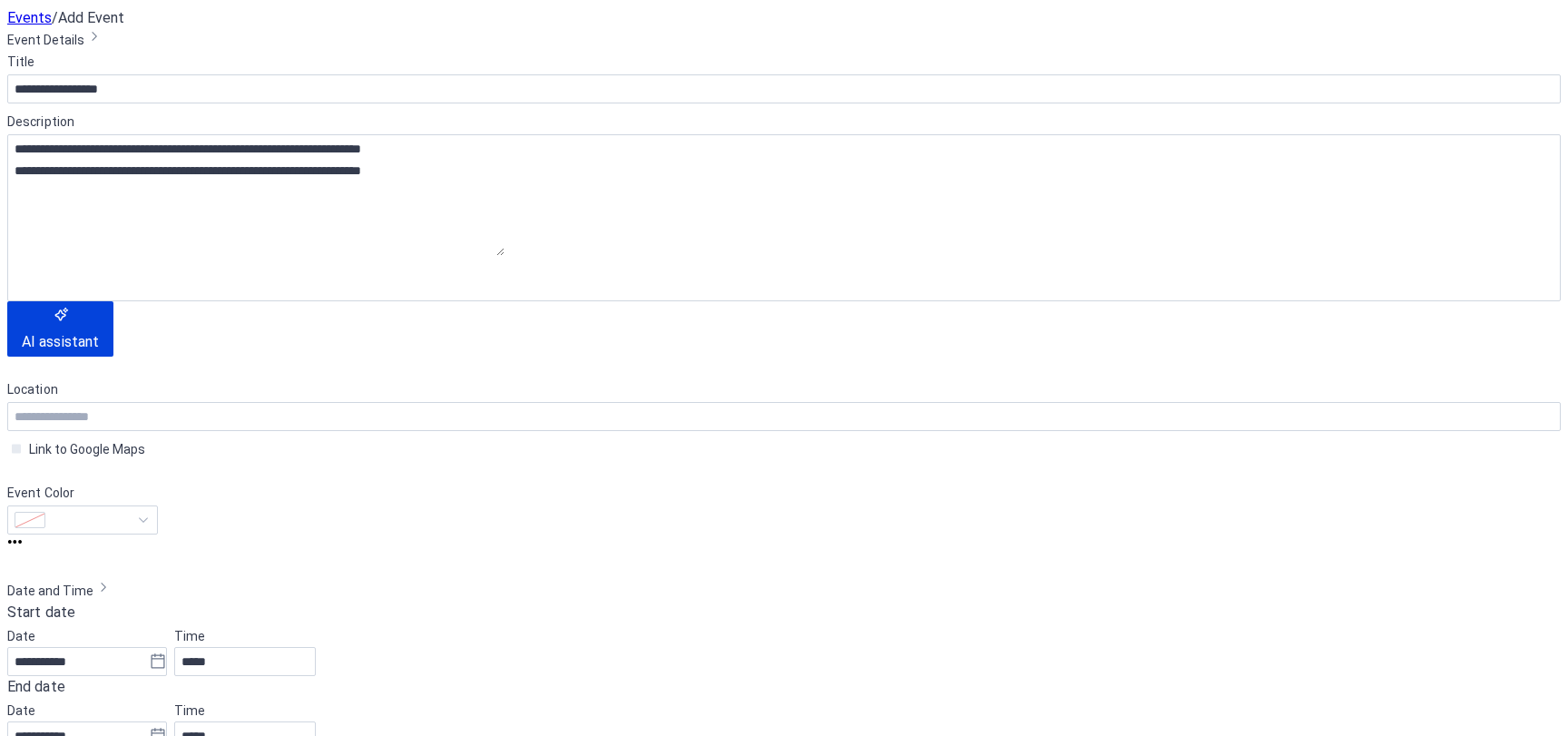 click on "**********" at bounding box center (784, 790) 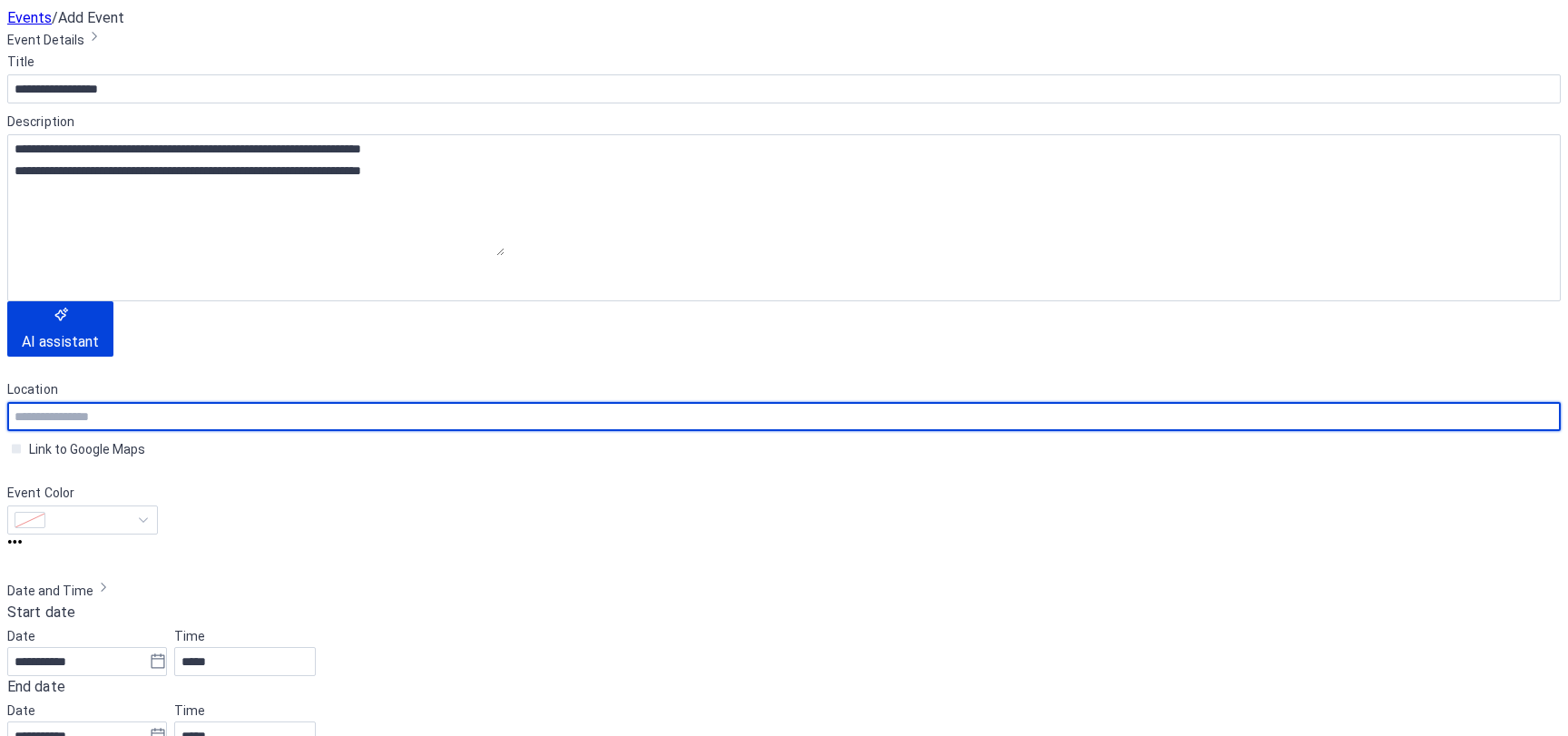 click at bounding box center [784, 417] 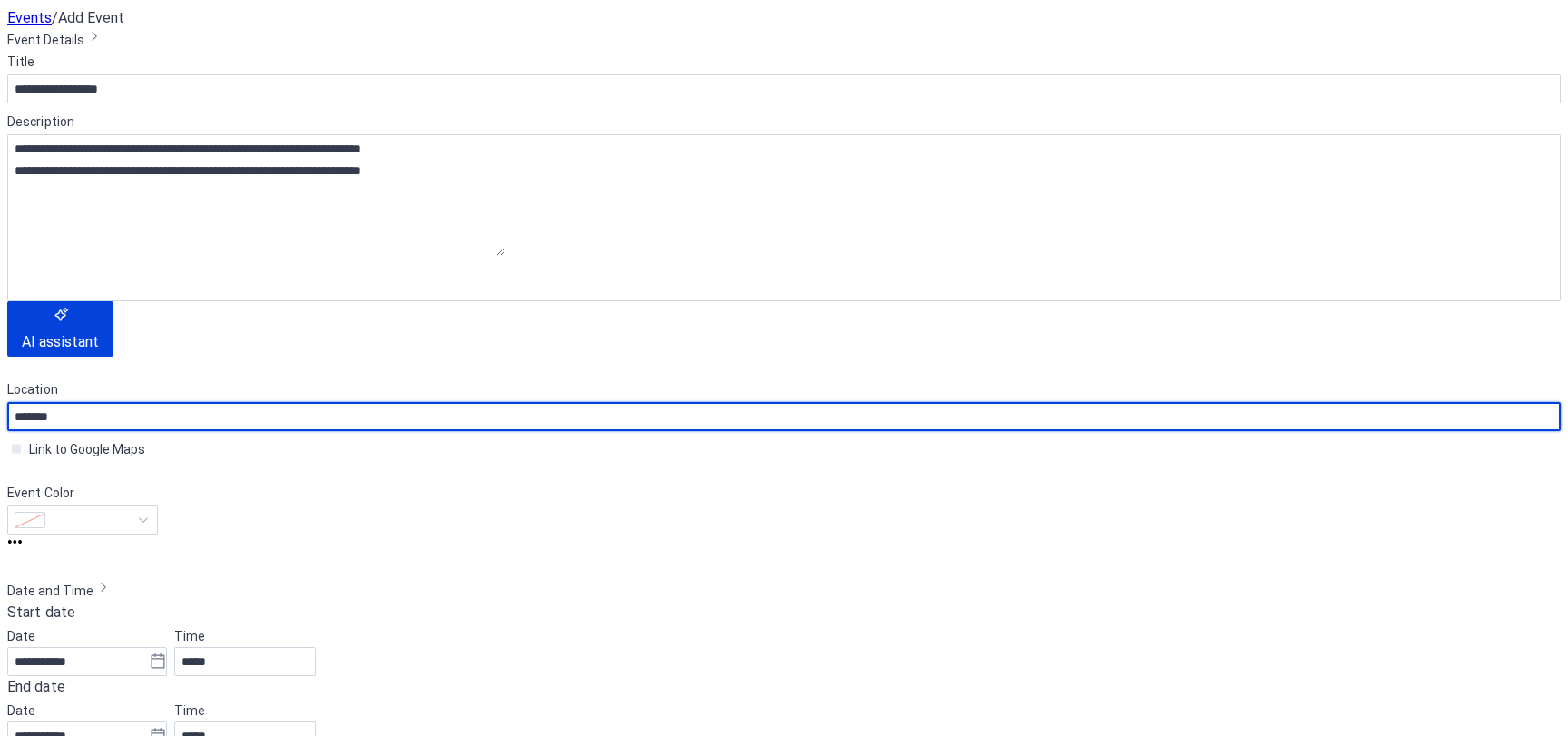 type on "*******" 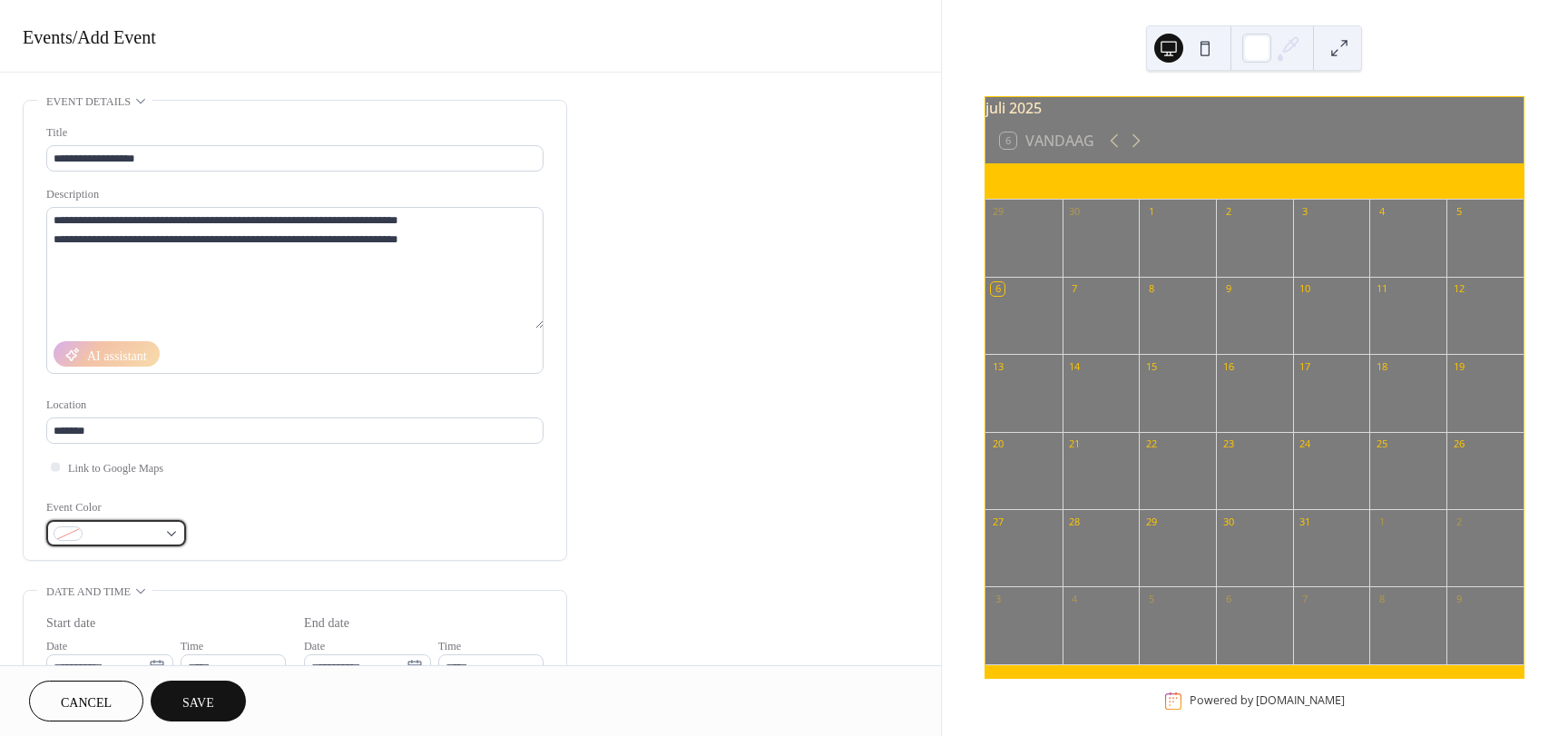 click at bounding box center (68, 534) 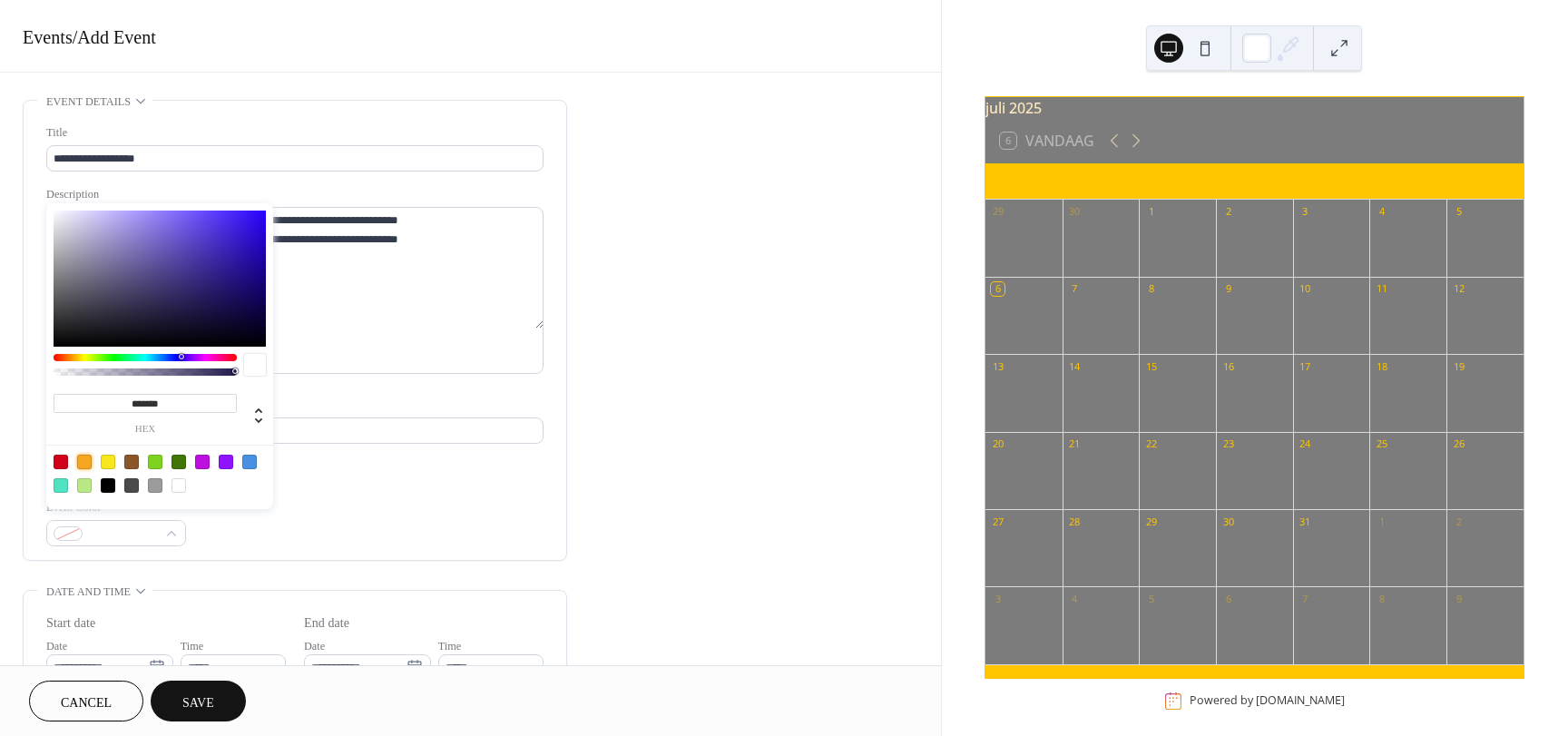 click at bounding box center (84, 462) 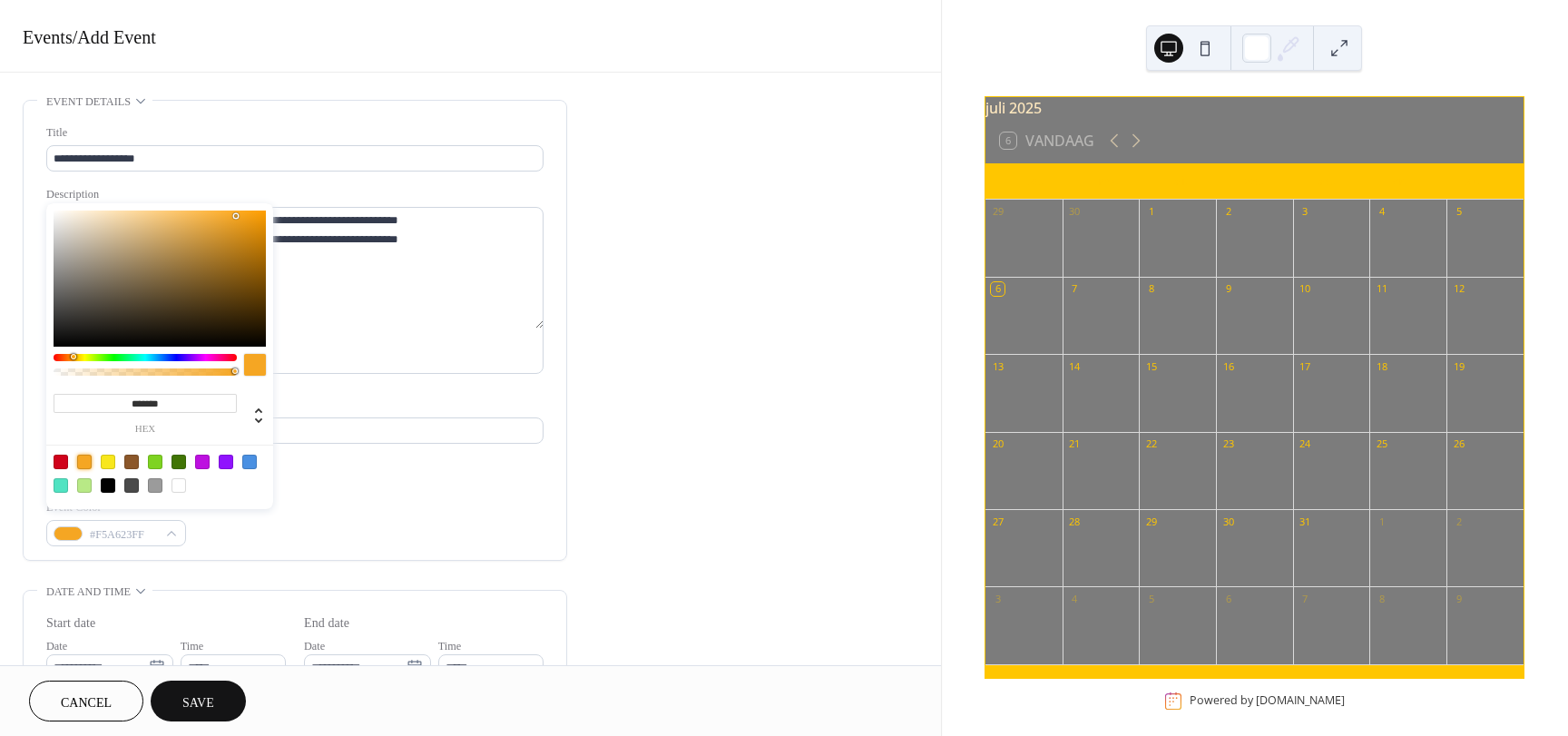 click on "**********" at bounding box center [295, 335] 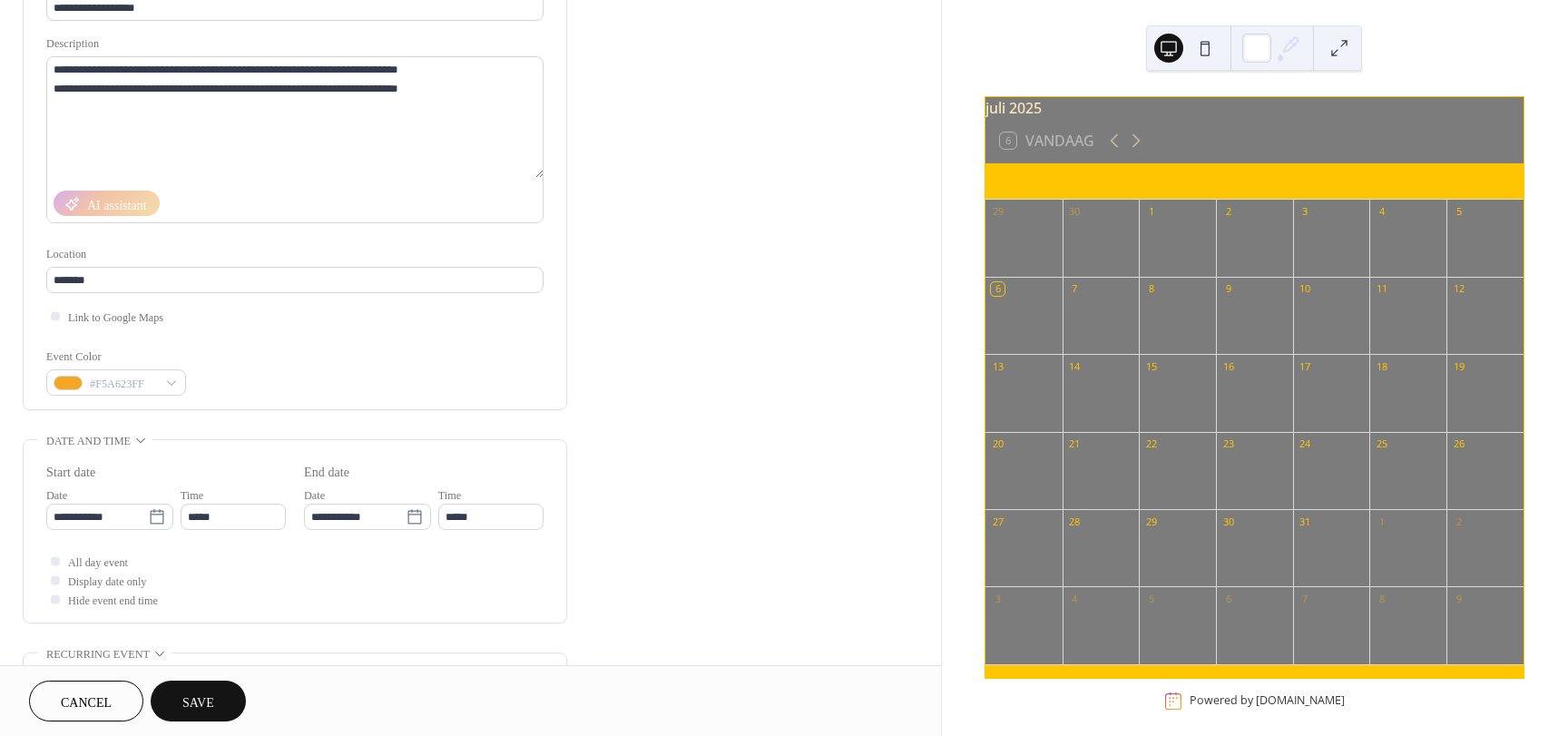 scroll, scrollTop: 363, scrollLeft: 0, axis: vertical 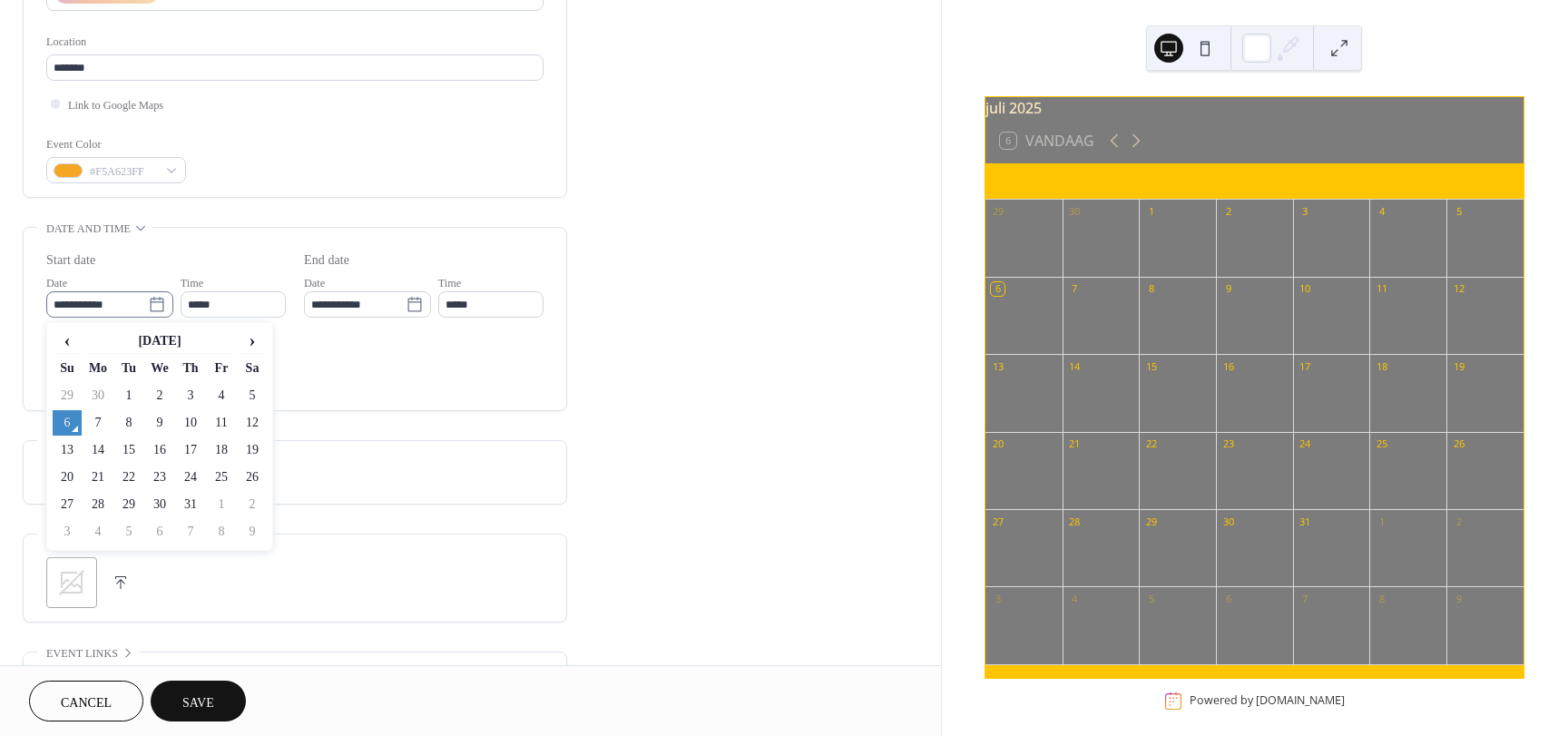 click 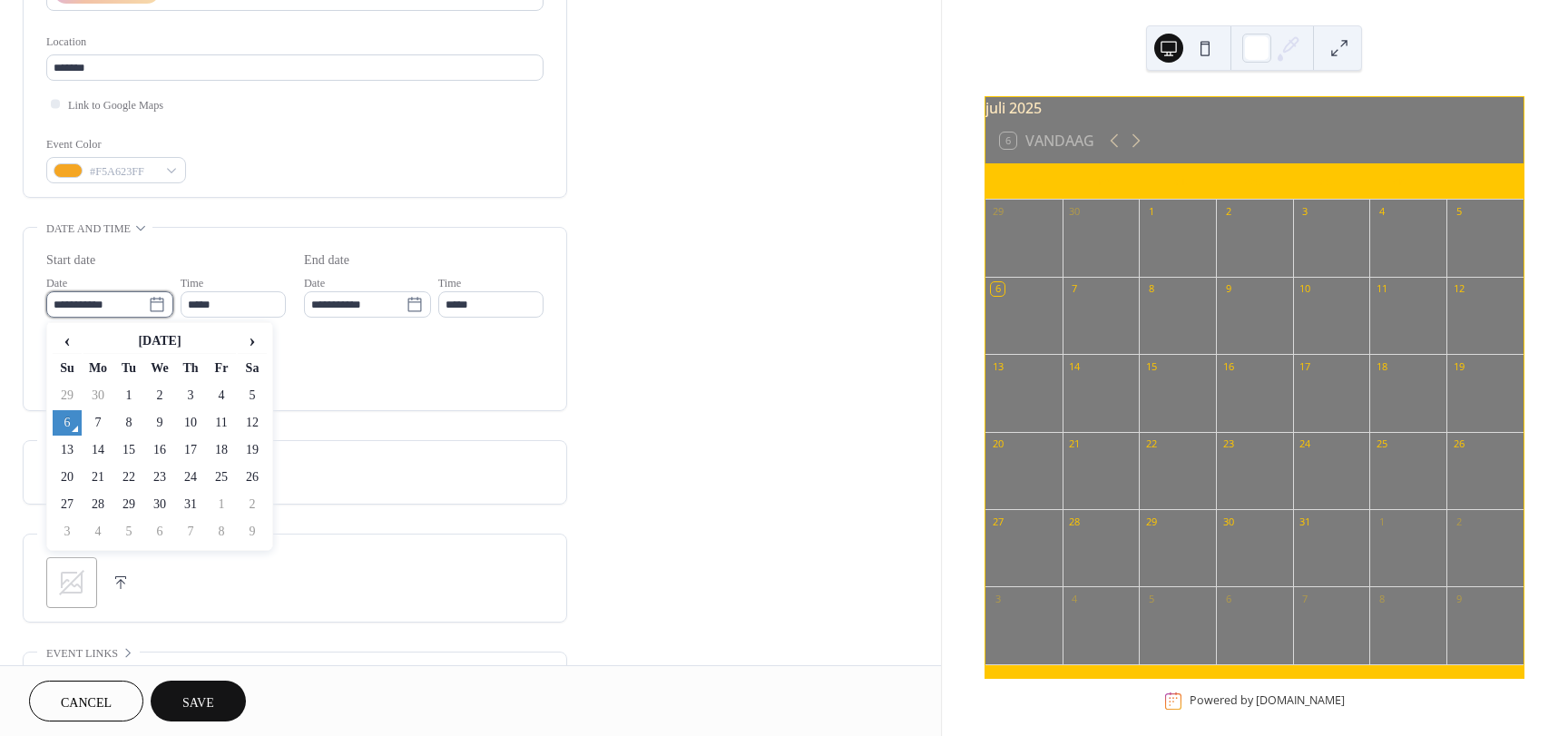 click on "**********" at bounding box center (97, 304) 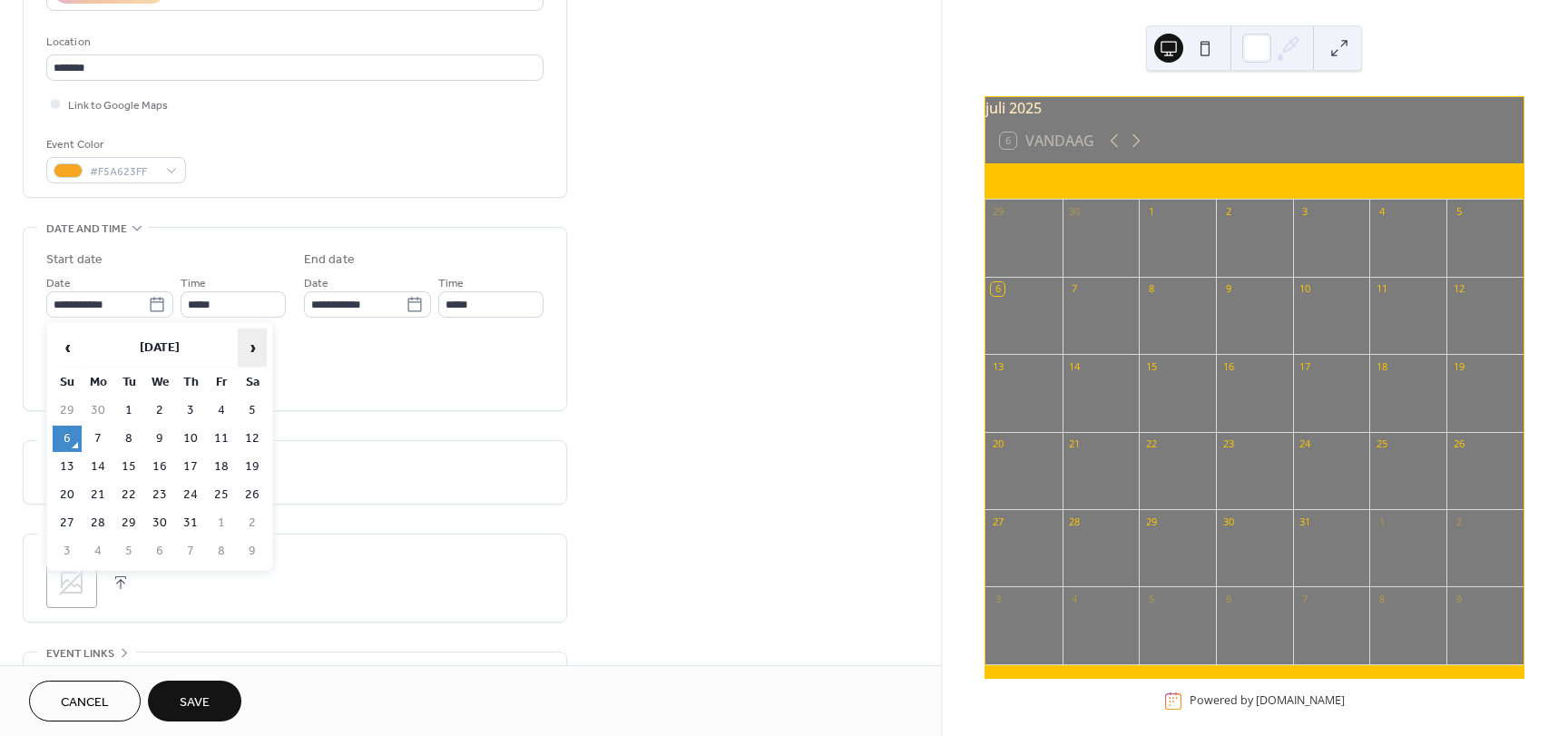 click on "›" at bounding box center (252, 348) 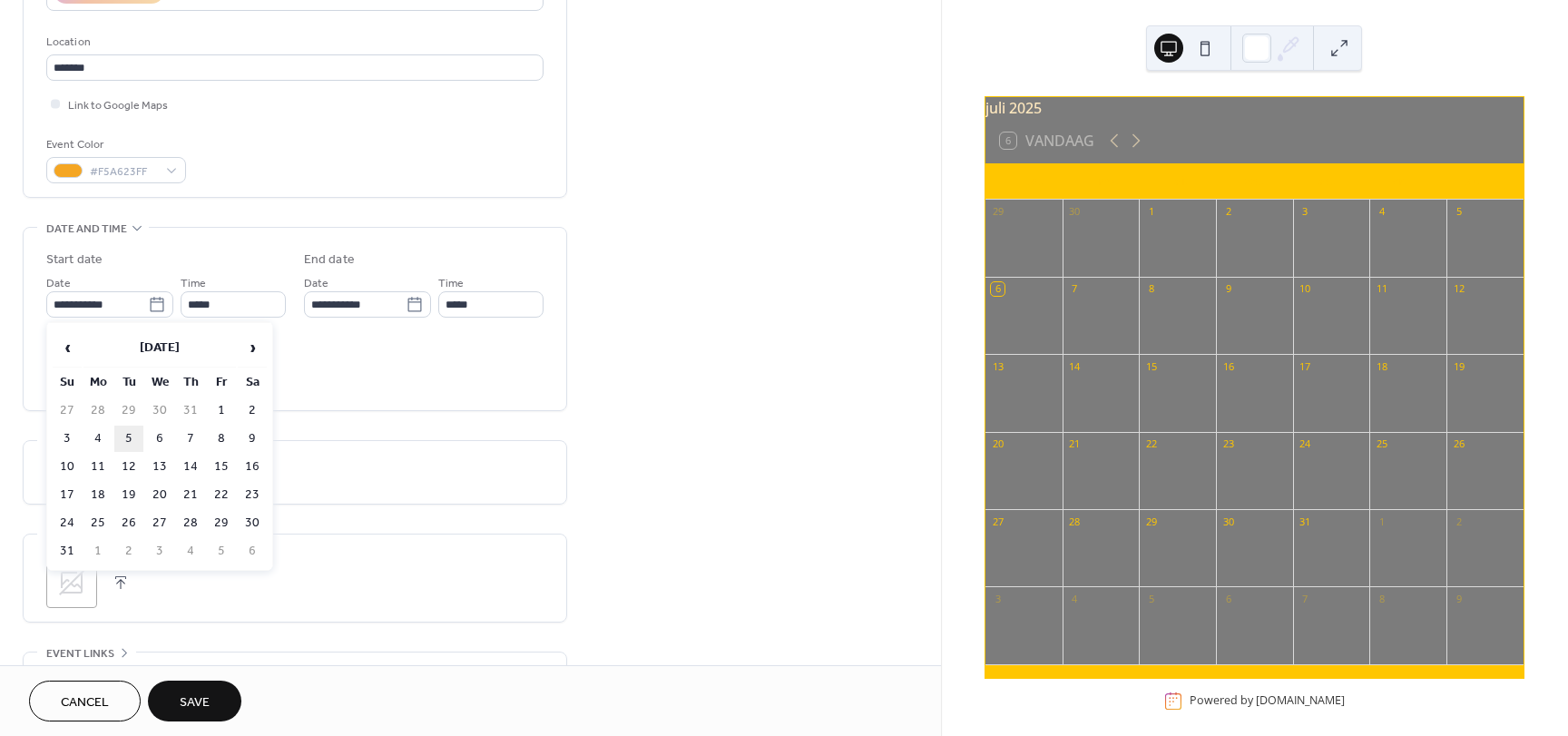 click on "5" at bounding box center (129, 438) 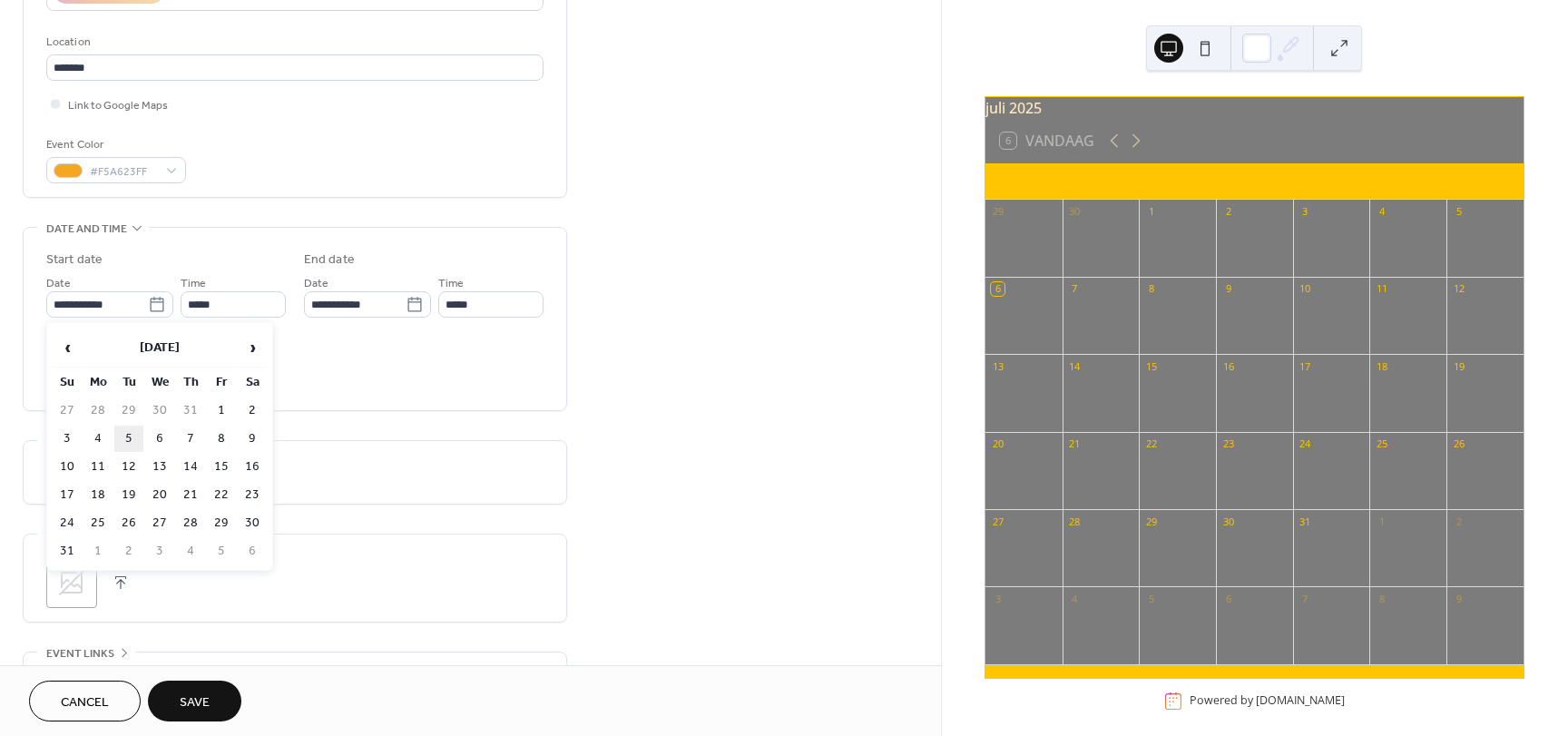 type on "**********" 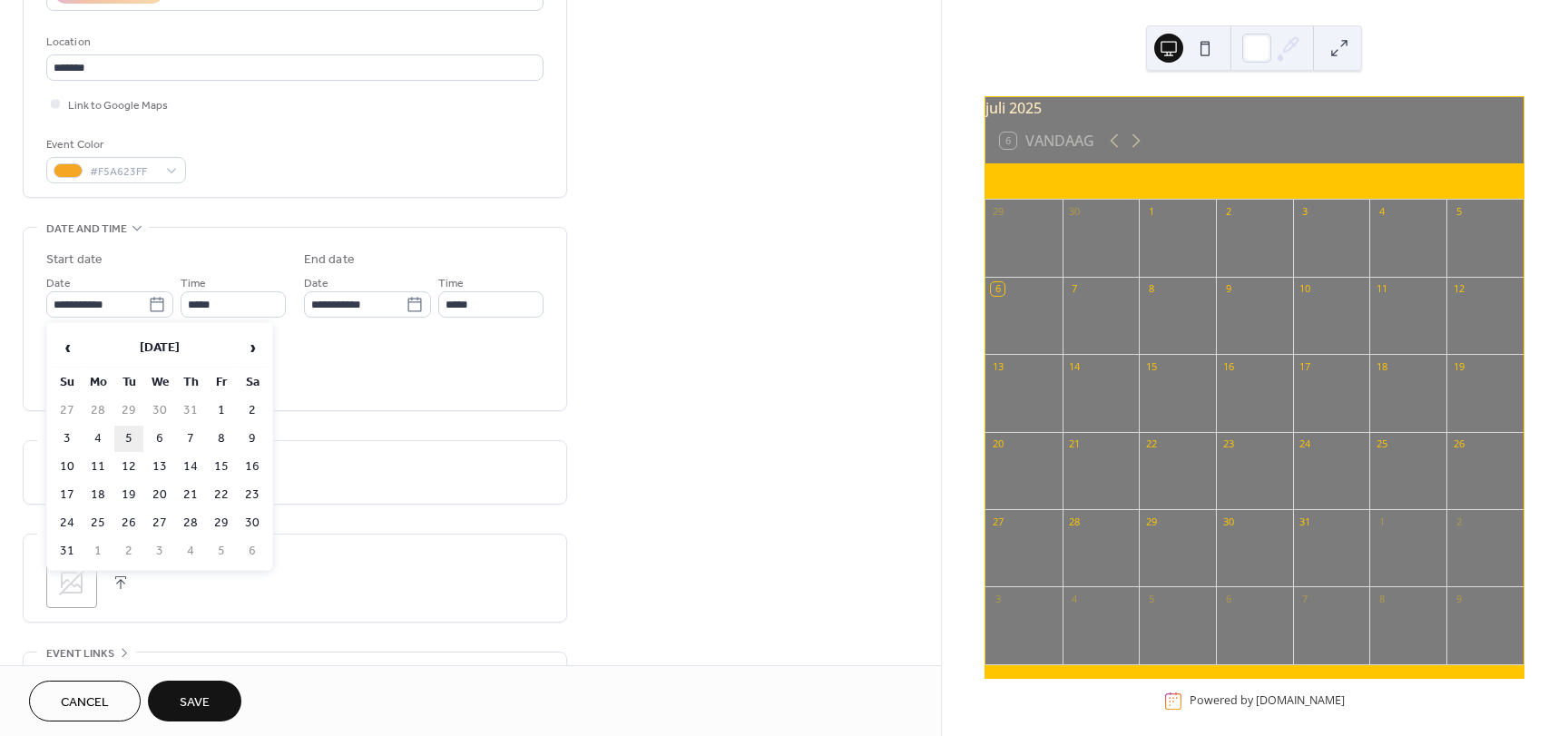 type on "**********" 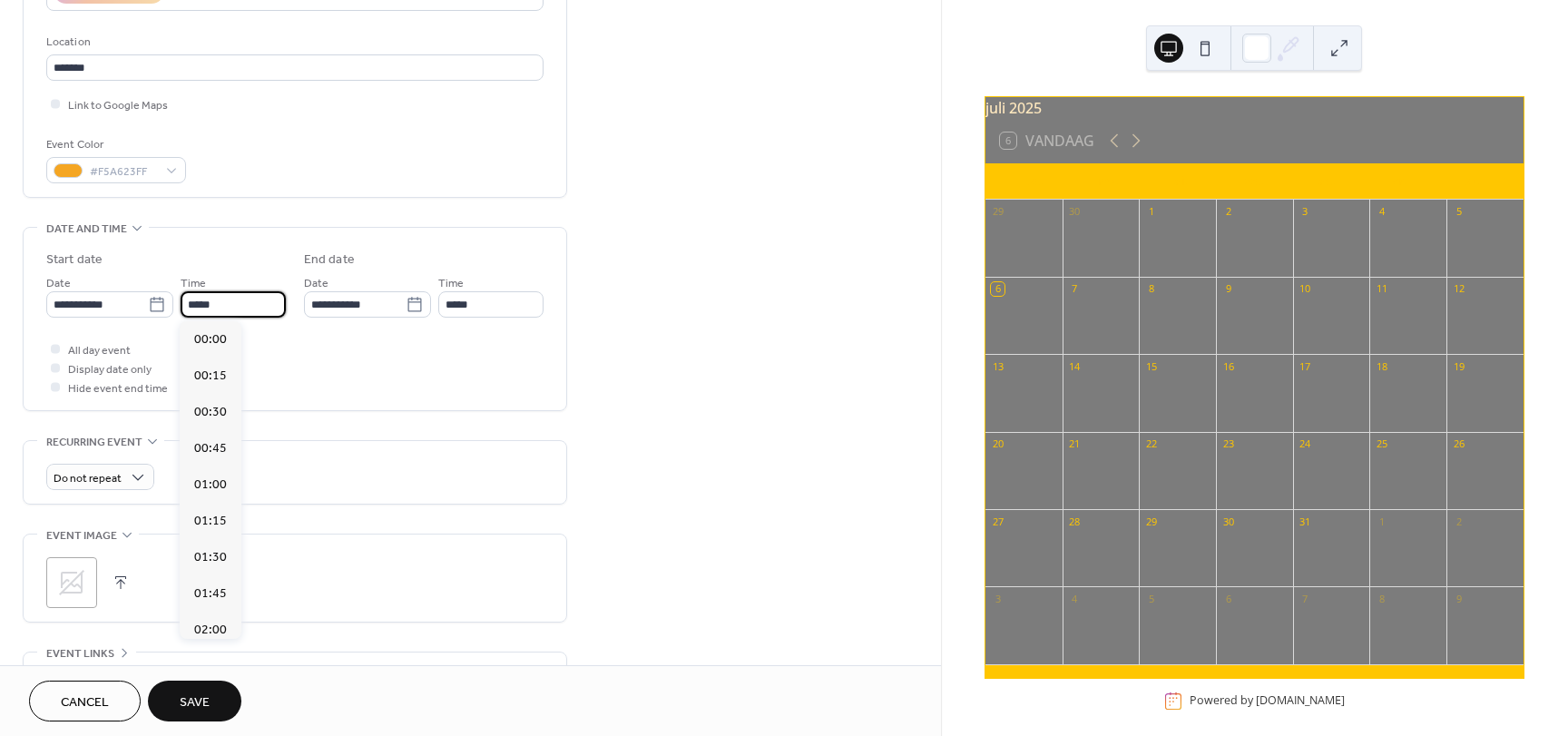 scroll, scrollTop: 1786, scrollLeft: 0, axis: vertical 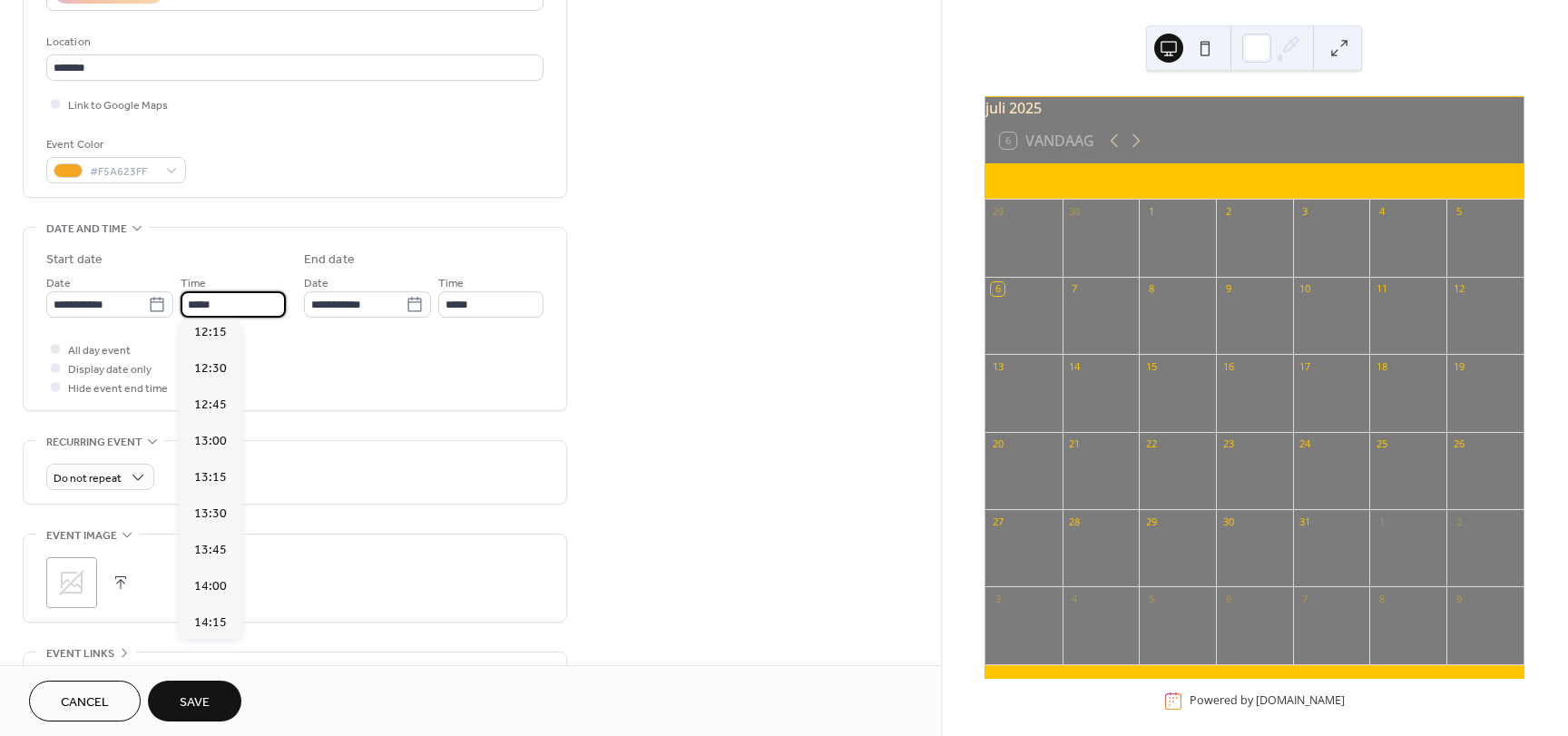 drag, startPoint x: 197, startPoint y: 301, endPoint x: 181, endPoint y: 301, distance: 16 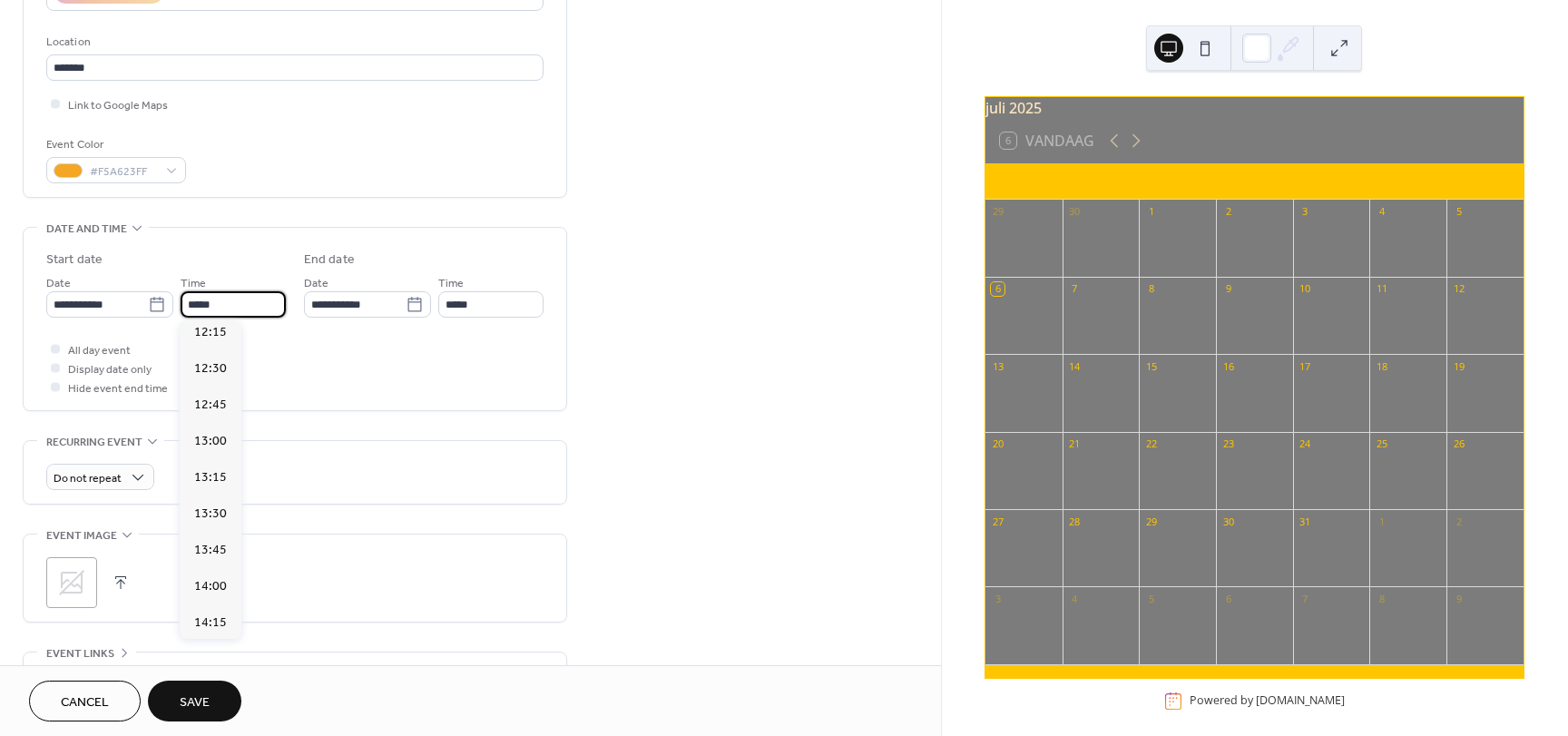 click on "*****" at bounding box center [233, 304] 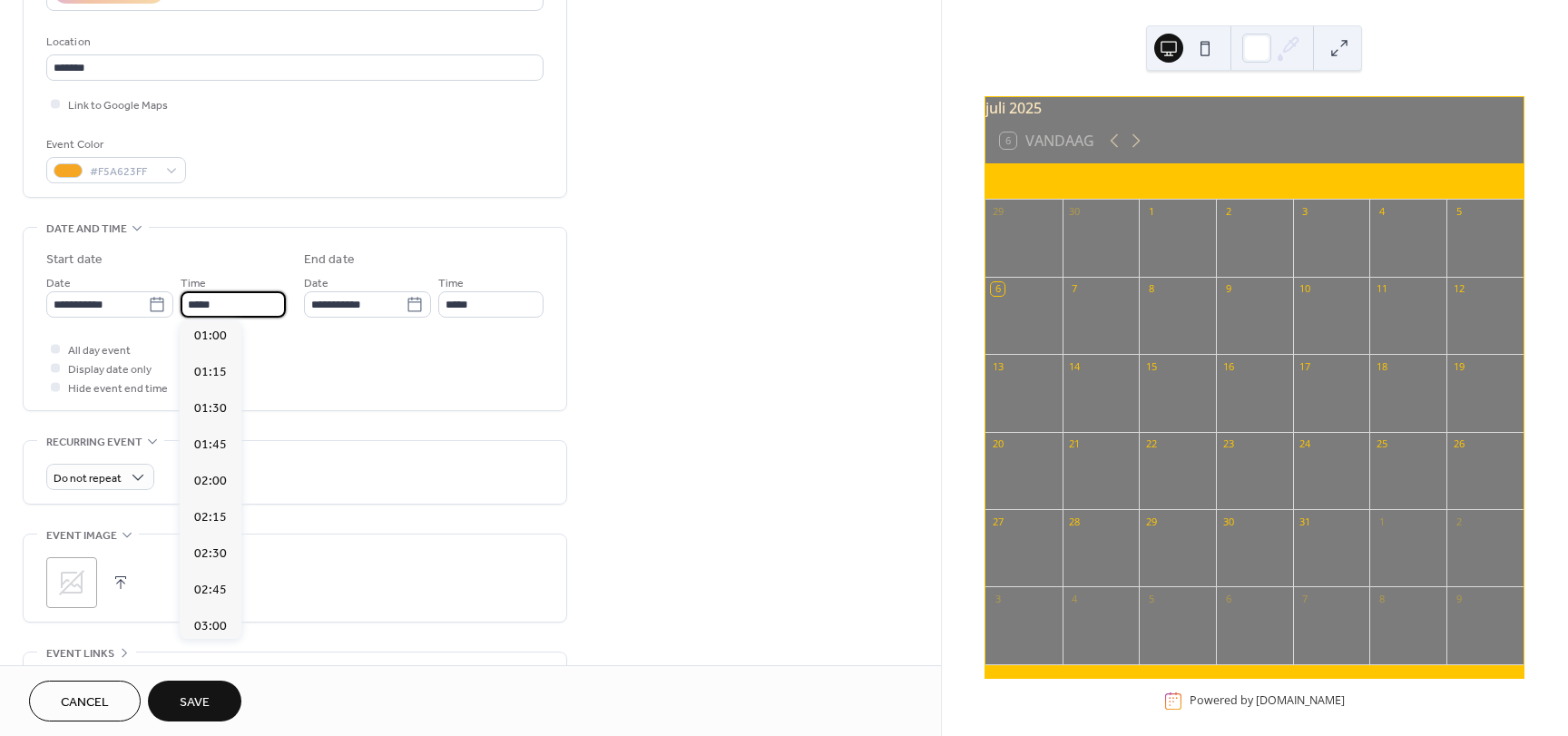 scroll, scrollTop: 2530, scrollLeft: 0, axis: vertical 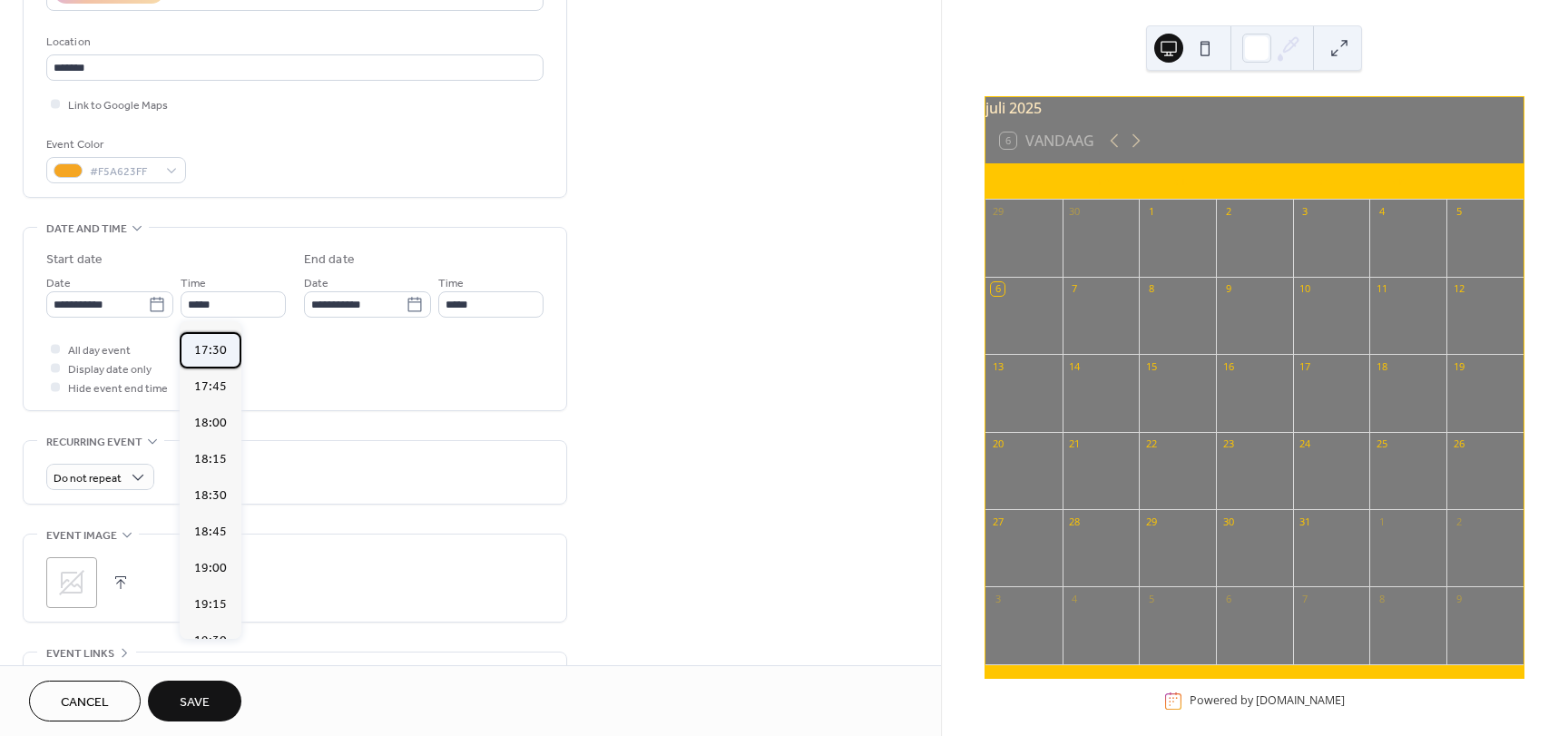 click on "17:30" at bounding box center [211, 350] 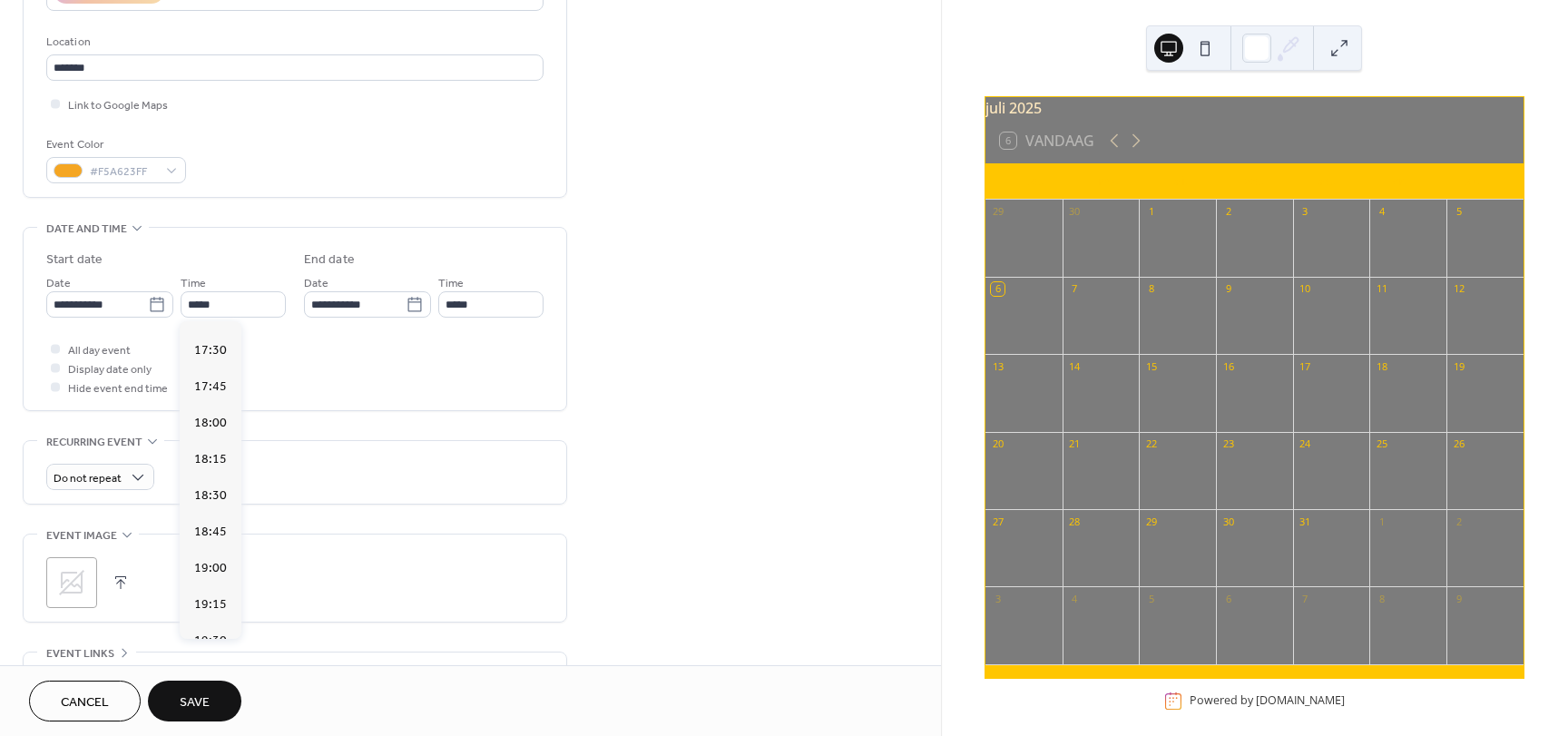type on "*****" 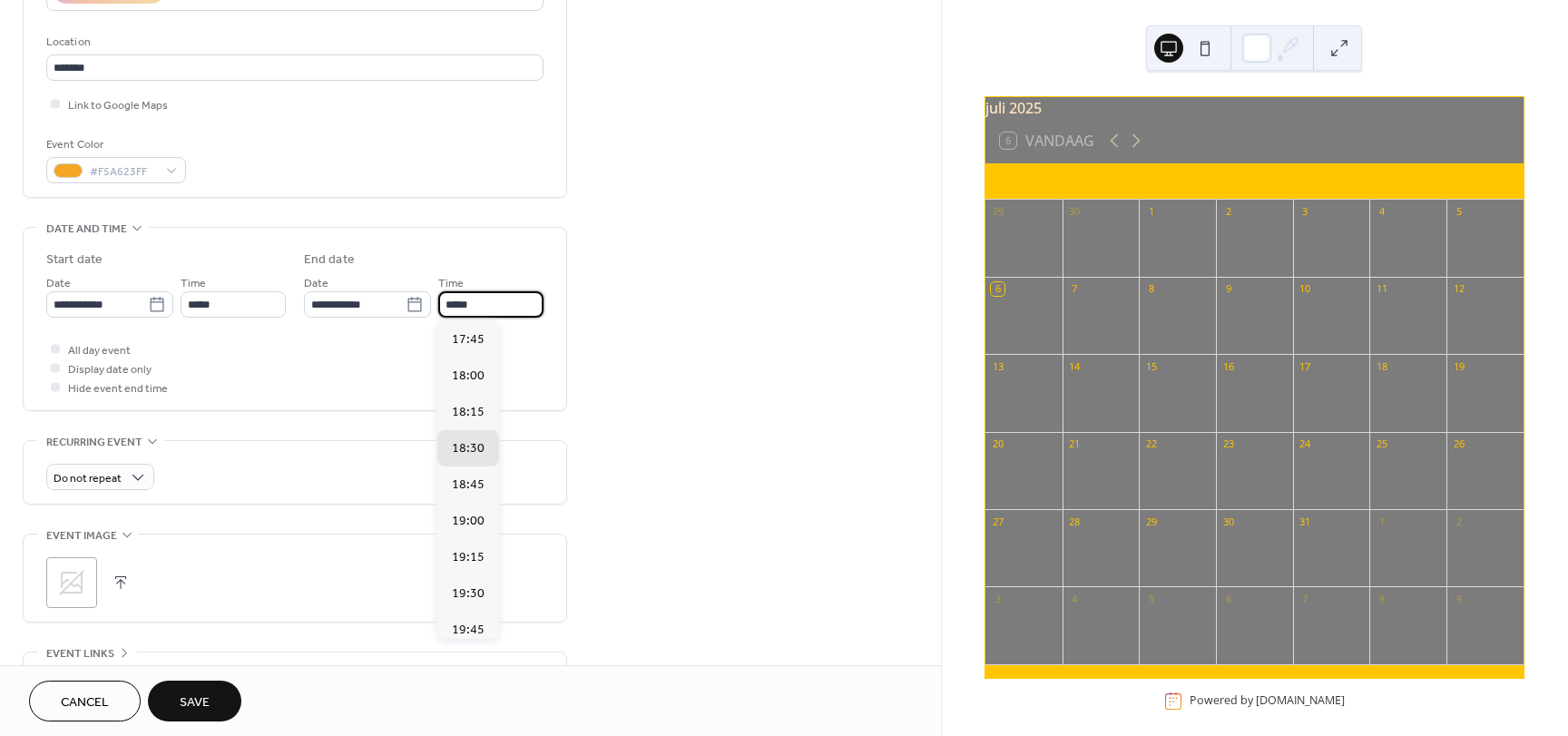 click on "*****" at bounding box center (491, 304) 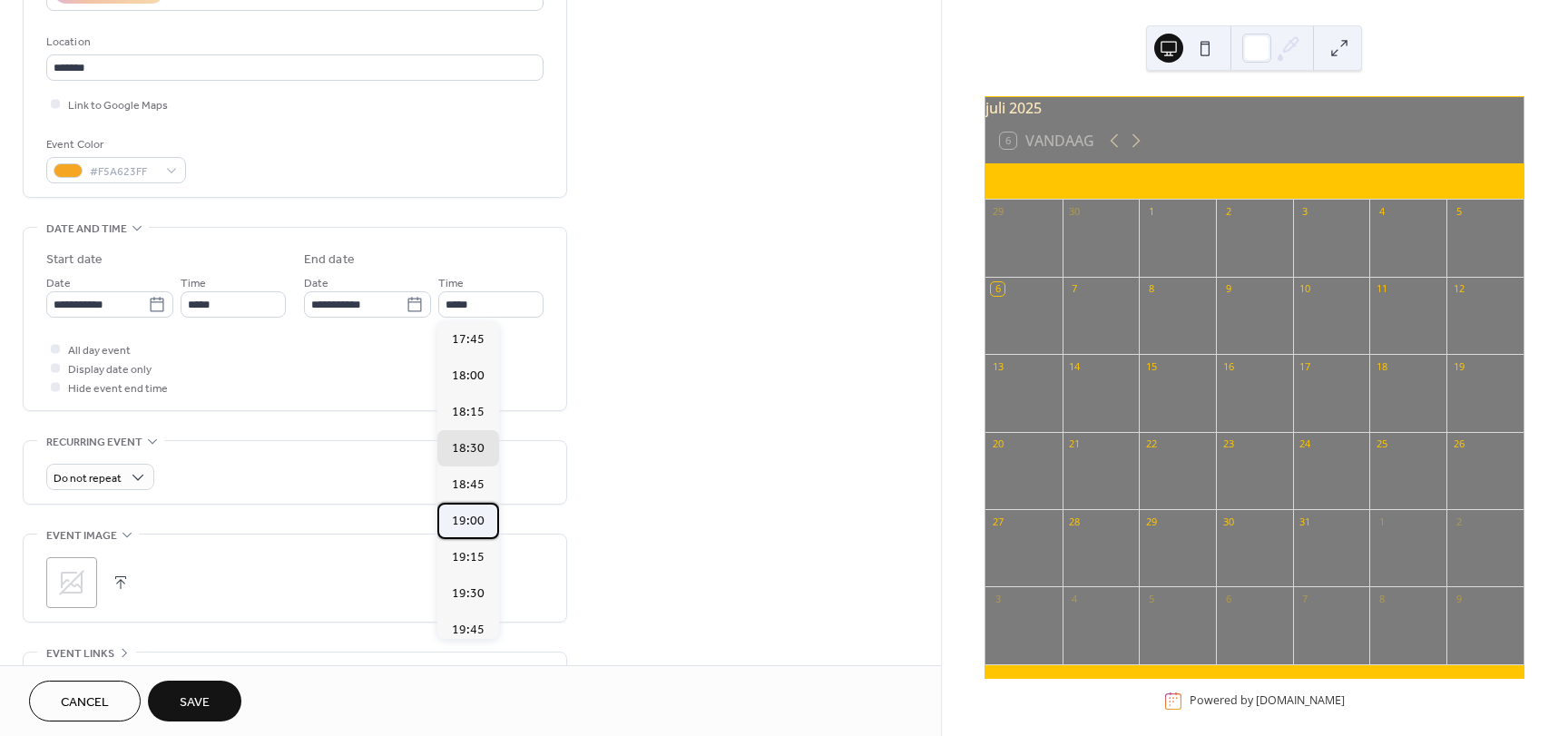 click on "19:00" at bounding box center [468, 521] 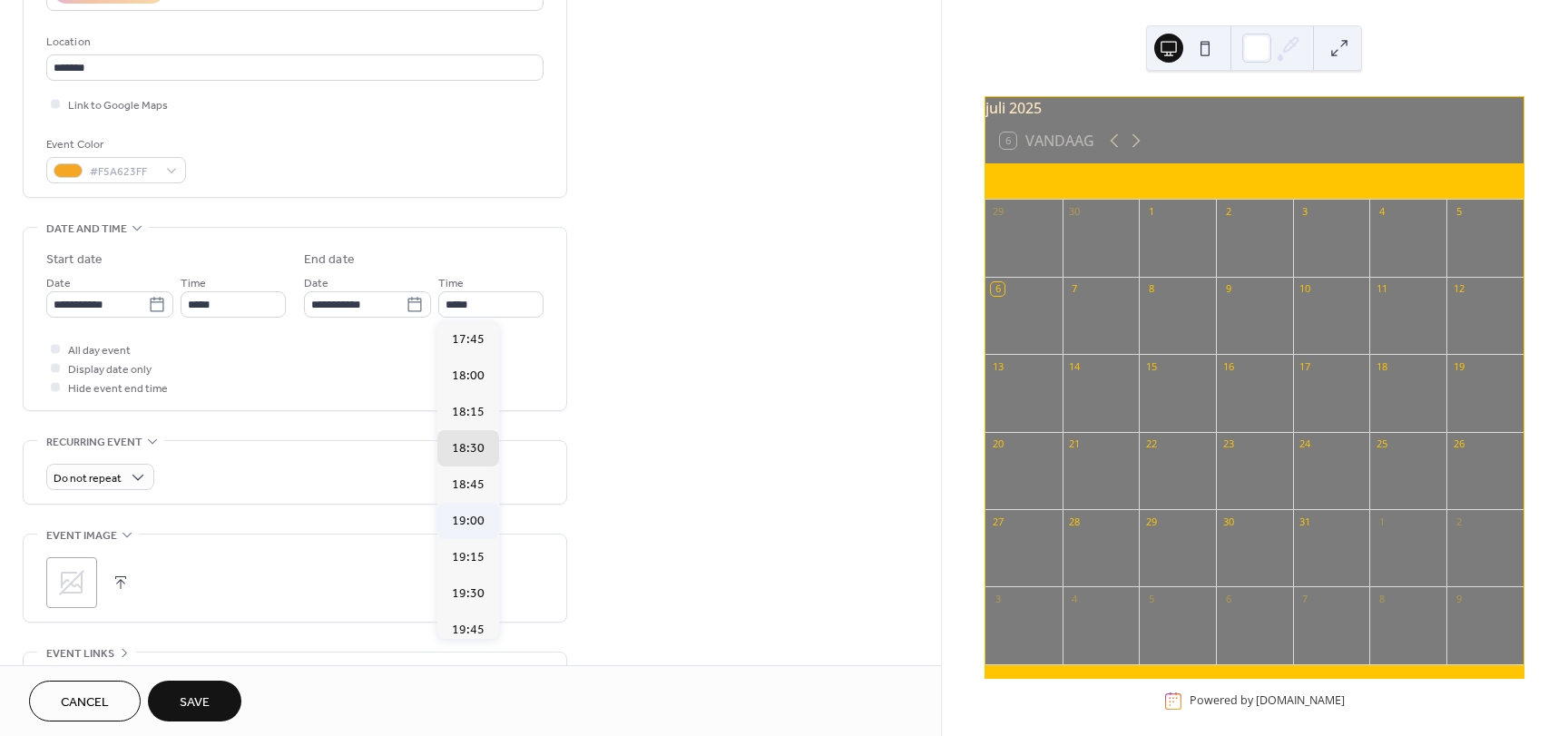 type on "*****" 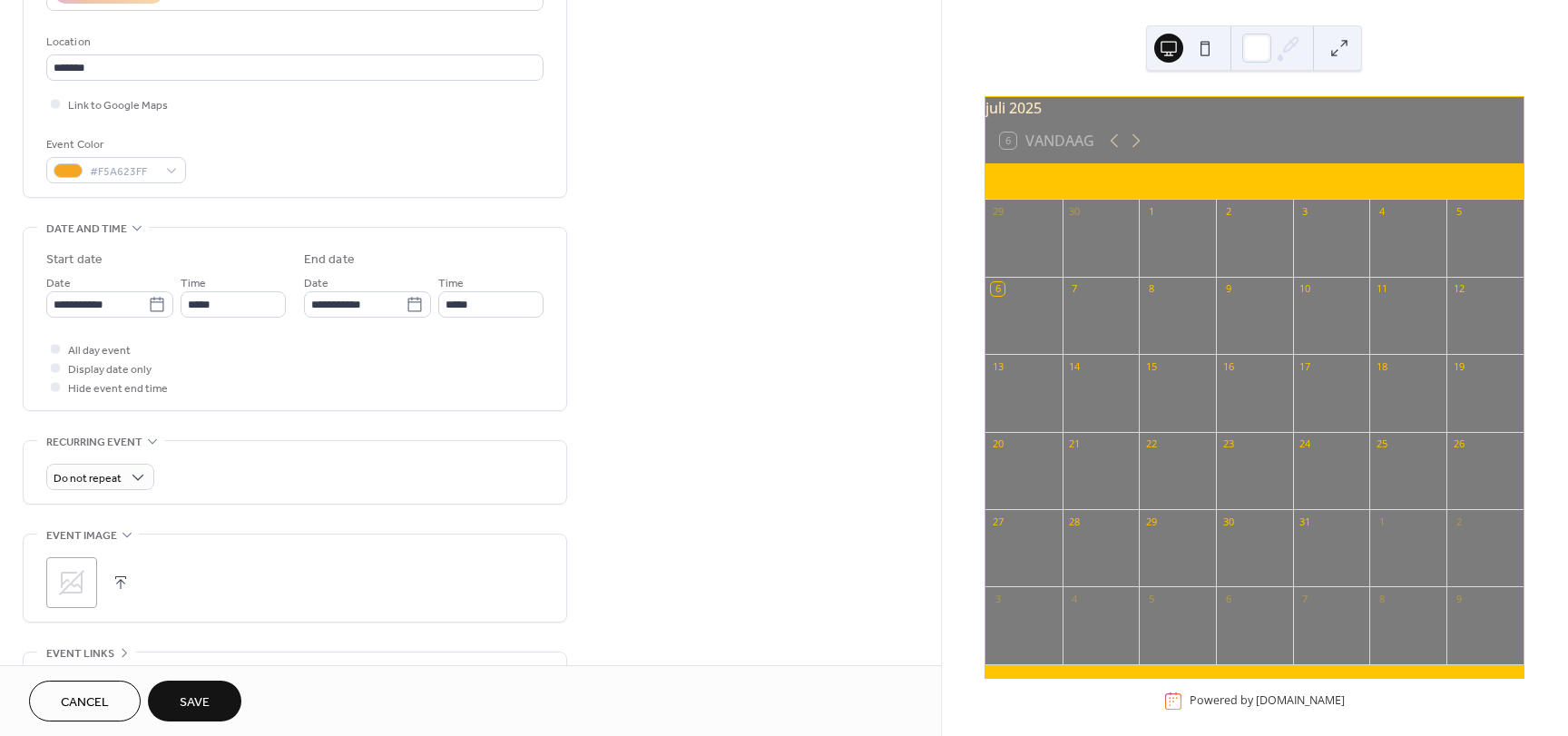 click on "All day event Display date only Hide event end time" at bounding box center [295, 368] 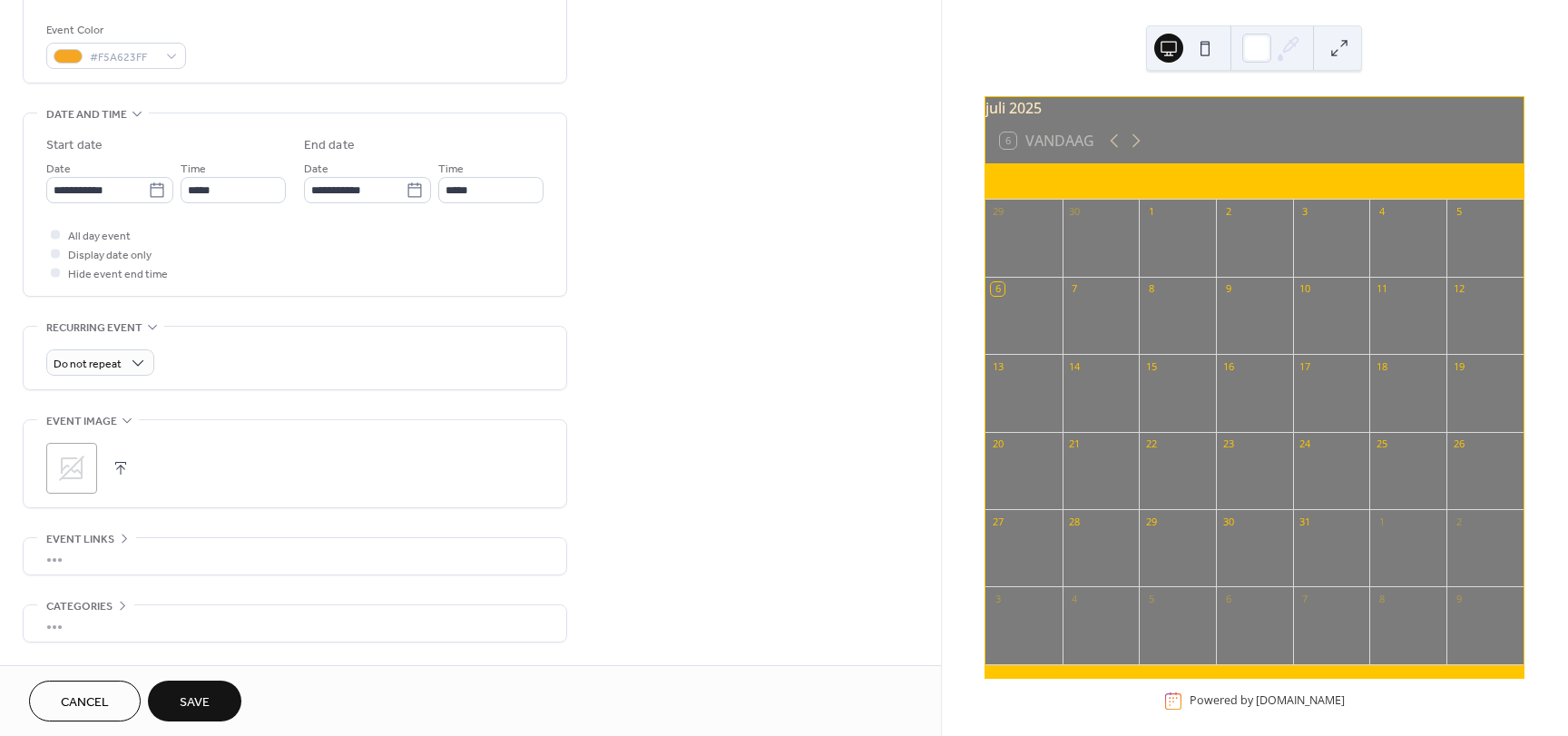 scroll, scrollTop: 540, scrollLeft: 0, axis: vertical 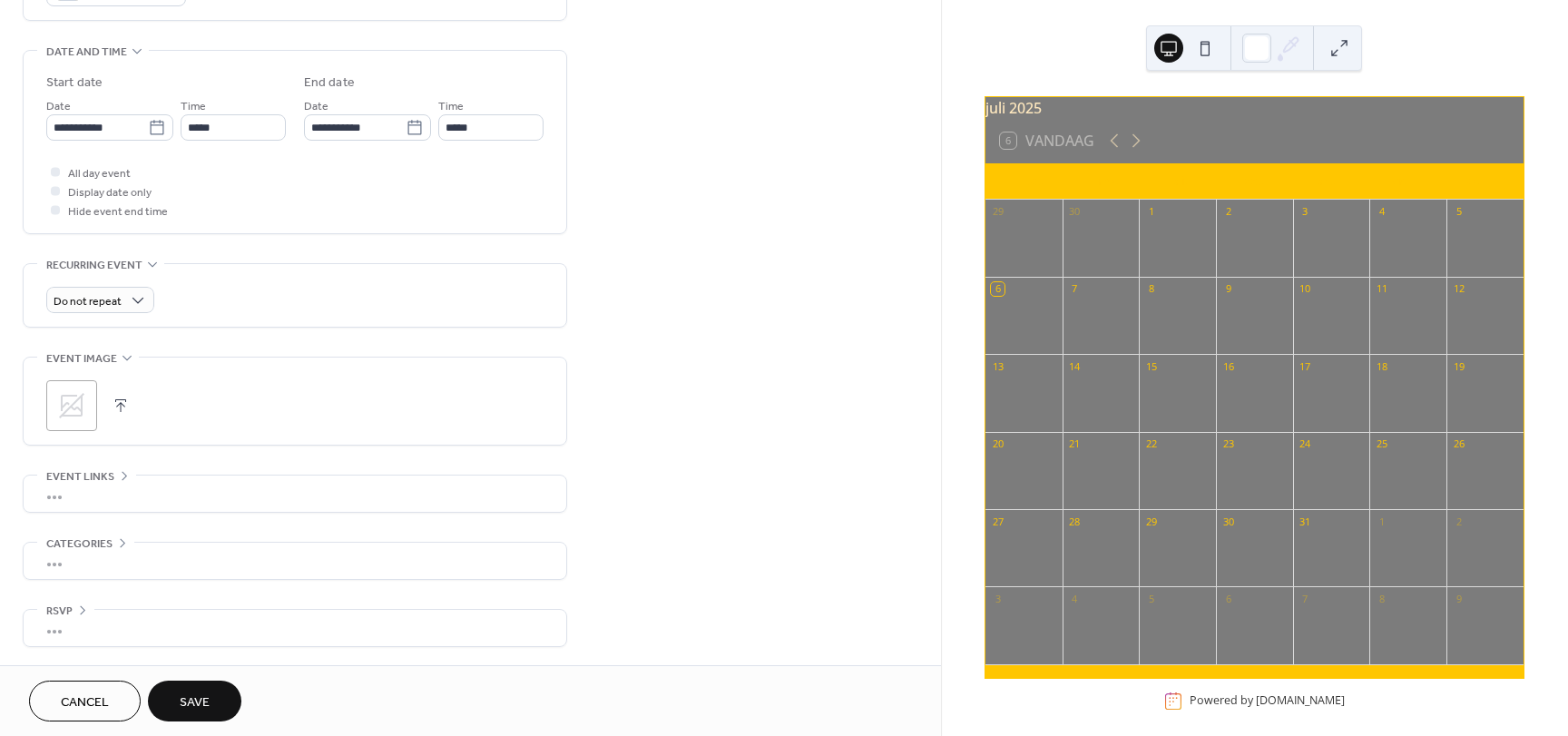 click 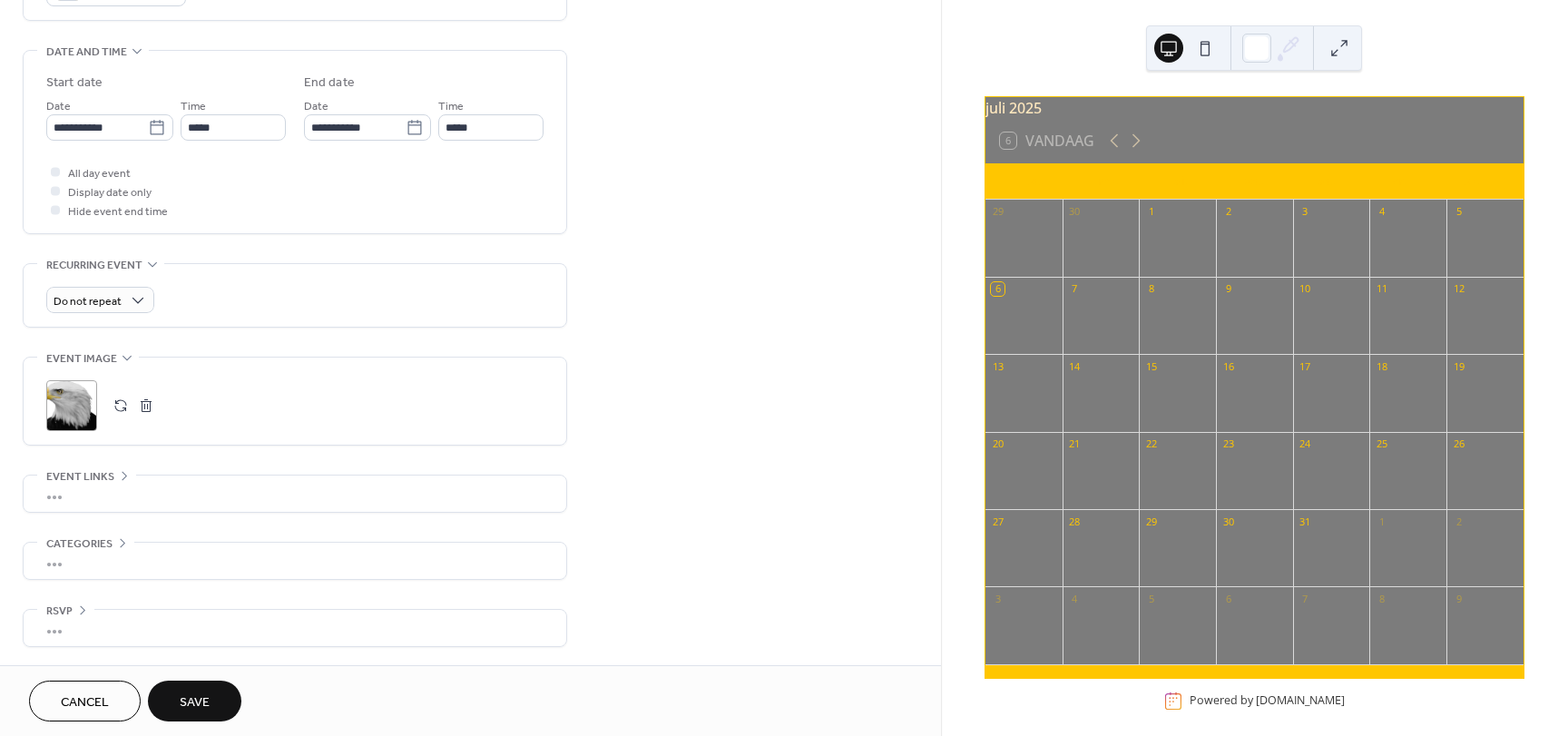 click on ";" at bounding box center (72, 406) 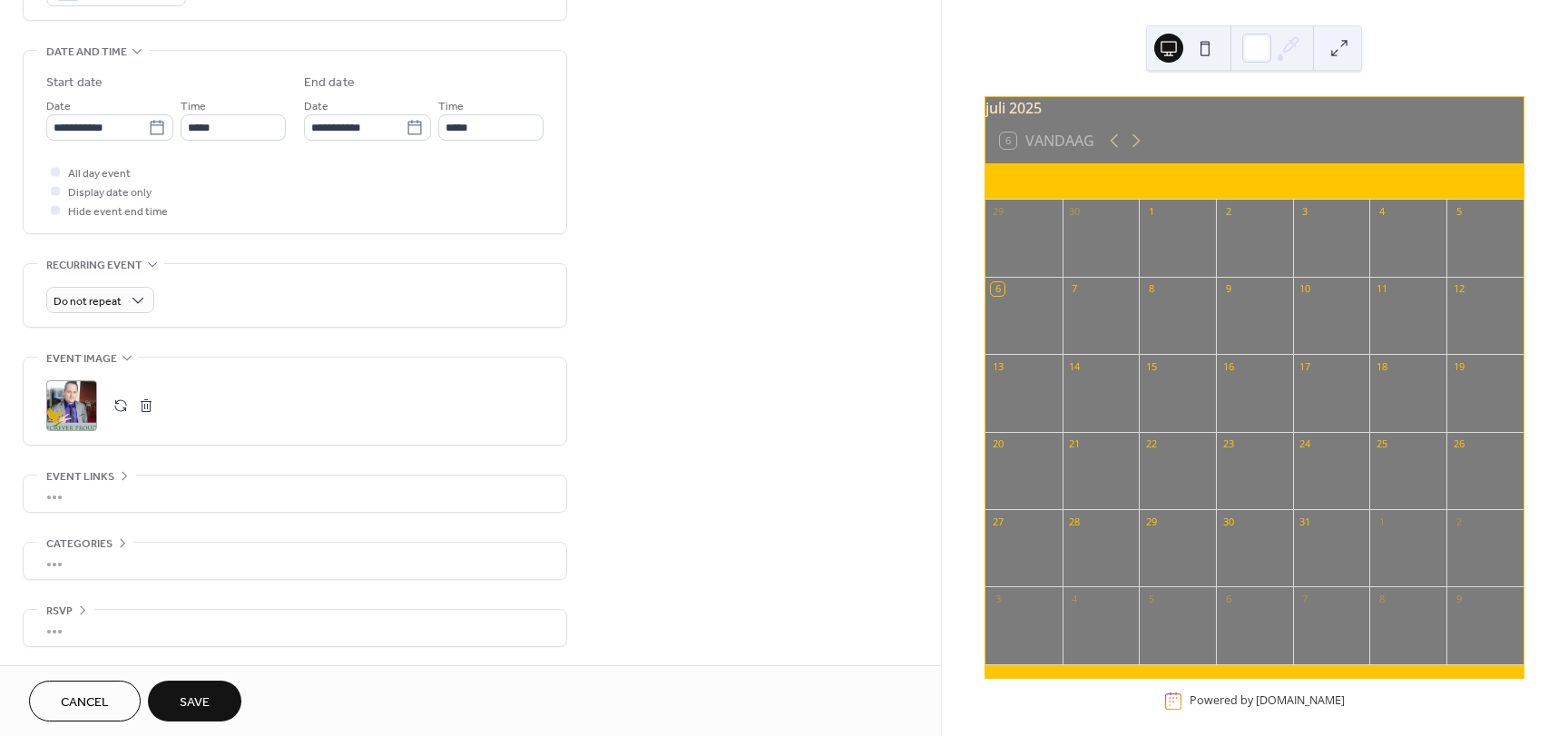 click on "•••" at bounding box center [295, 561] 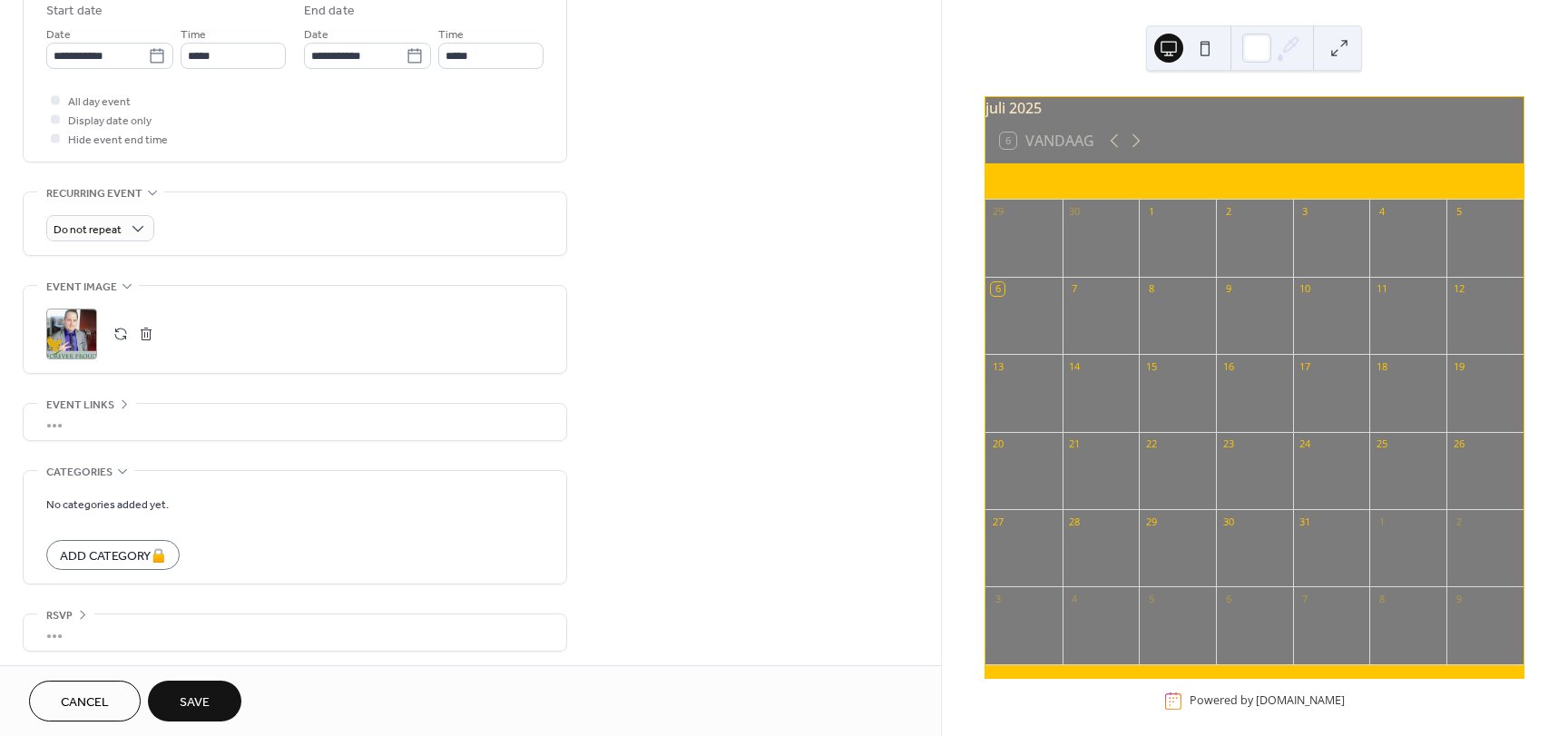 scroll, scrollTop: 616, scrollLeft: 0, axis: vertical 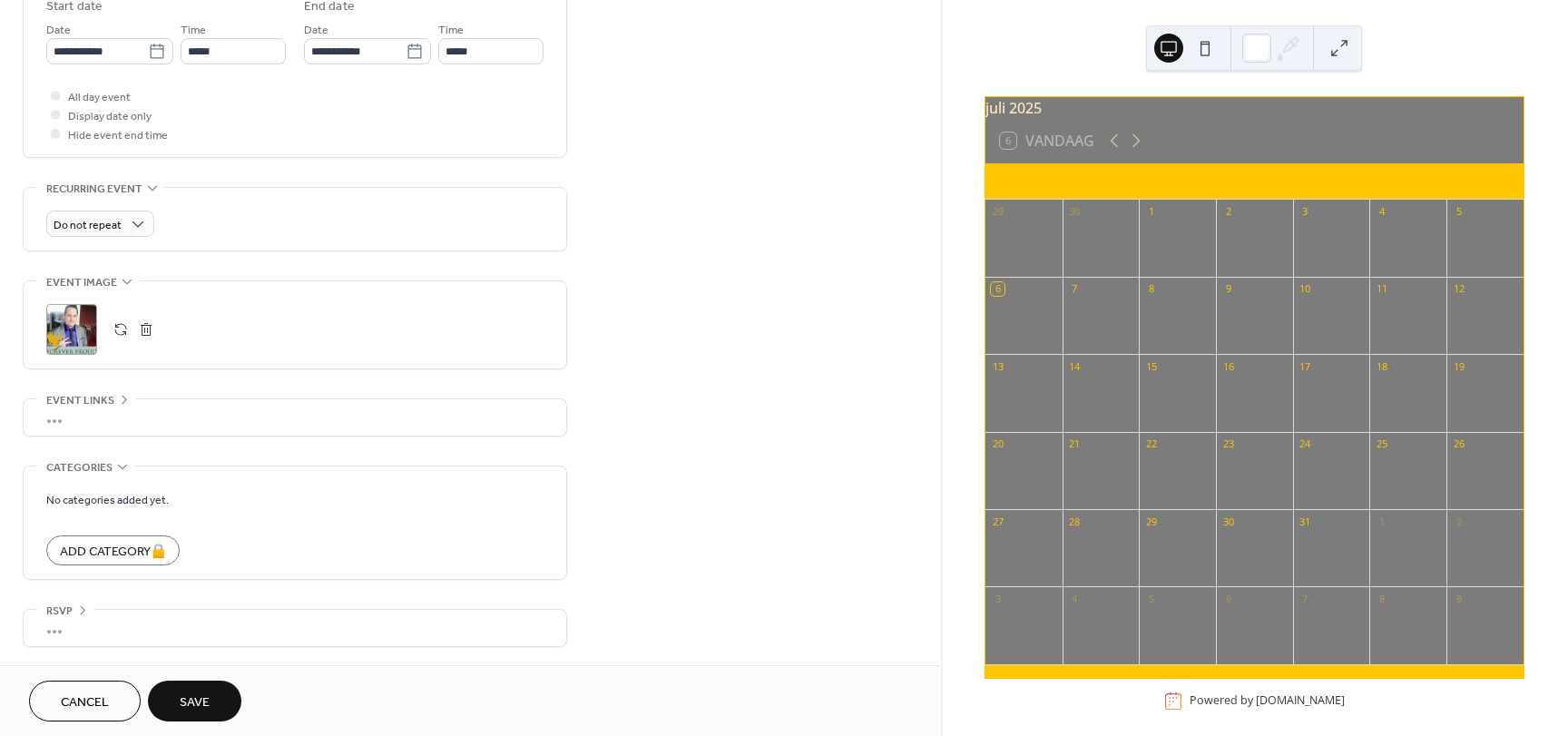 click on "Save" at bounding box center [194, 702] 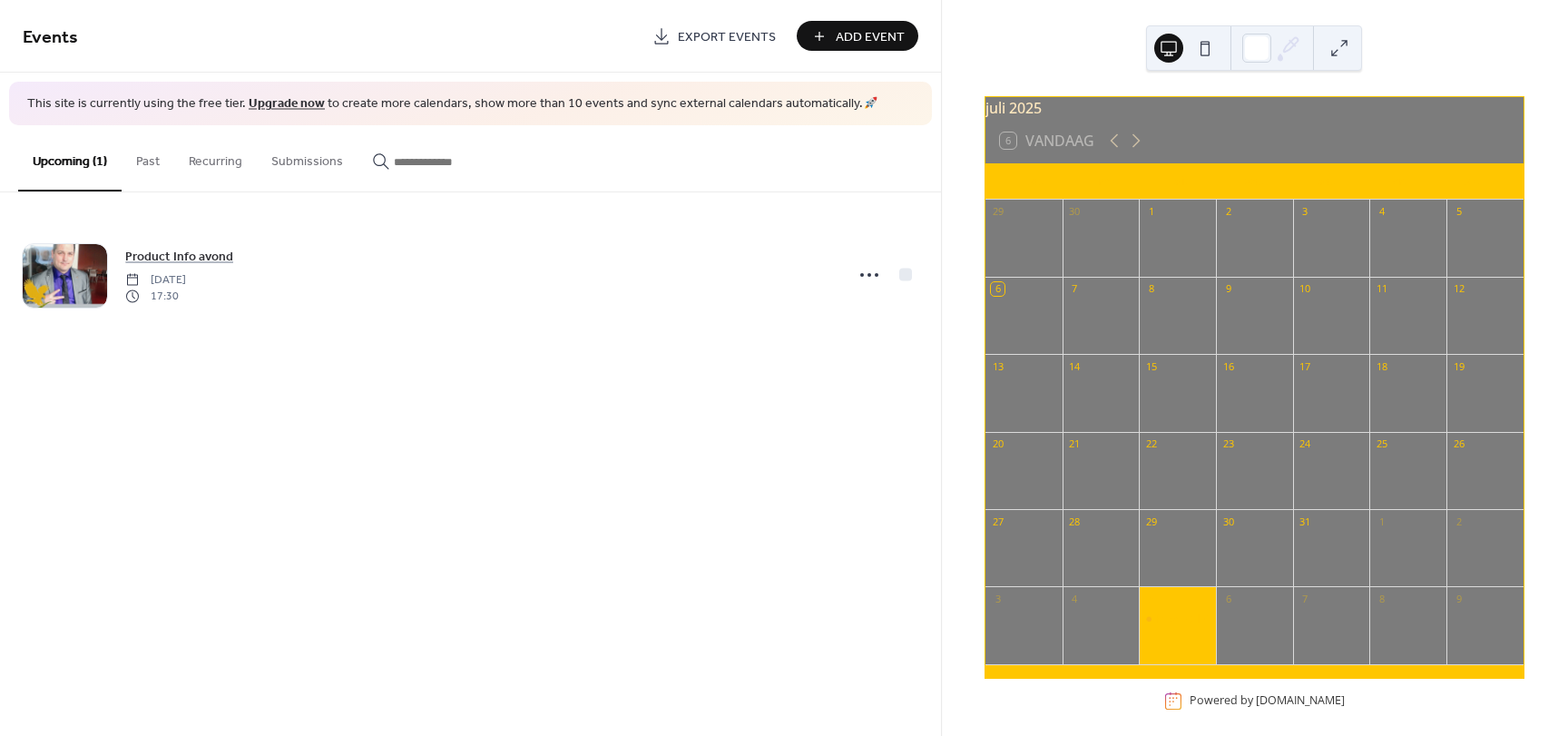 click at bounding box center (1205, 48) 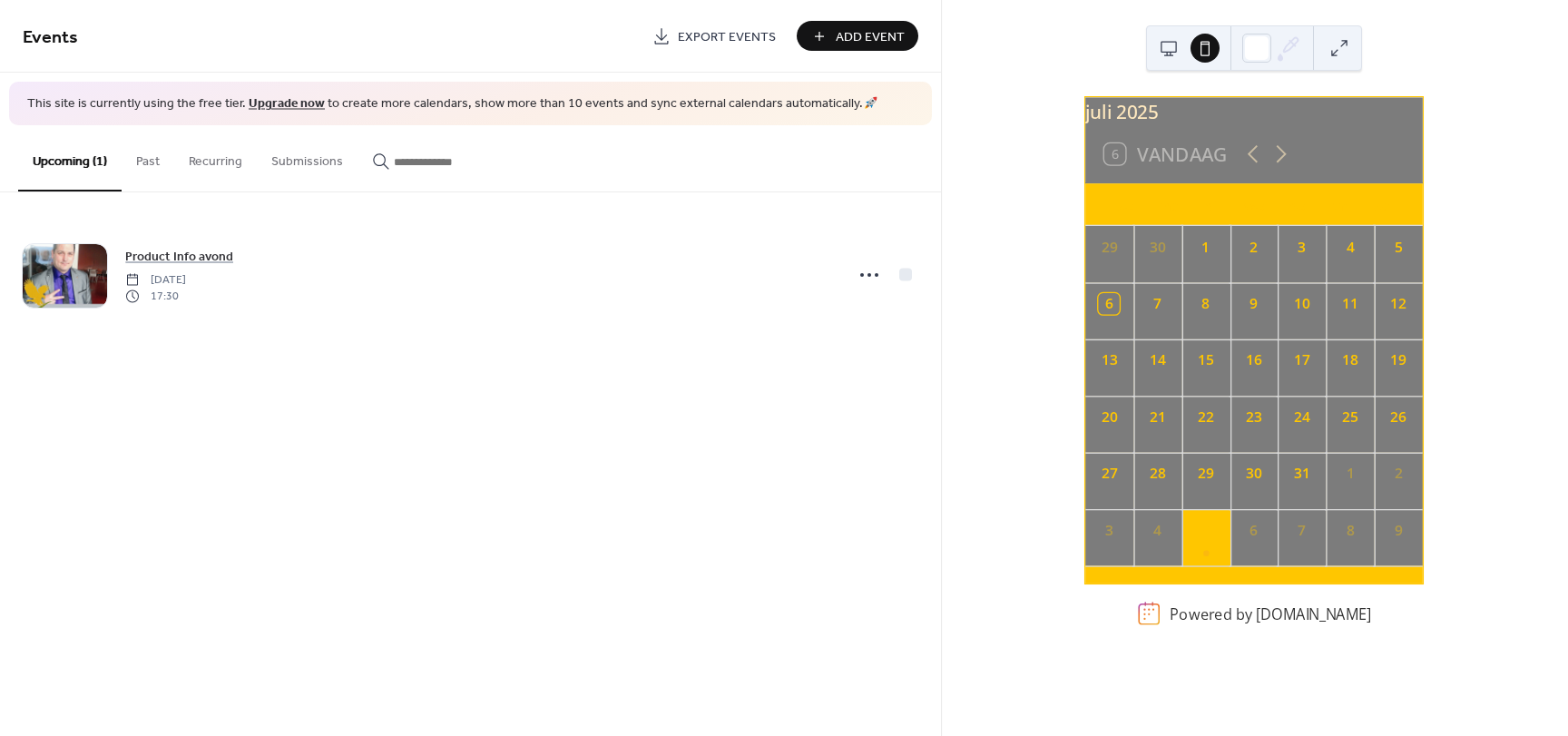 click at bounding box center (1169, 48) 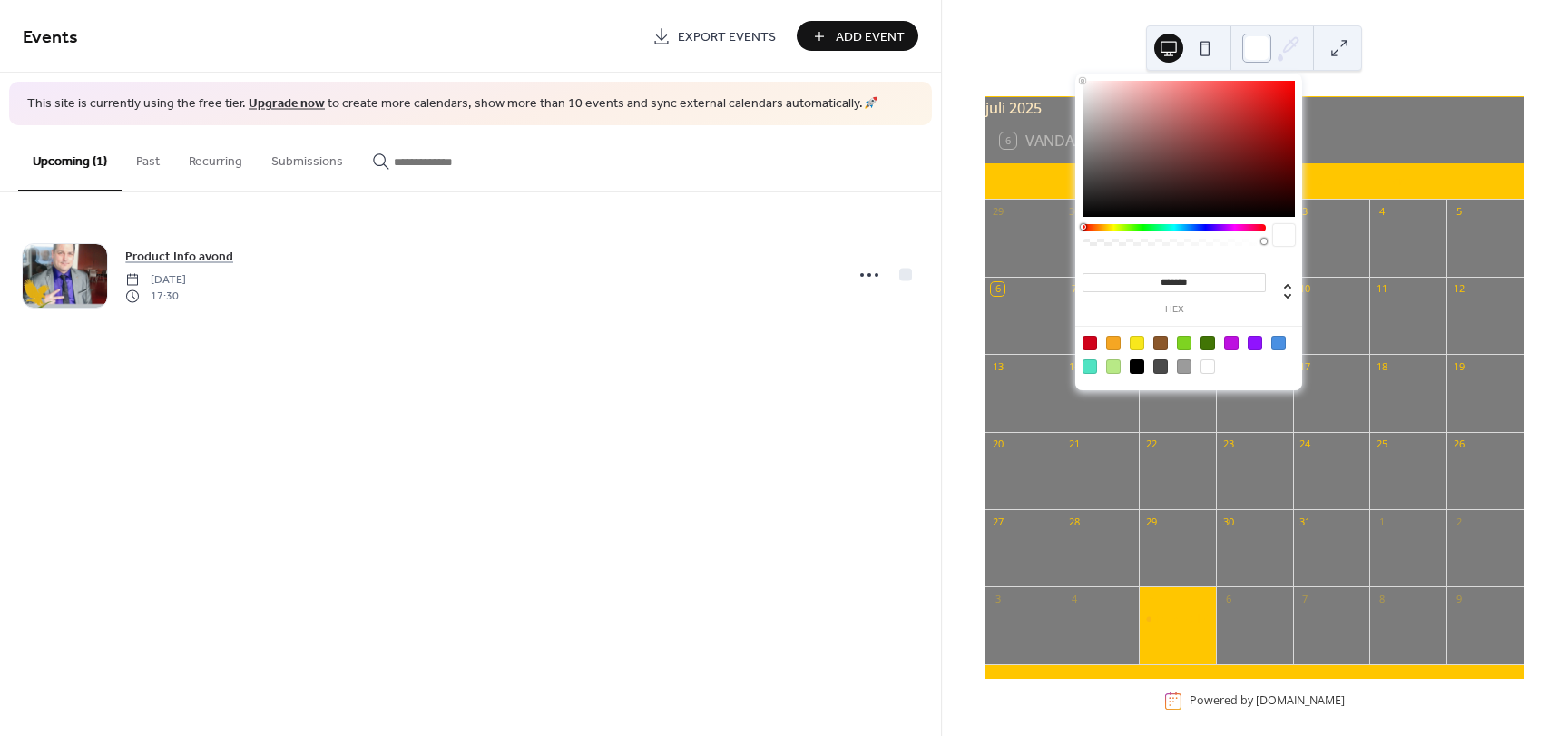 click at bounding box center (1257, 48) 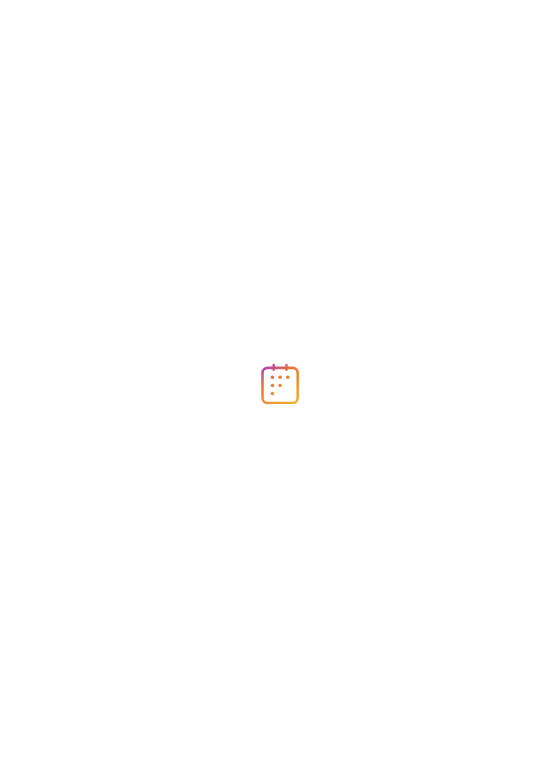 scroll, scrollTop: 0, scrollLeft: 0, axis: both 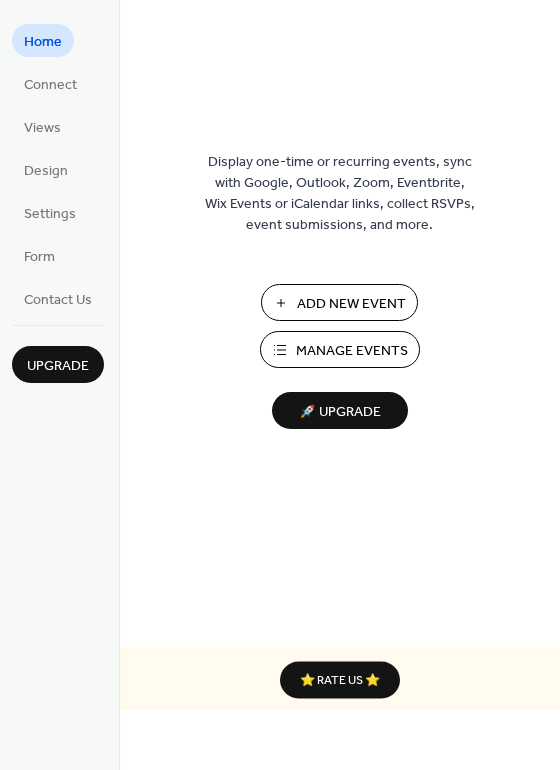 click on "Manage Events" at bounding box center [352, 351] 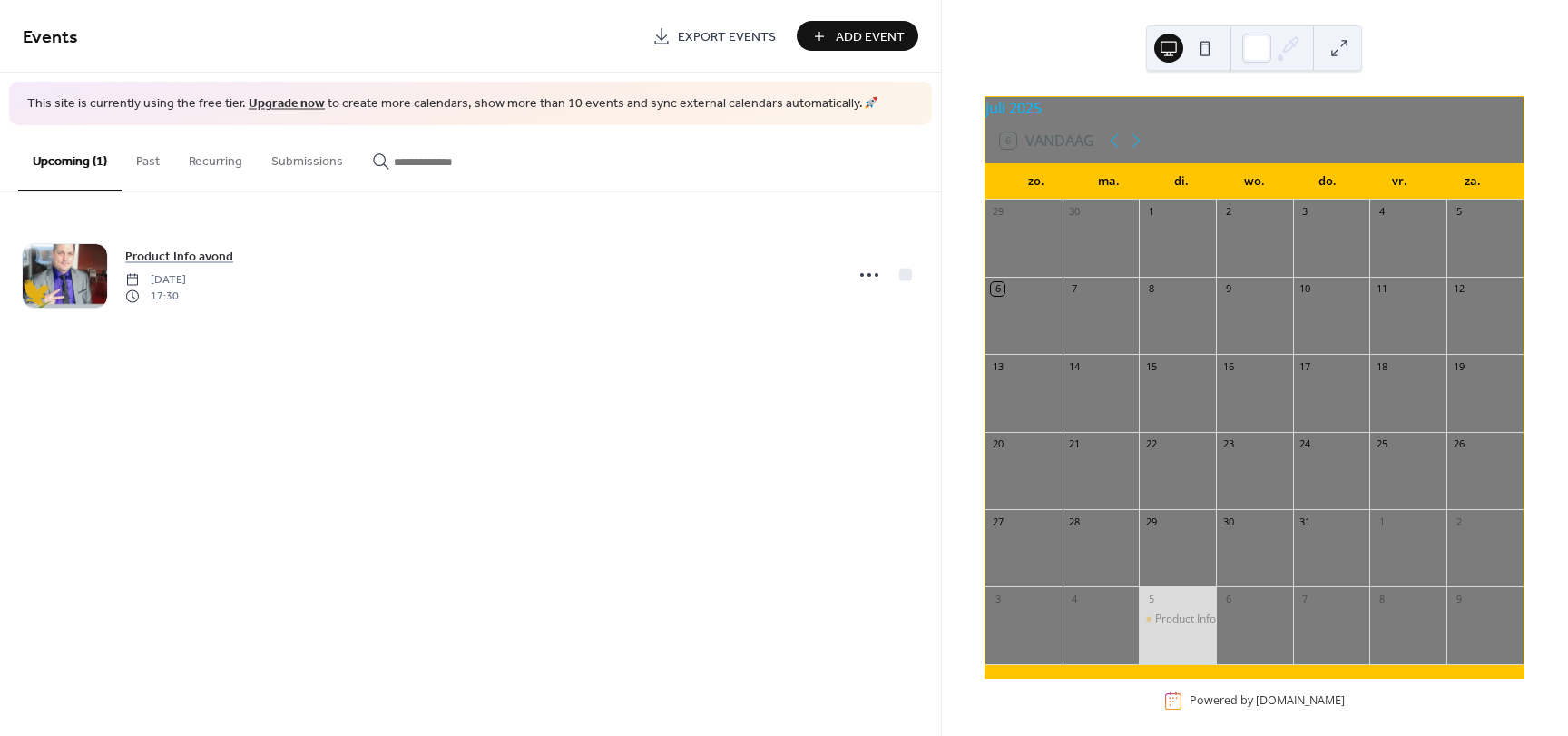 scroll, scrollTop: 0, scrollLeft: 0, axis: both 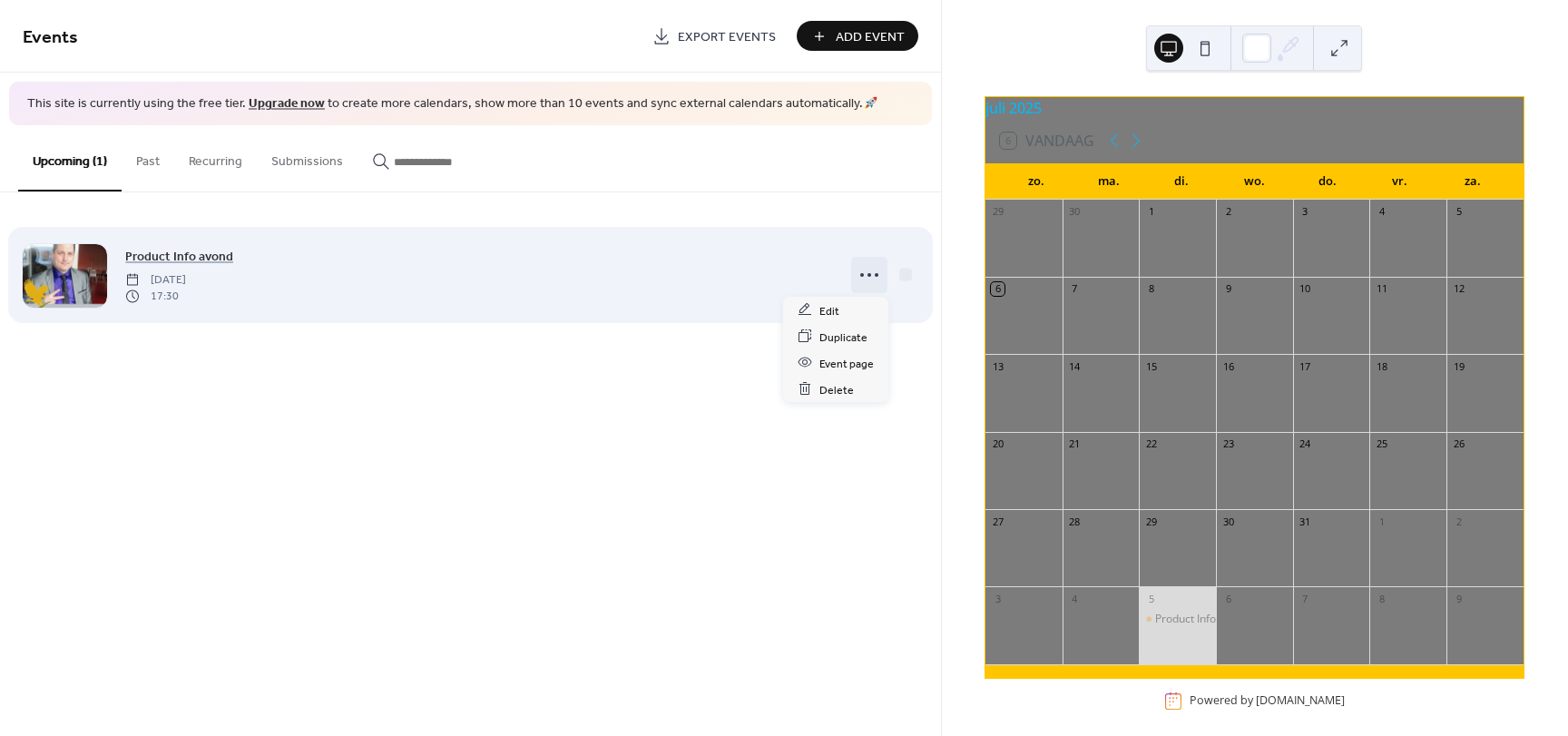 click 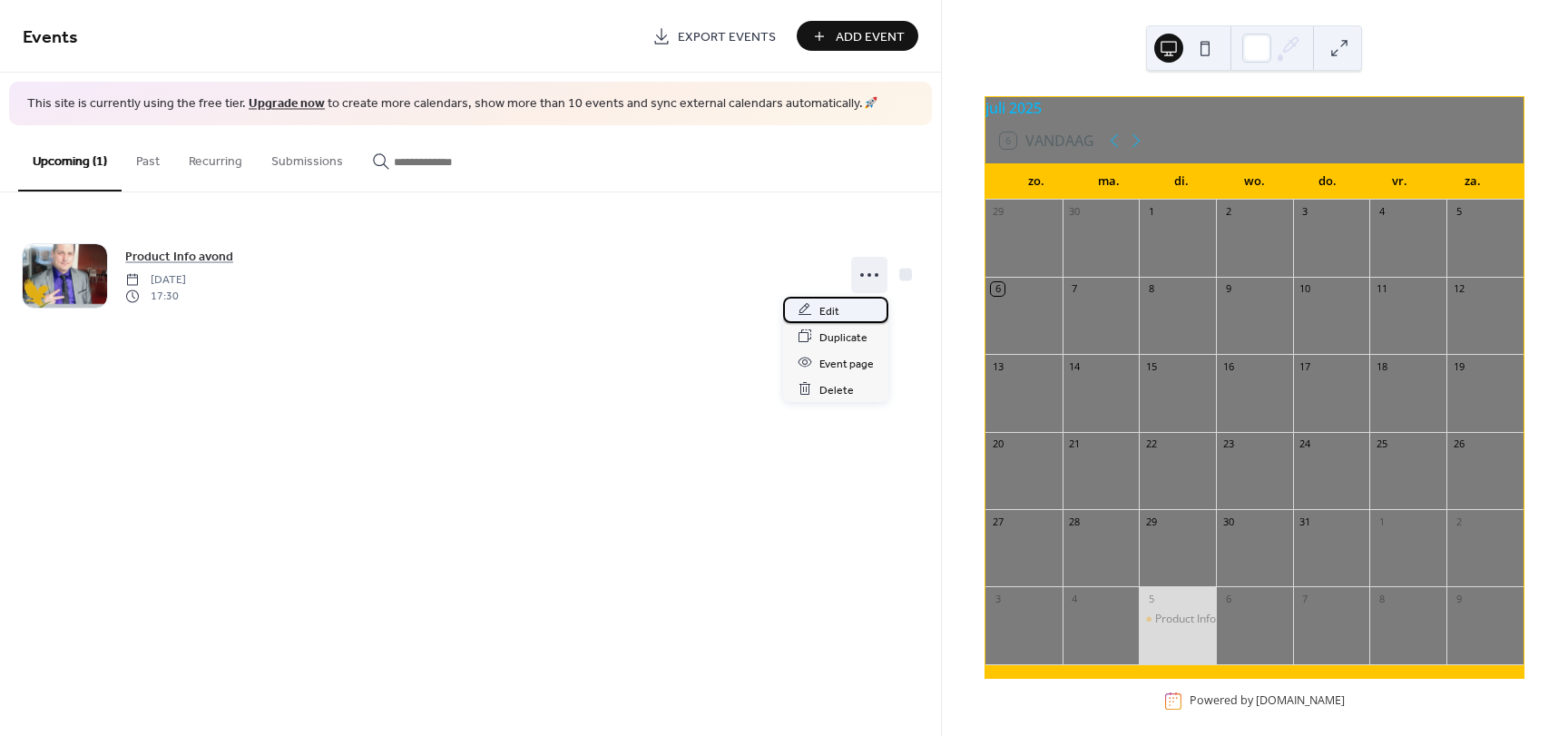 click on "Edit" at bounding box center [836, 309] 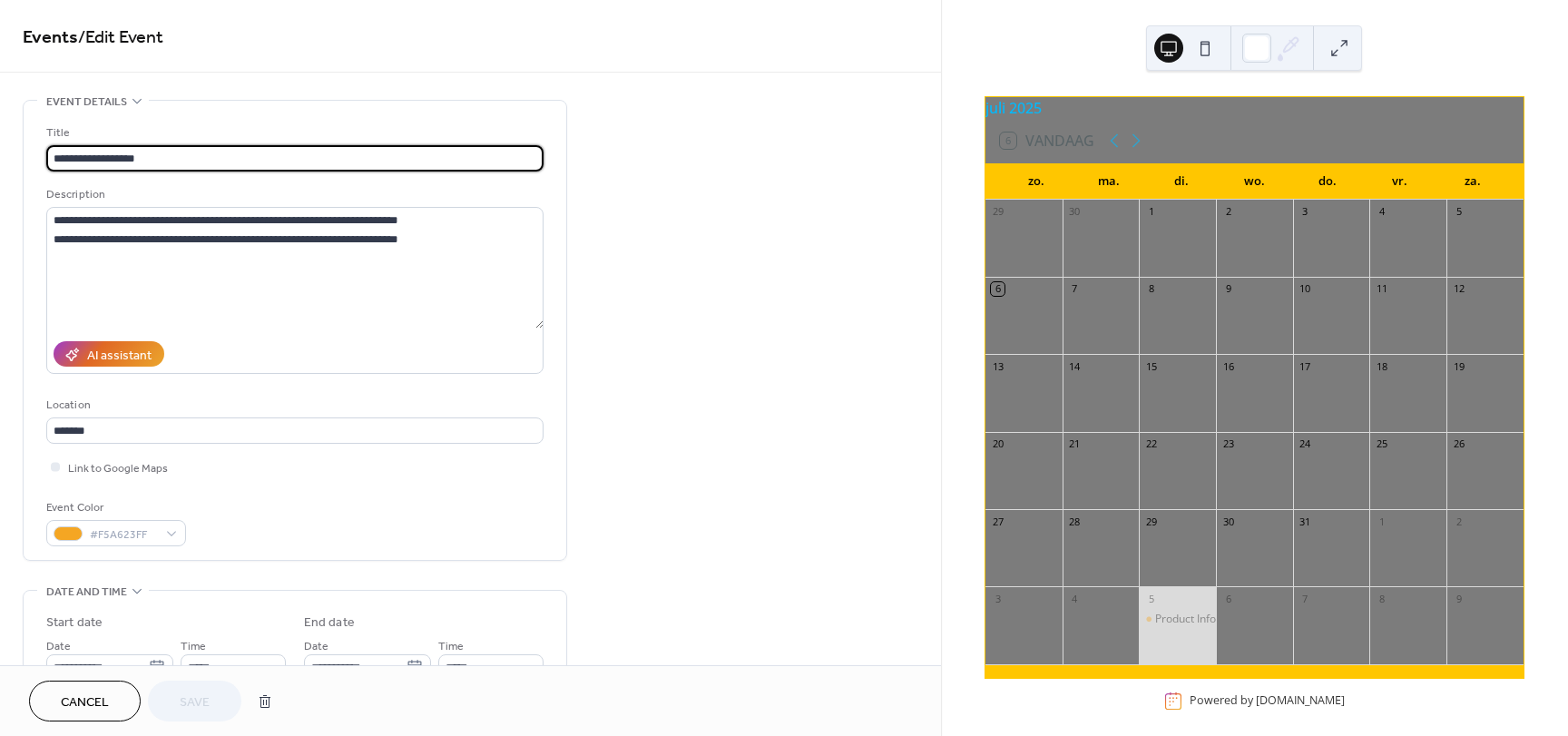 drag, startPoint x: 140, startPoint y: 151, endPoint x: -5, endPoint y: 157, distance: 145.12408 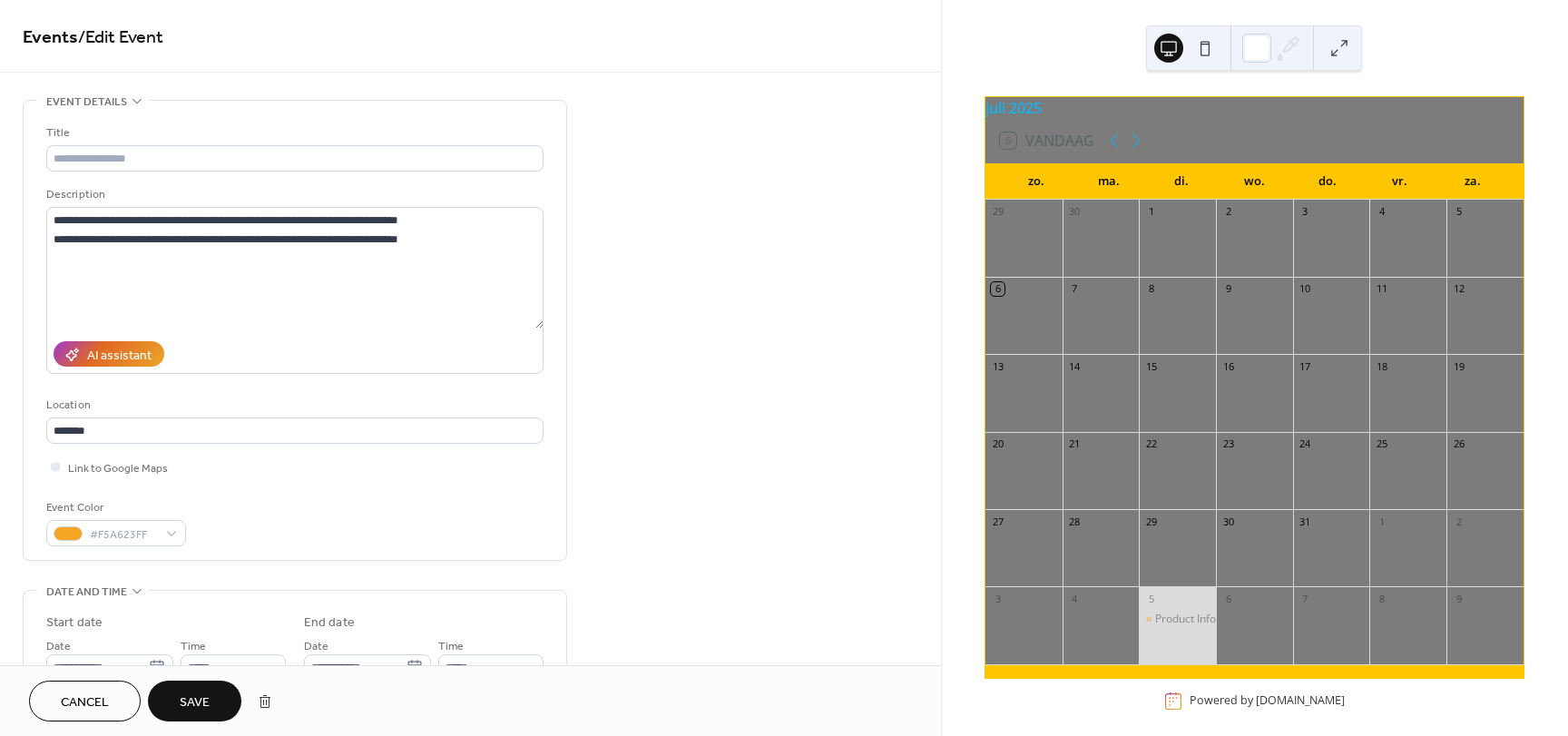 click on "Save" at bounding box center (194, 702) 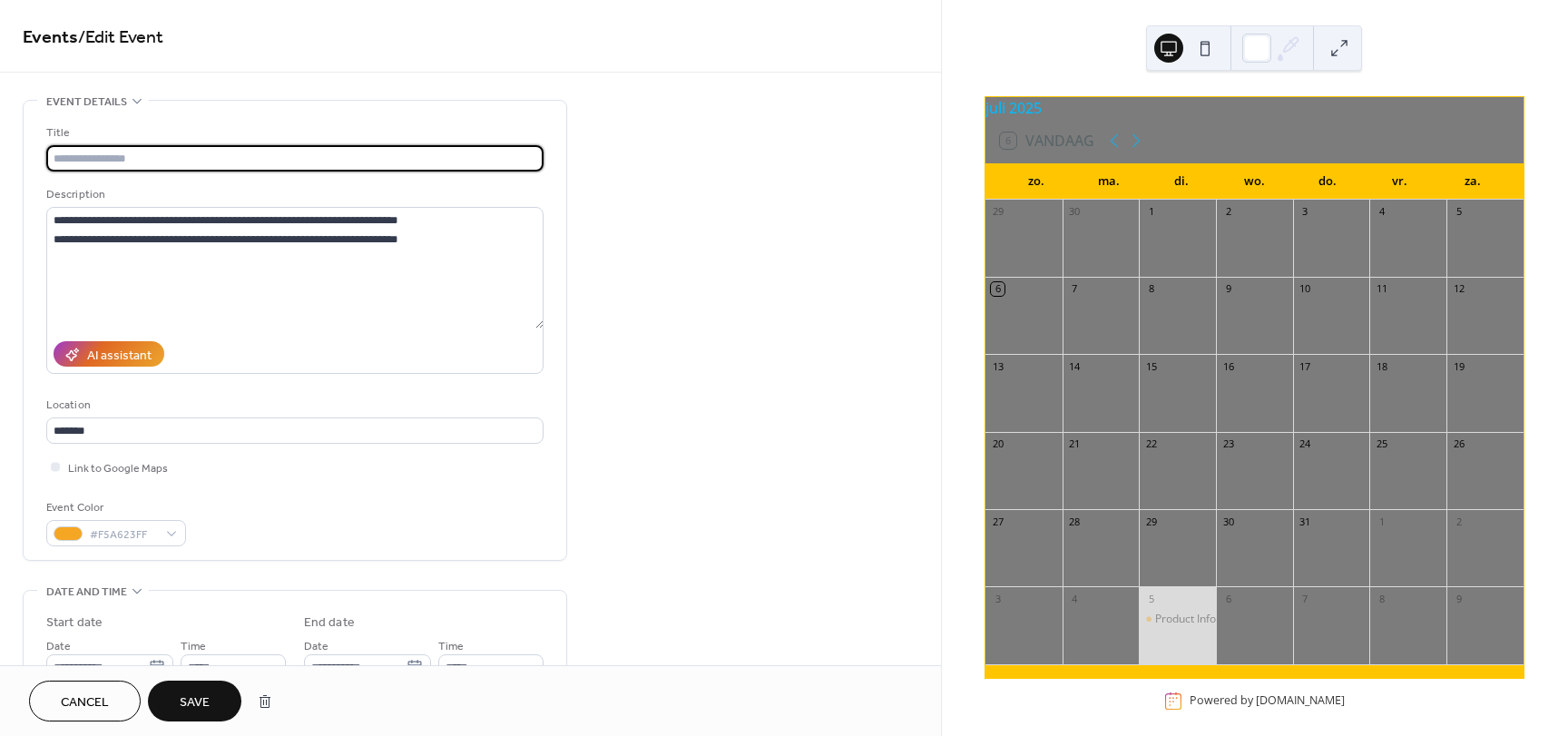 click at bounding box center (295, 158) 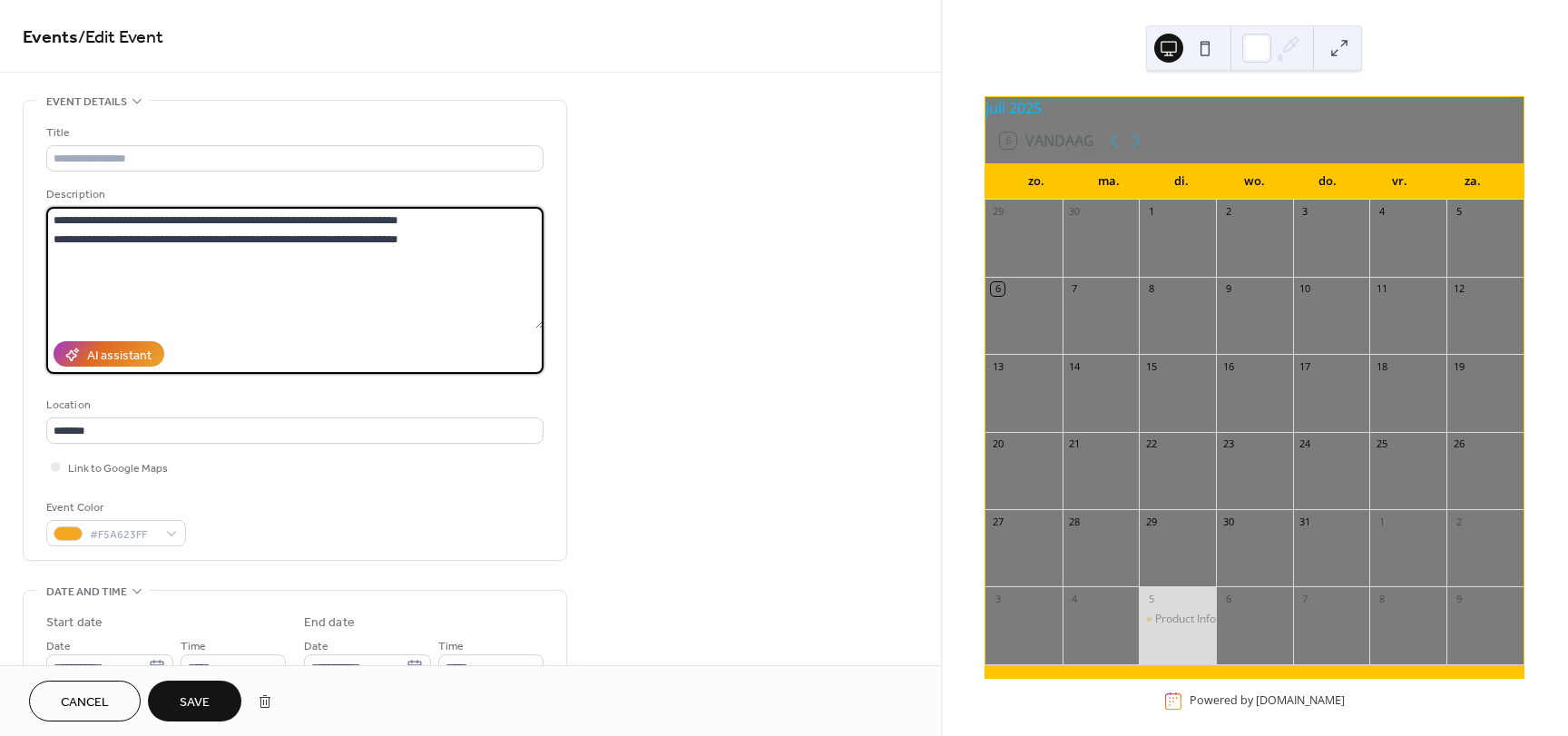 click on "**********" at bounding box center (295, 268) 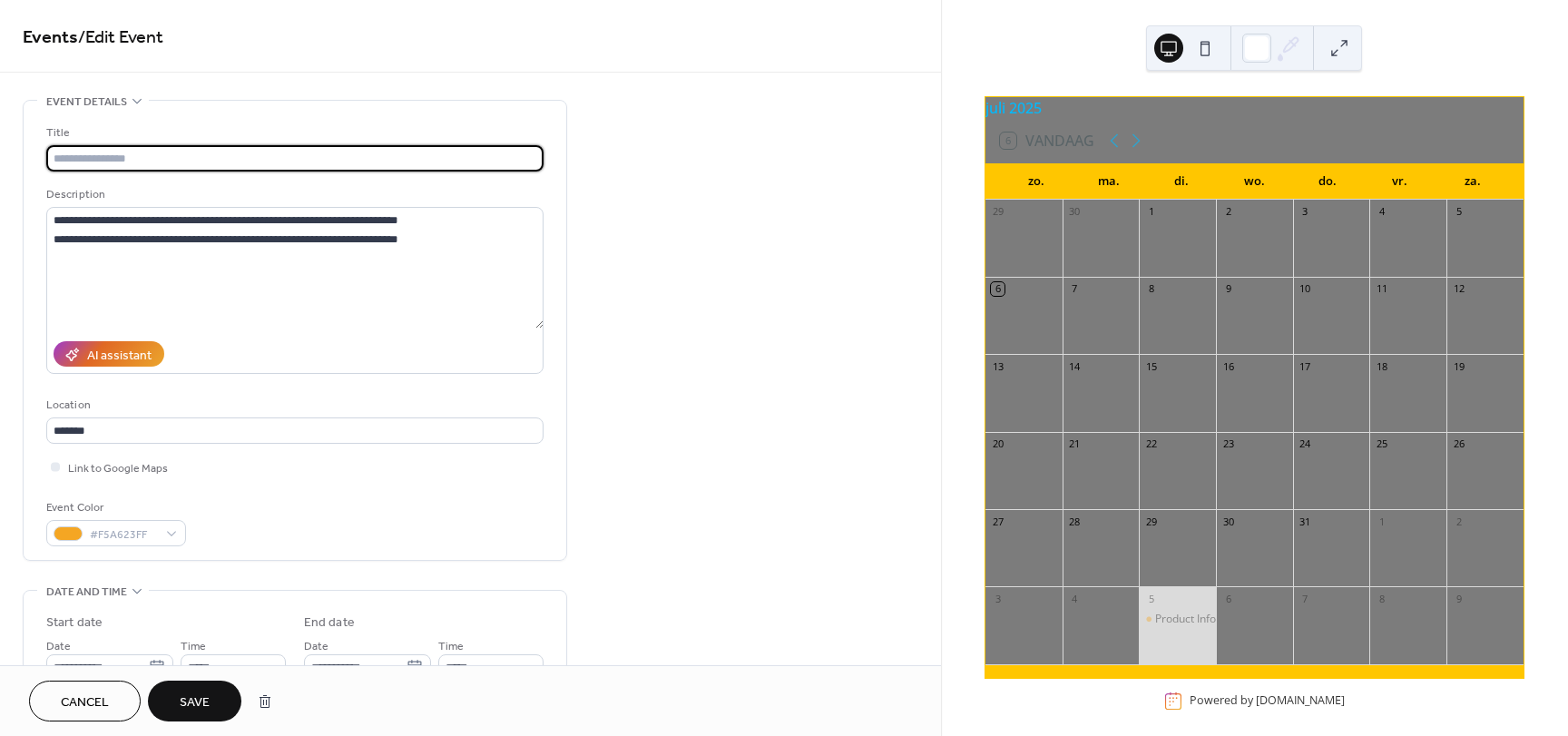 click at bounding box center (295, 158) 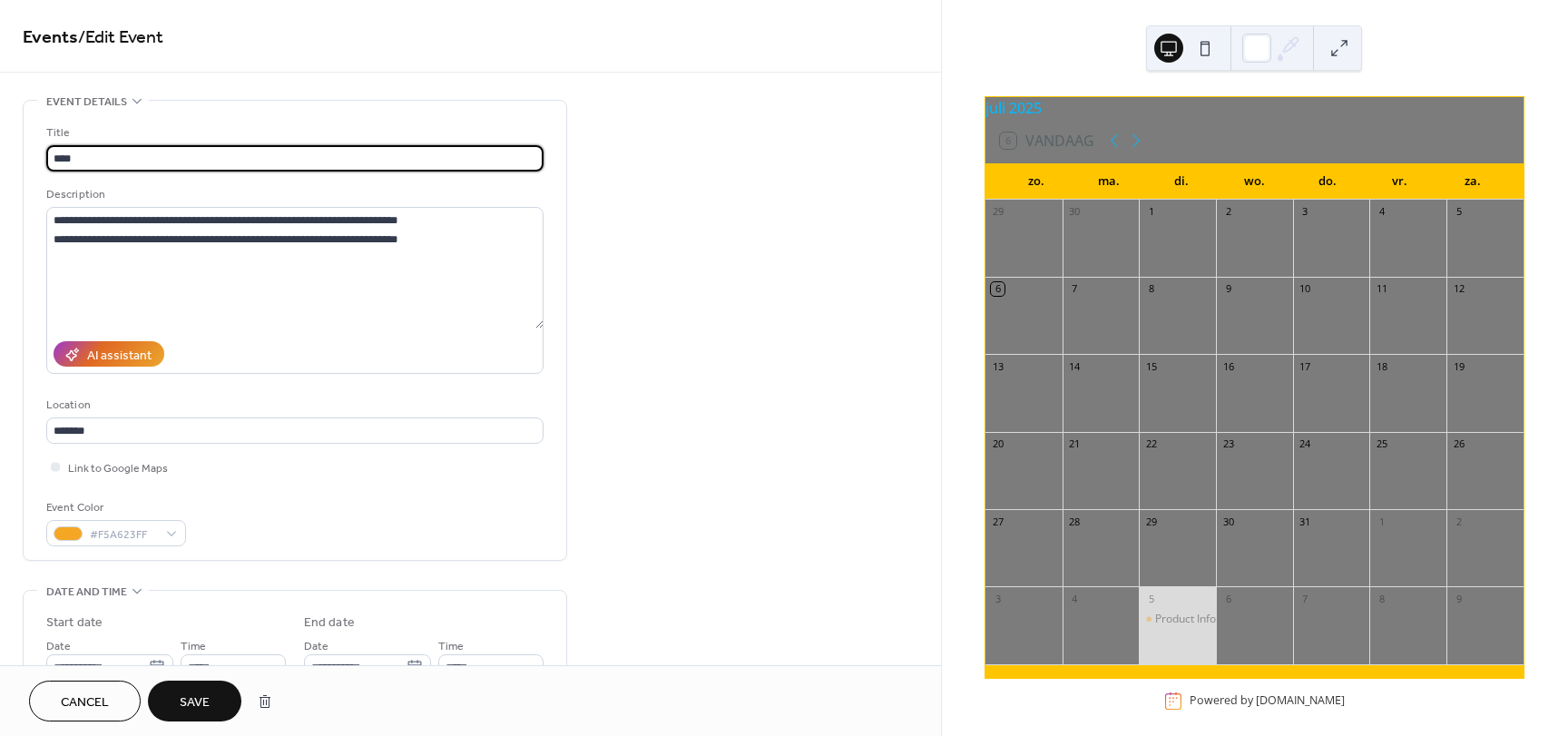 type on "****" 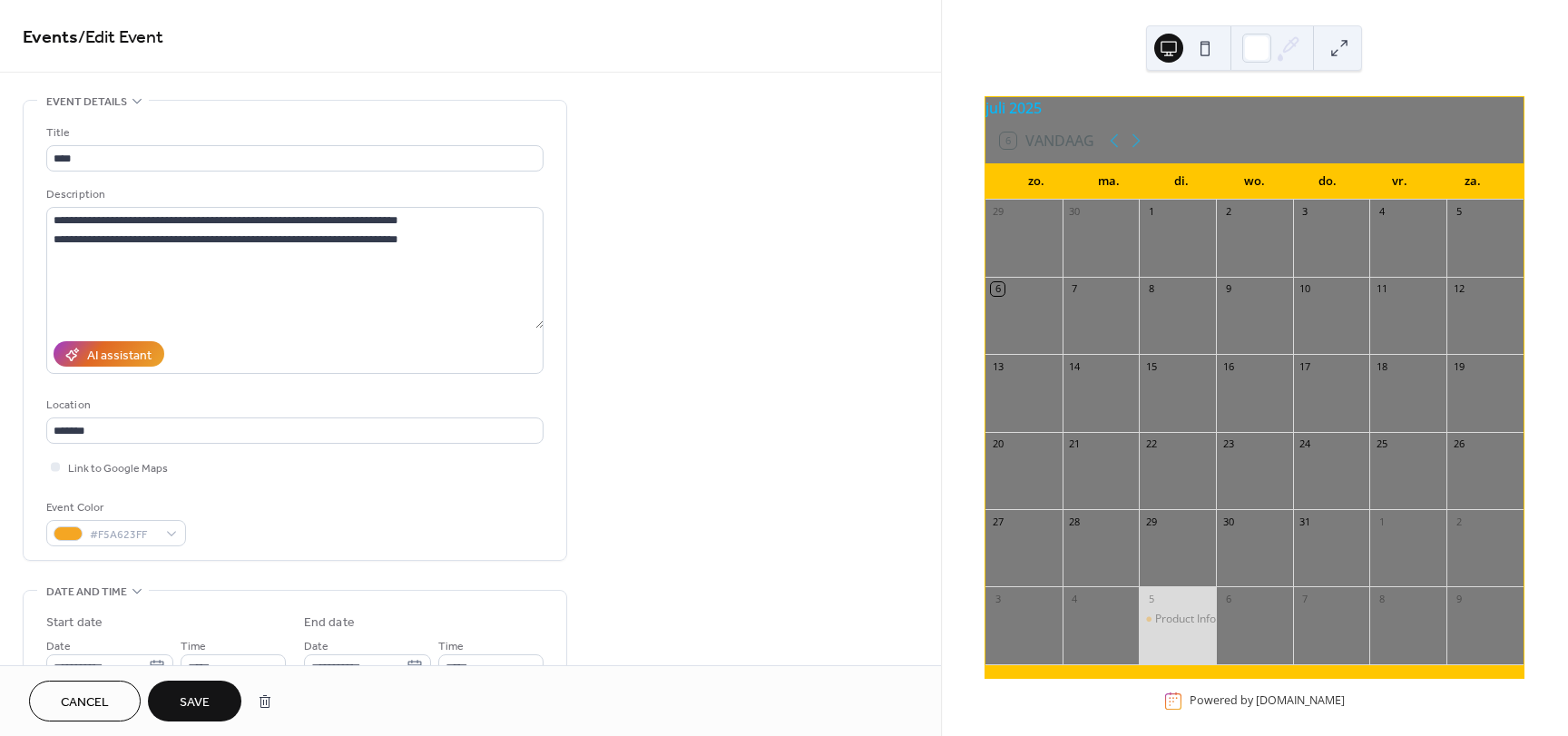 click on "Save" at bounding box center (194, 701) 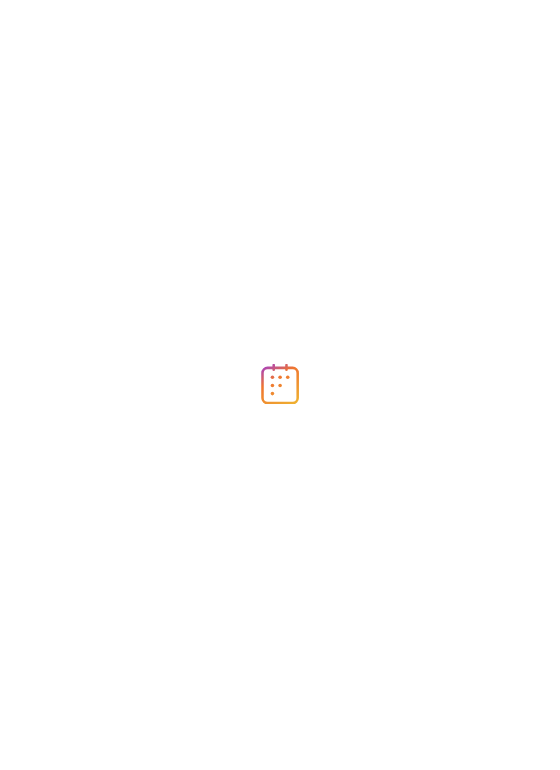 scroll, scrollTop: 0, scrollLeft: 0, axis: both 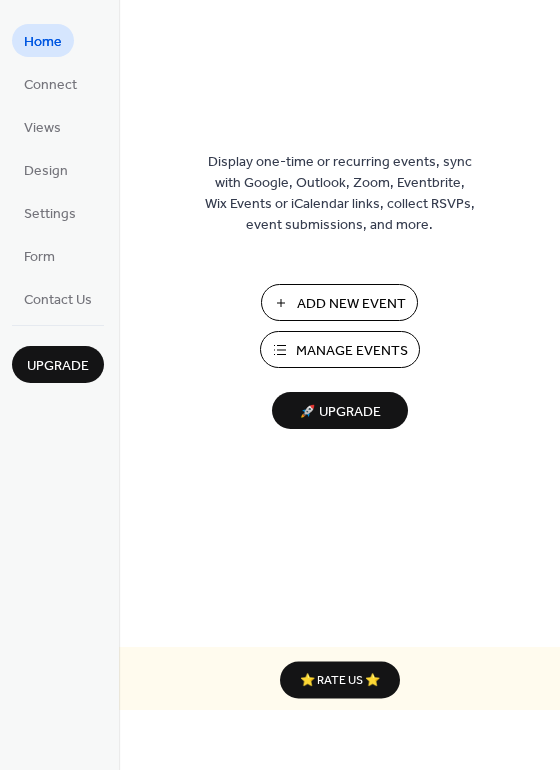 click on "Manage Events" at bounding box center [352, 351] 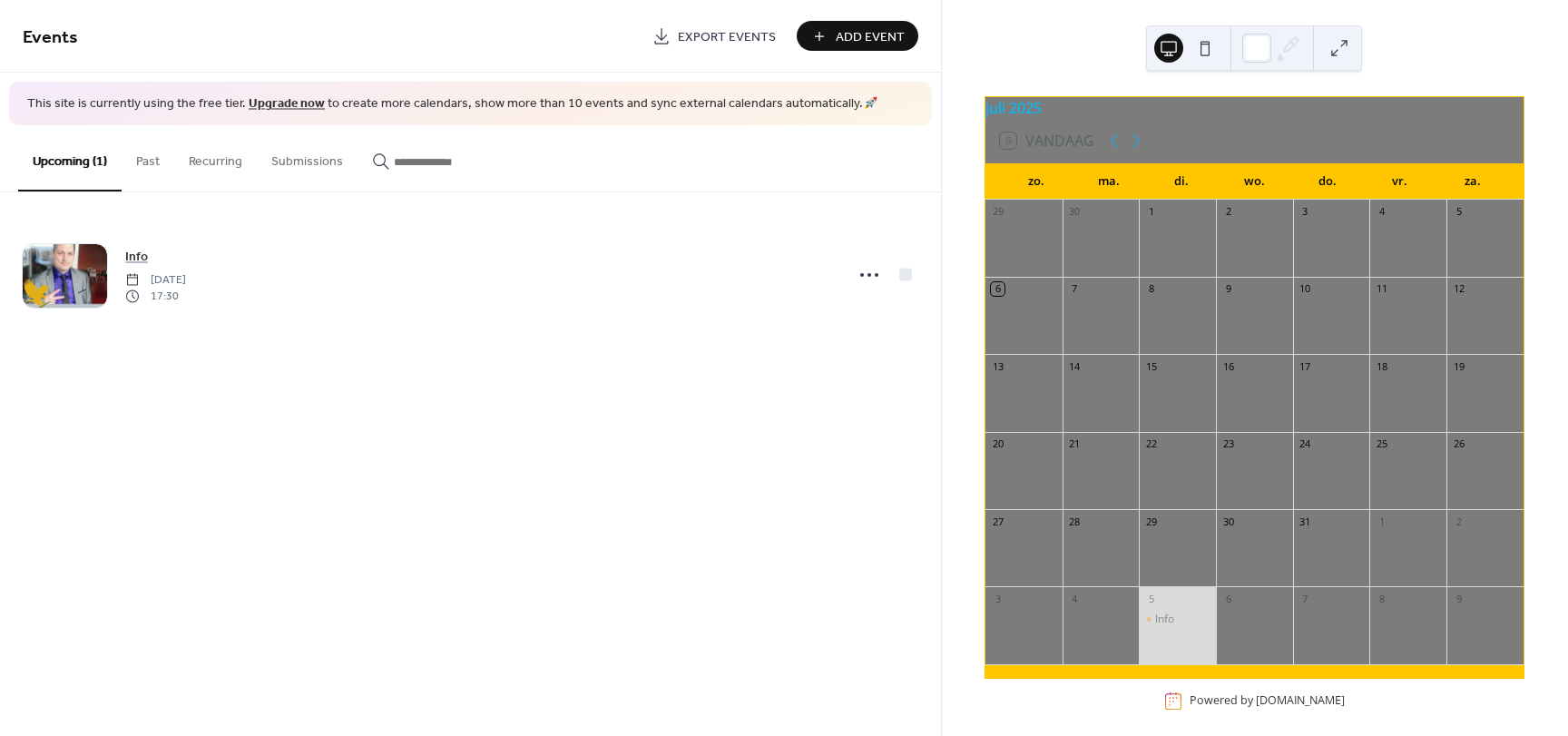 scroll, scrollTop: 0, scrollLeft: 0, axis: both 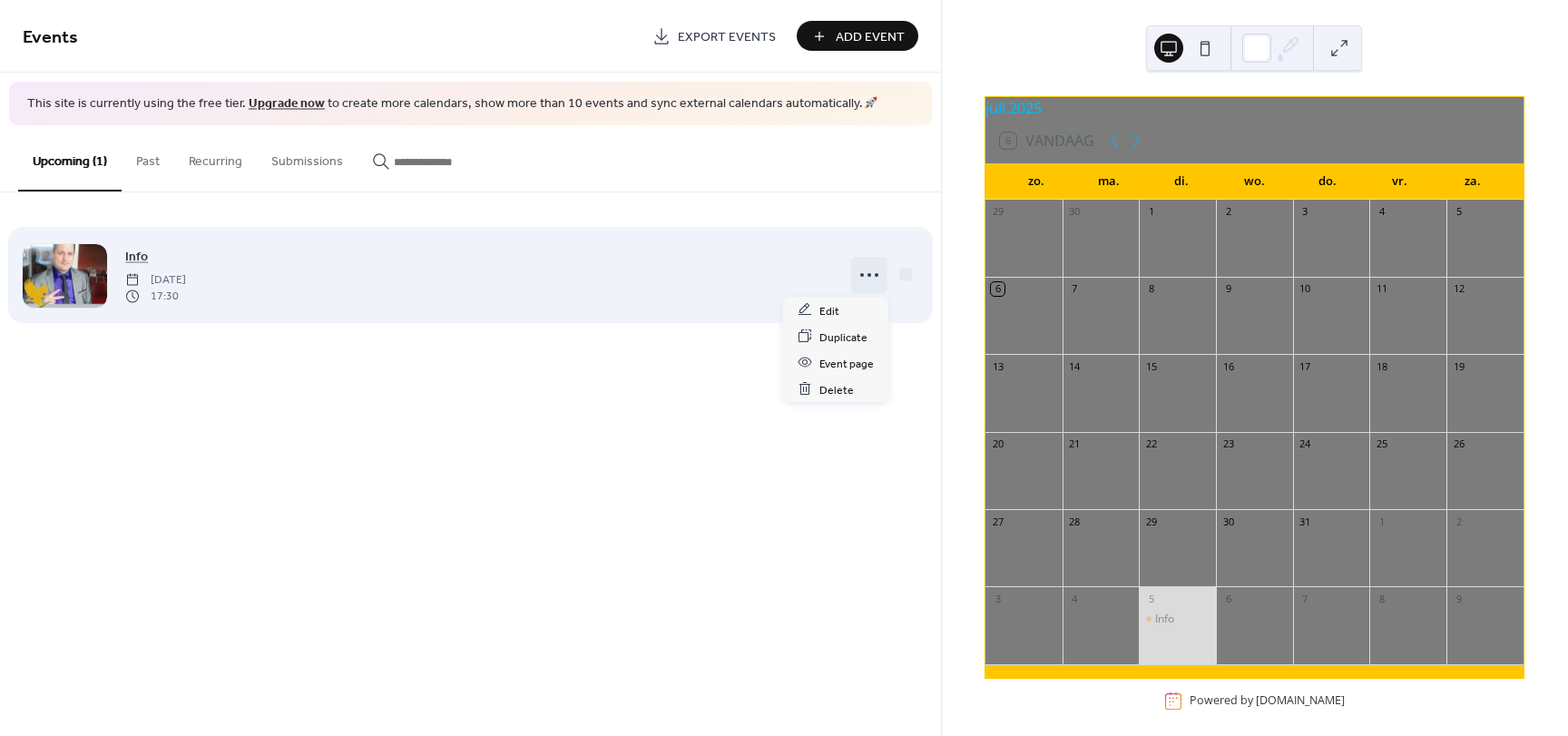 click 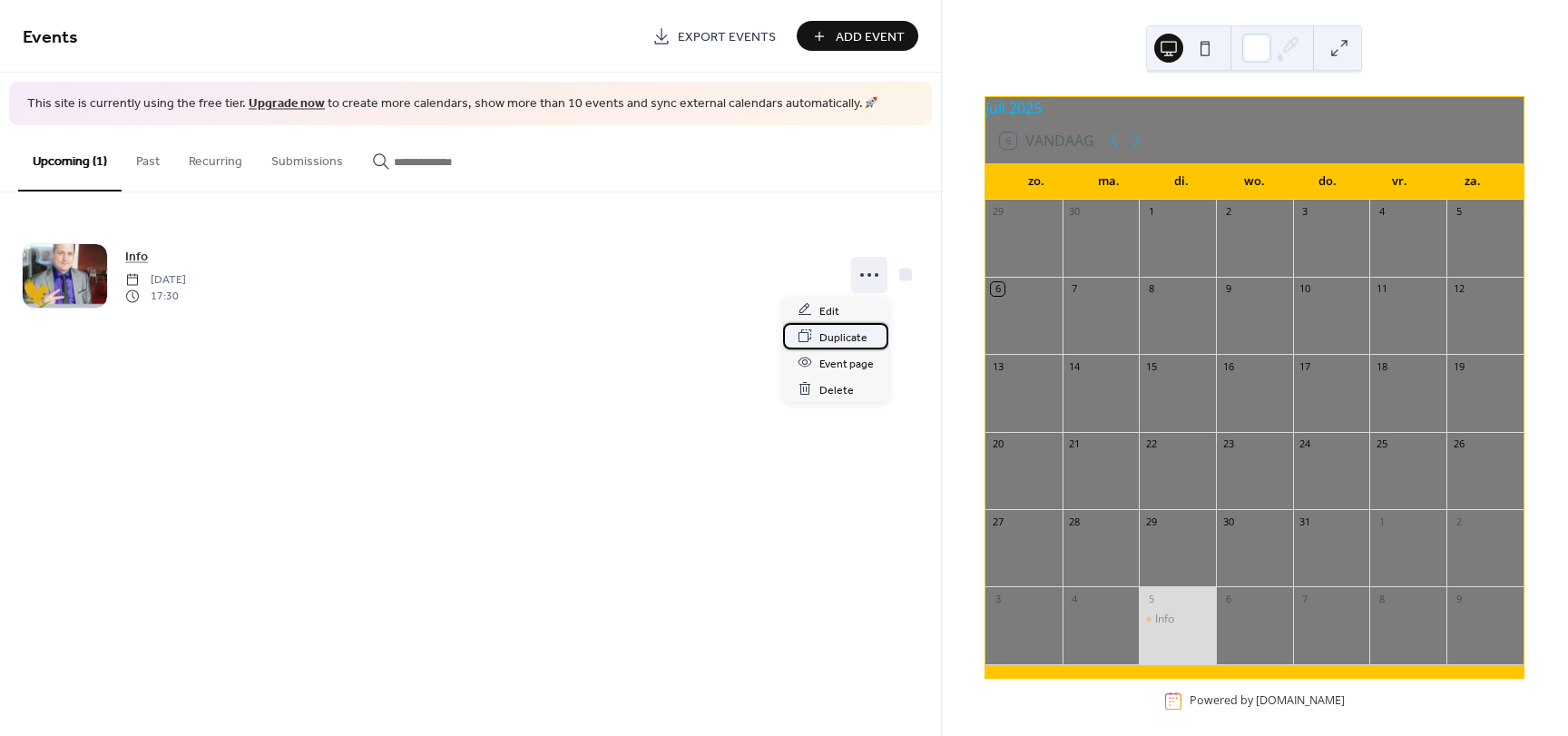 click on "Duplicate" at bounding box center (843, 337) 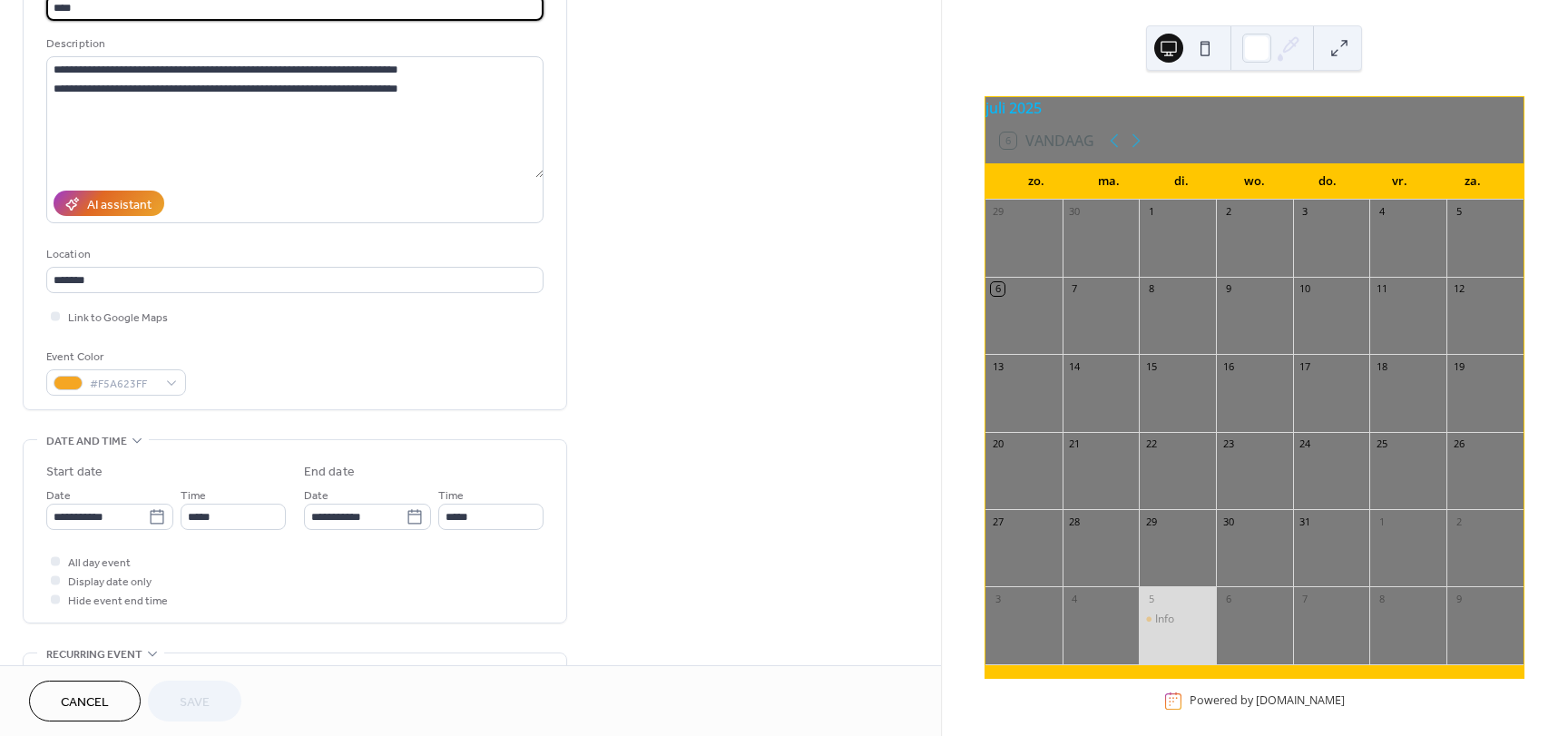 scroll, scrollTop: 272, scrollLeft: 0, axis: vertical 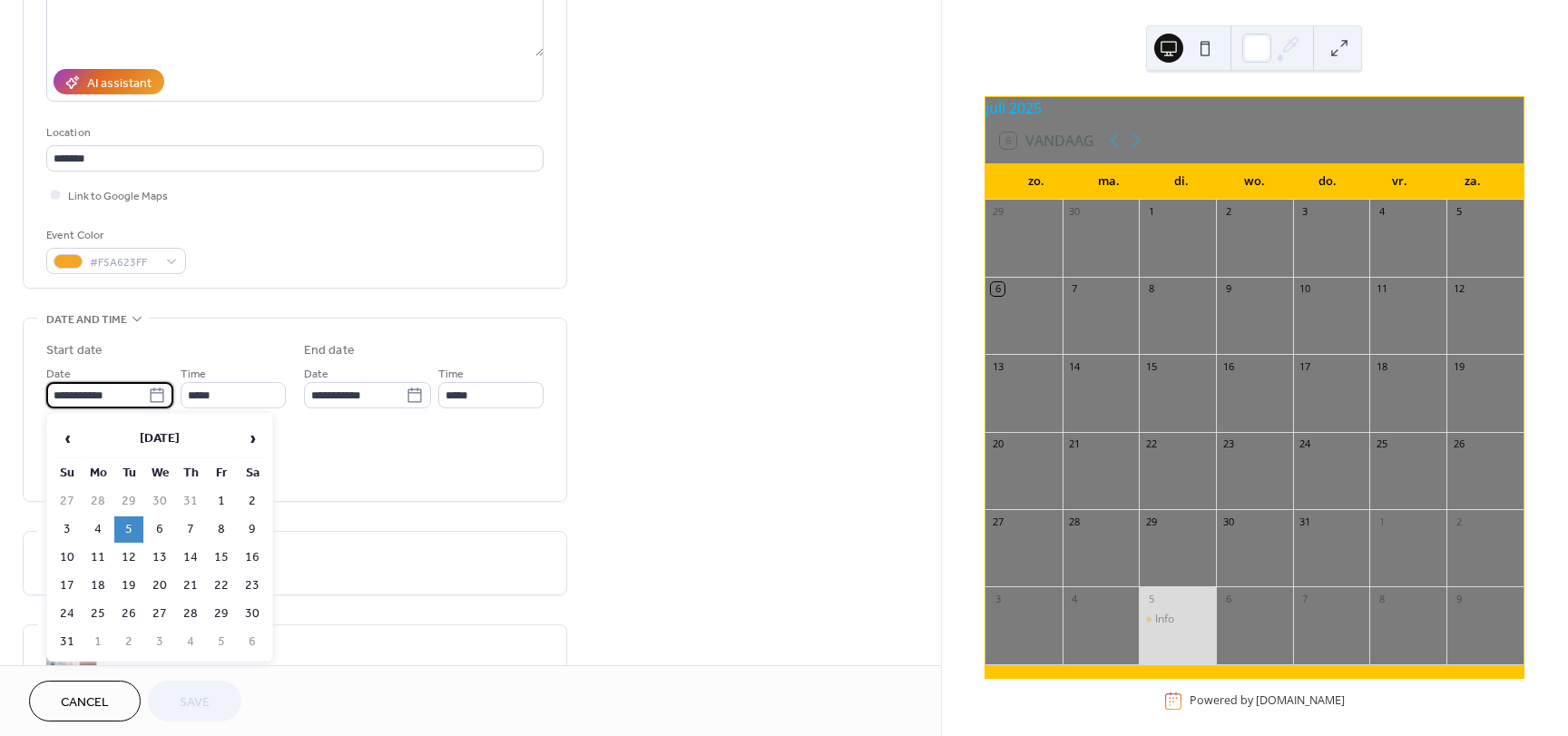 click on "**********" at bounding box center [97, 395] 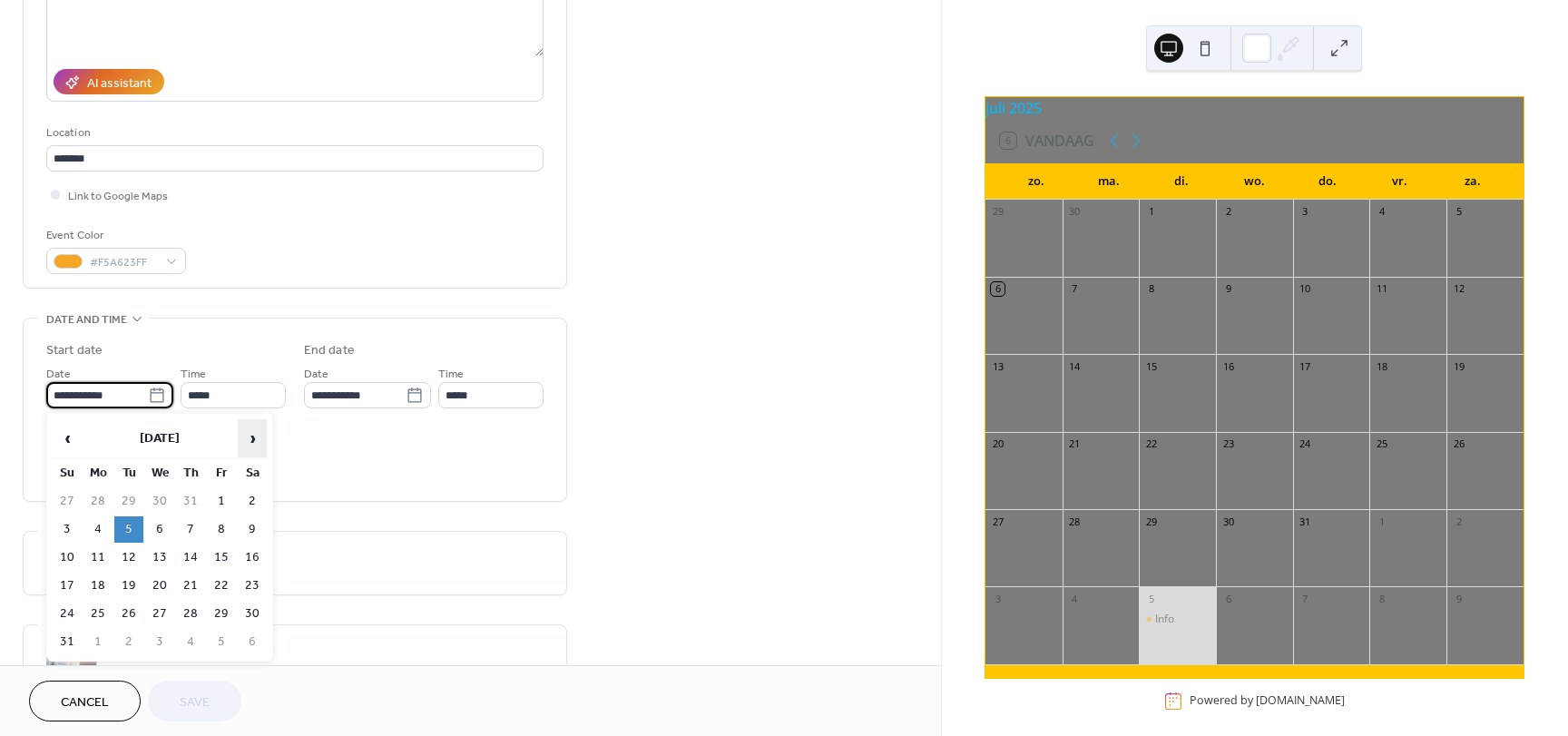 click on "›" at bounding box center [252, 438] 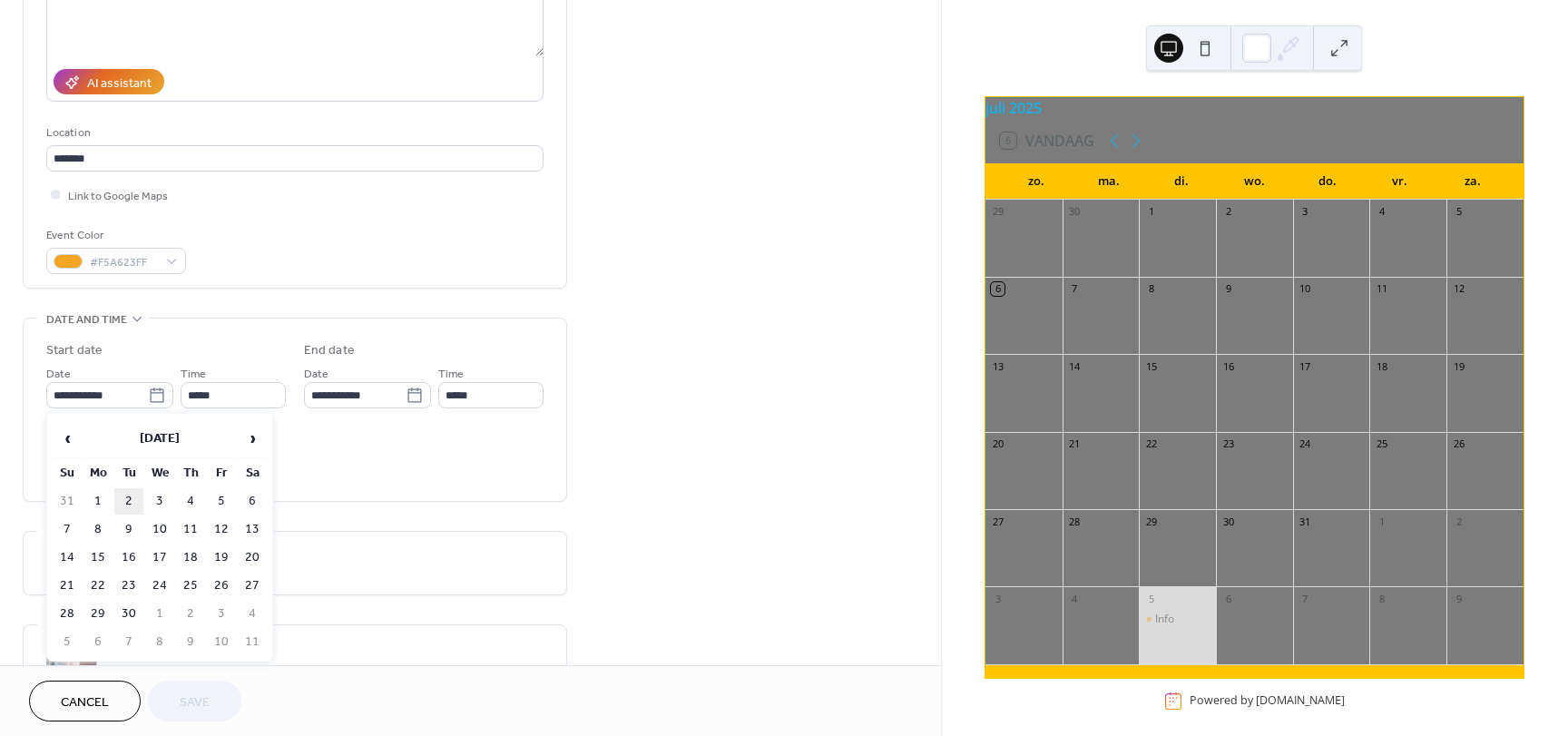 click on "2" at bounding box center [129, 501] 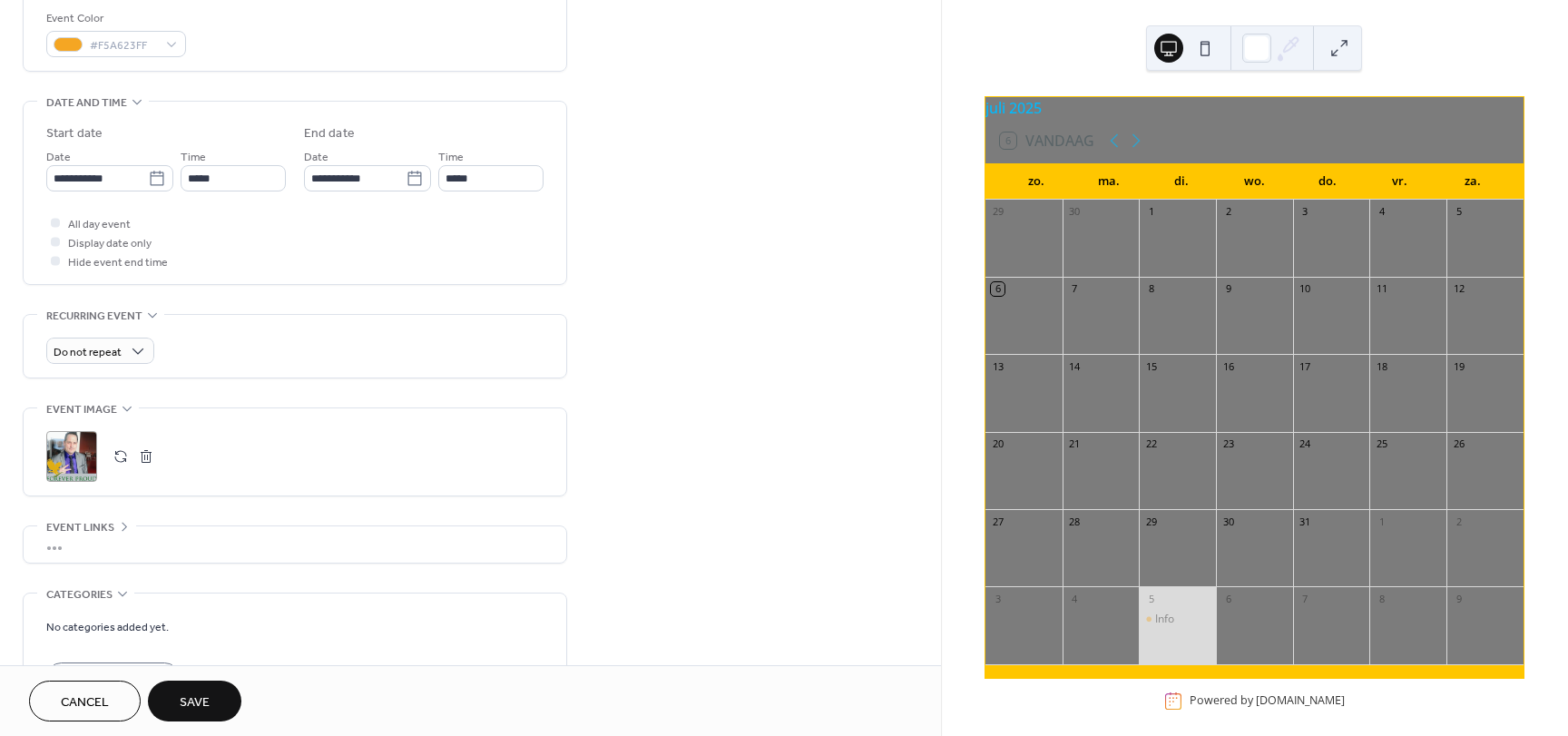 scroll, scrollTop: 545, scrollLeft: 0, axis: vertical 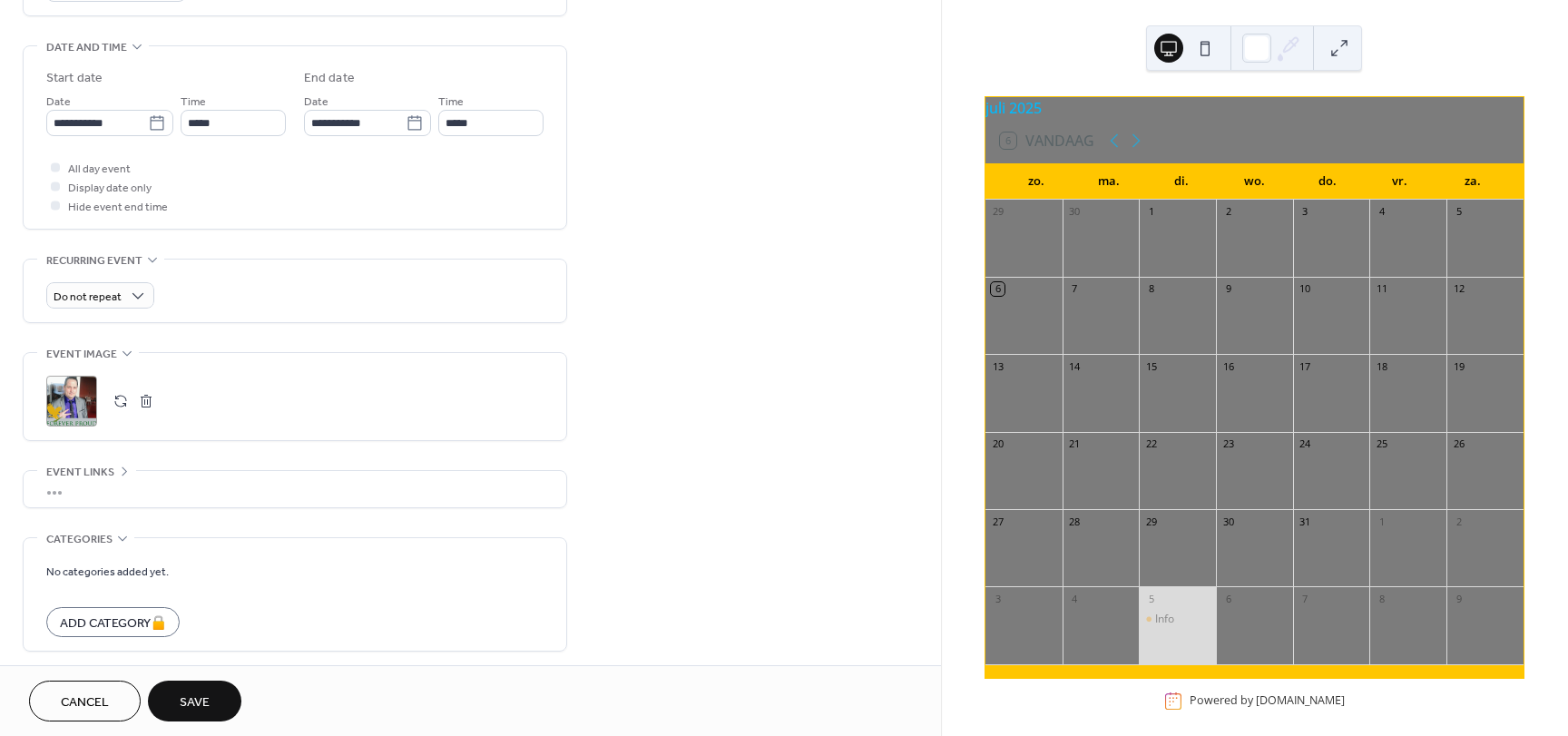click on "Save" at bounding box center (194, 701) 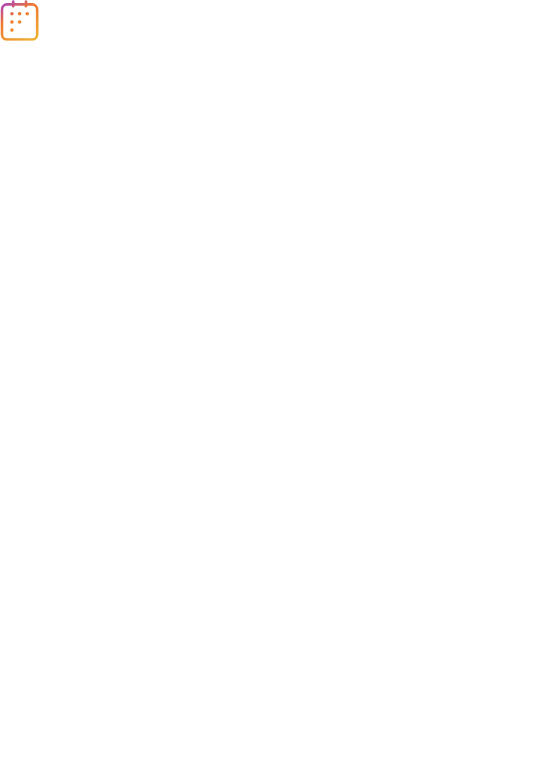 scroll, scrollTop: 0, scrollLeft: 0, axis: both 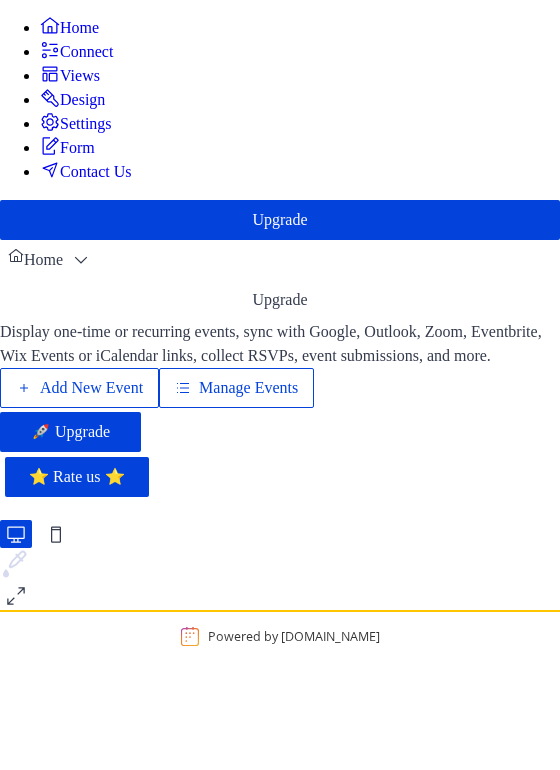 click on "Add New Event" at bounding box center (91, 388) 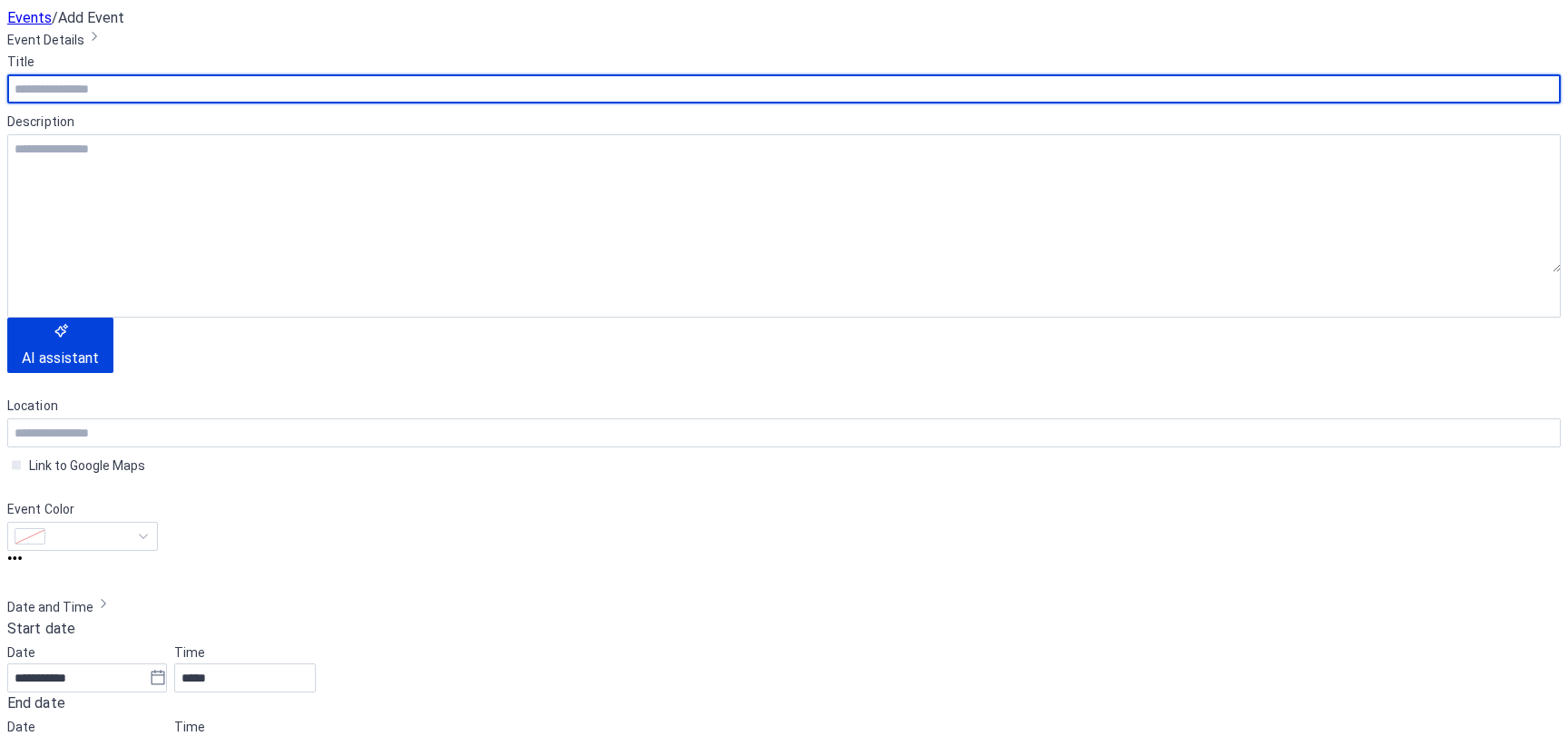 scroll, scrollTop: 0, scrollLeft: 0, axis: both 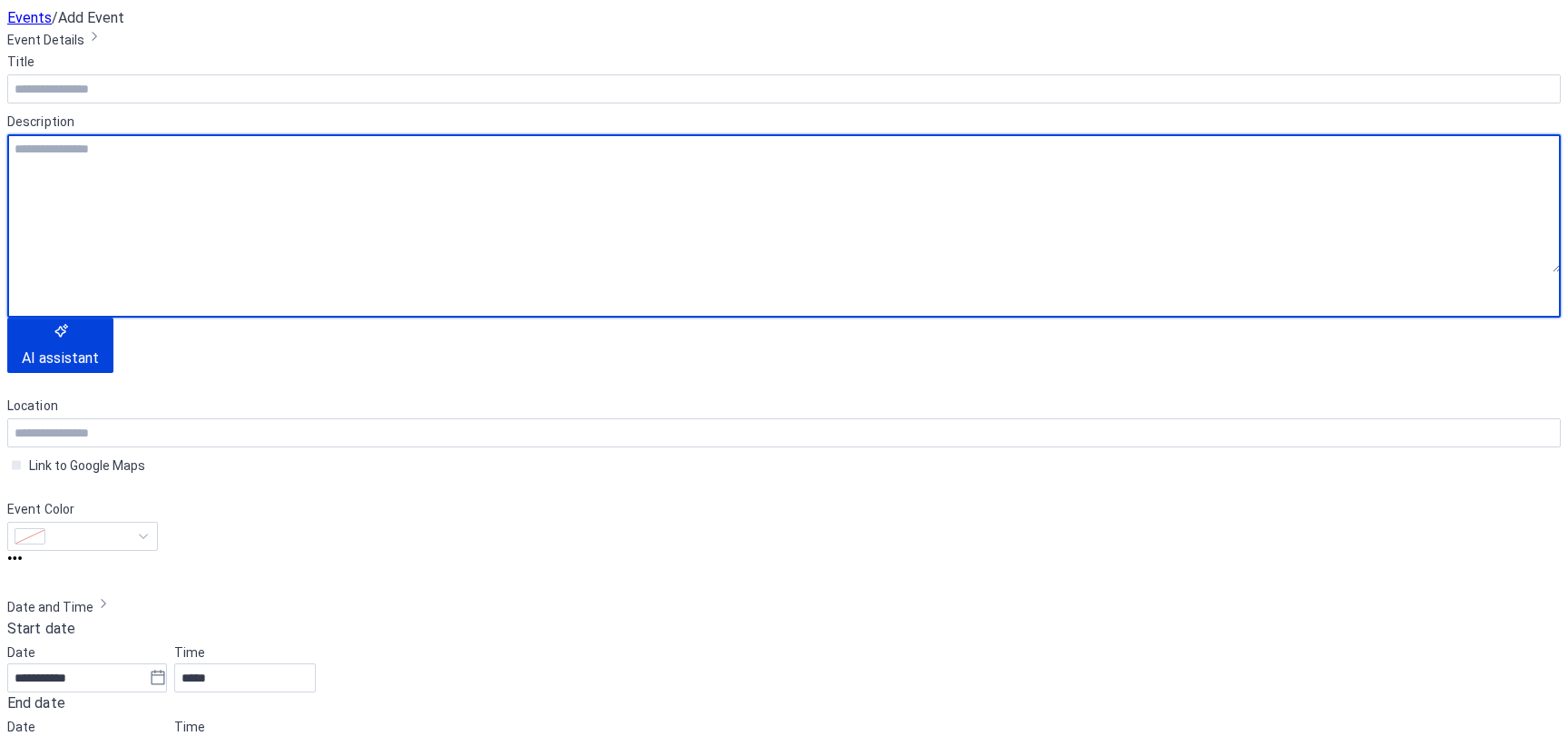 click at bounding box center [784, 203] 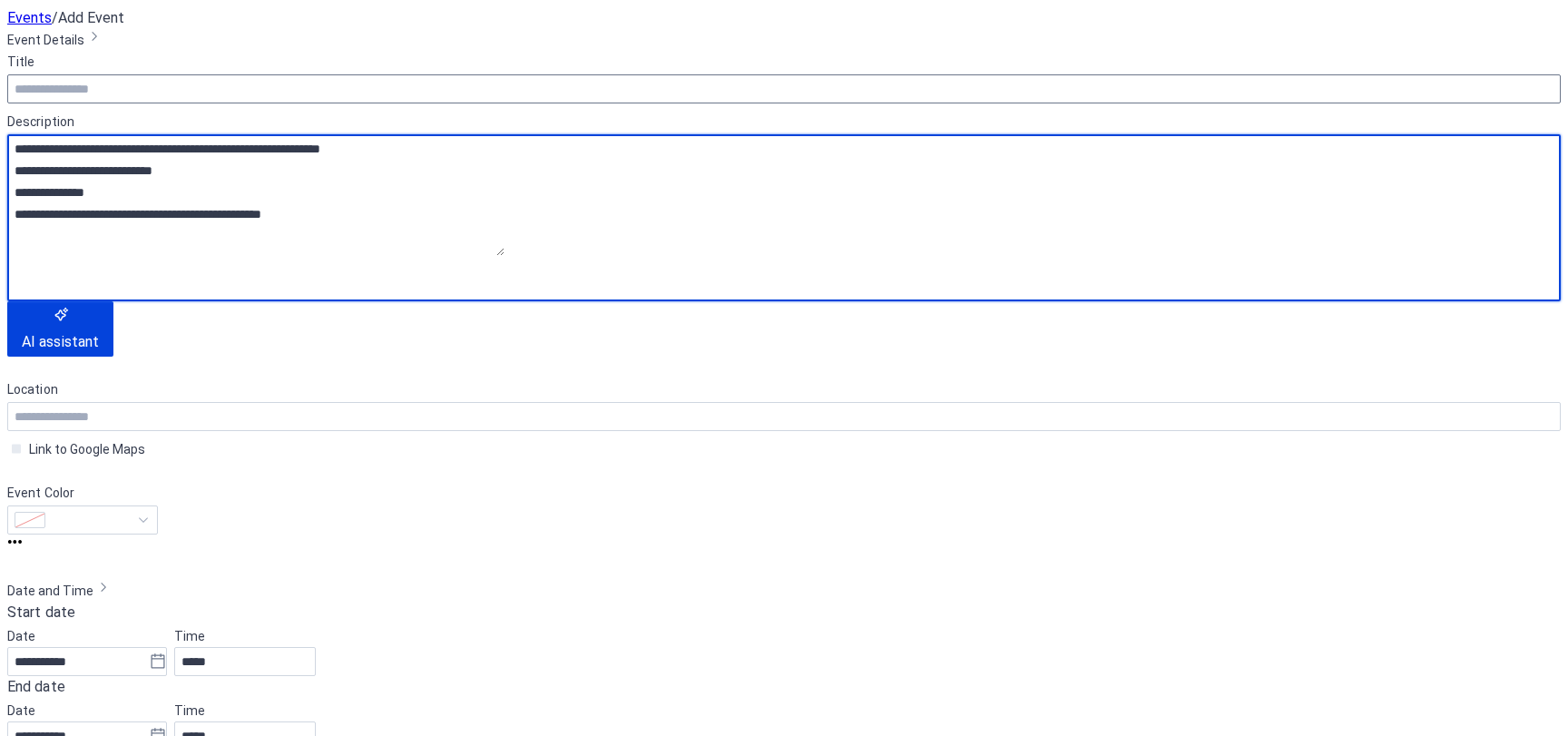 type on "**********" 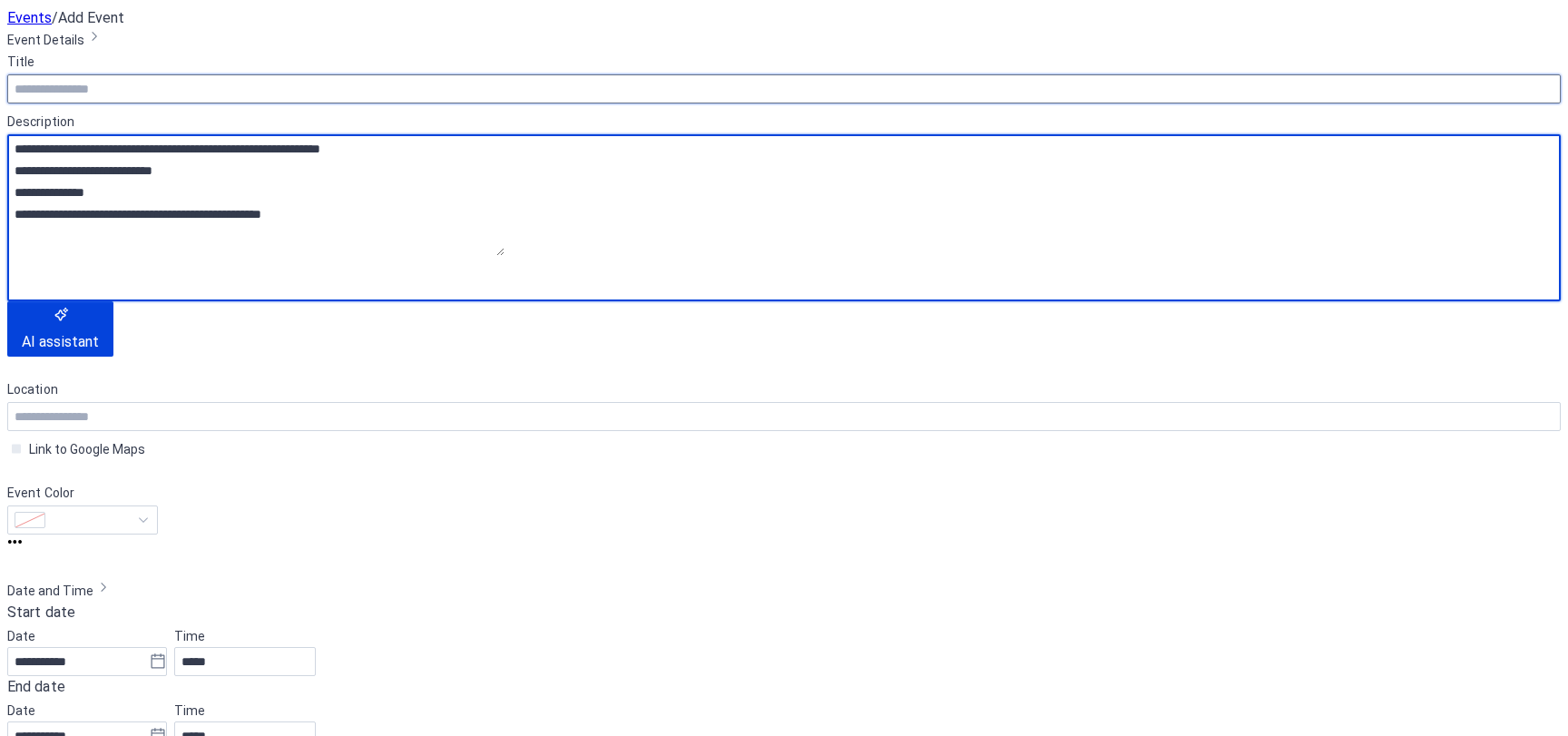 click at bounding box center [784, 89] 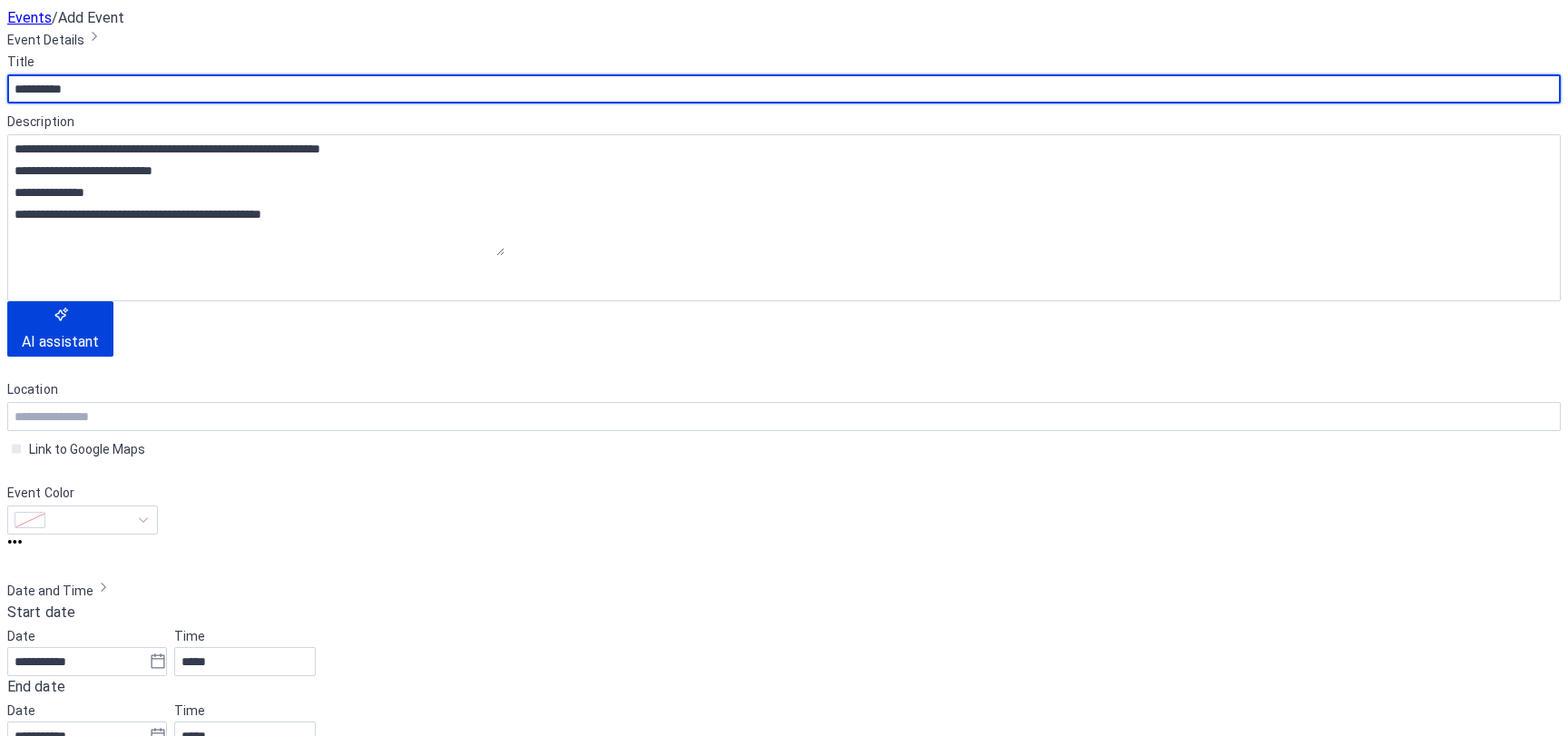 click on "**********" at bounding box center [784, 89] 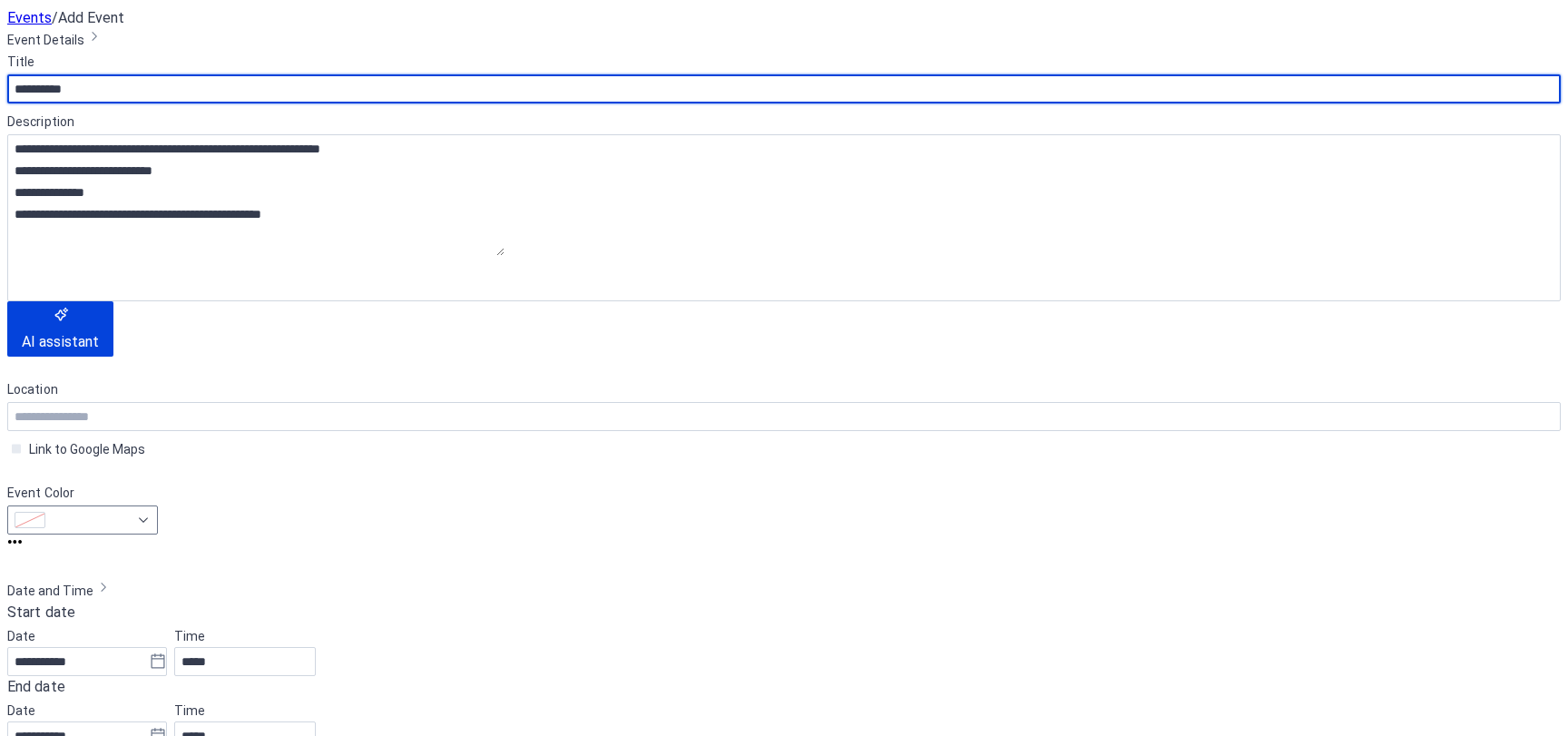 type on "**********" 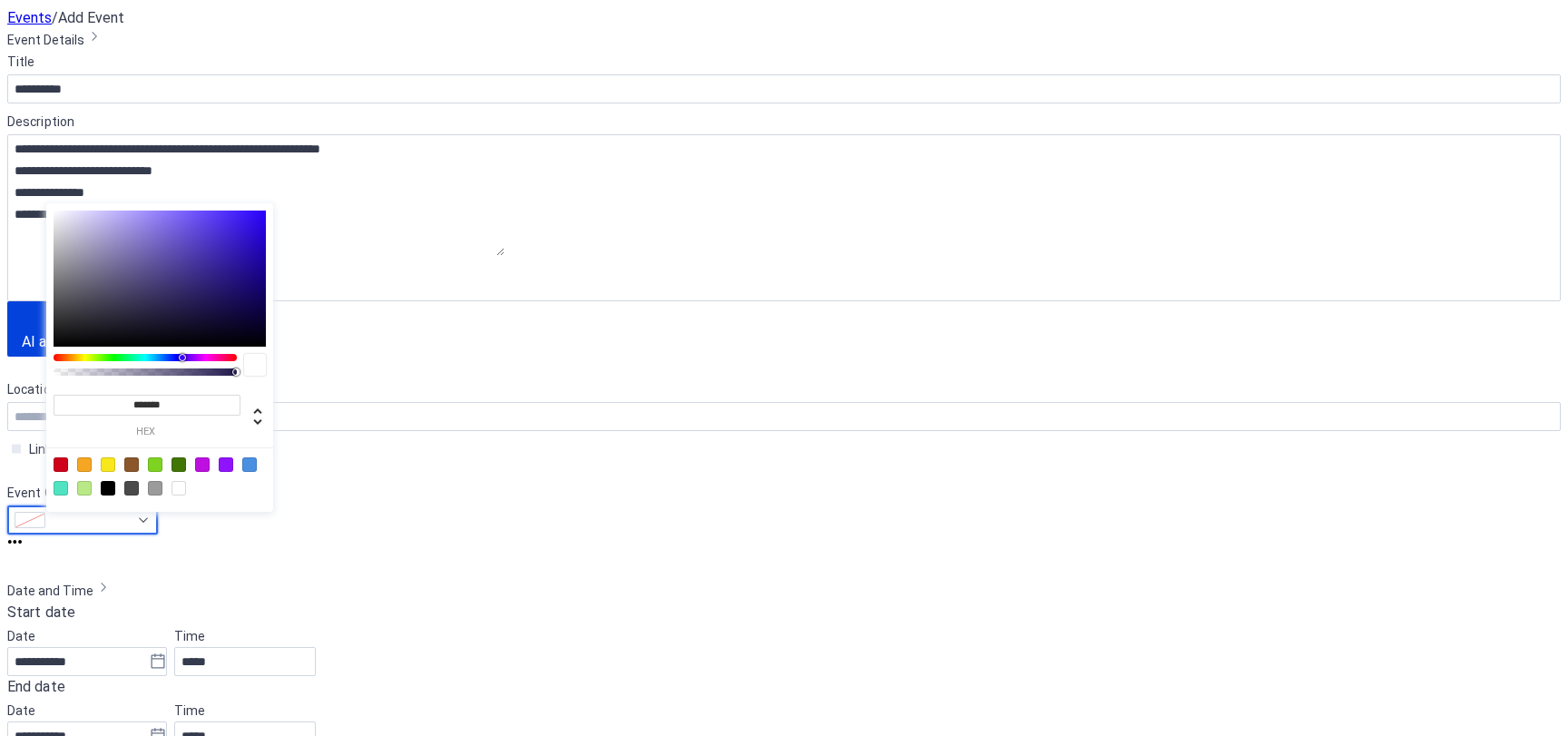 click at bounding box center (30, 520) 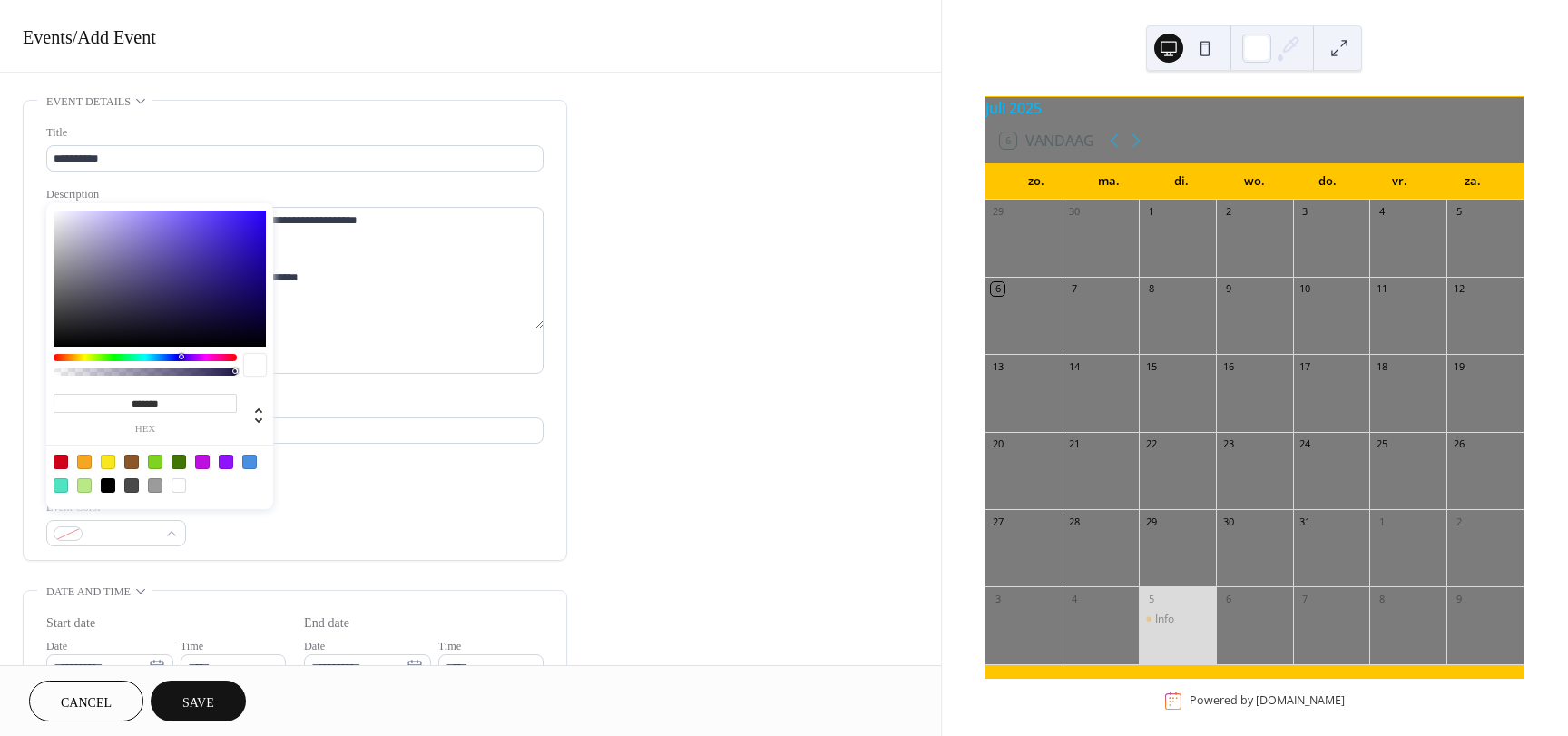 click at bounding box center (61, 486) 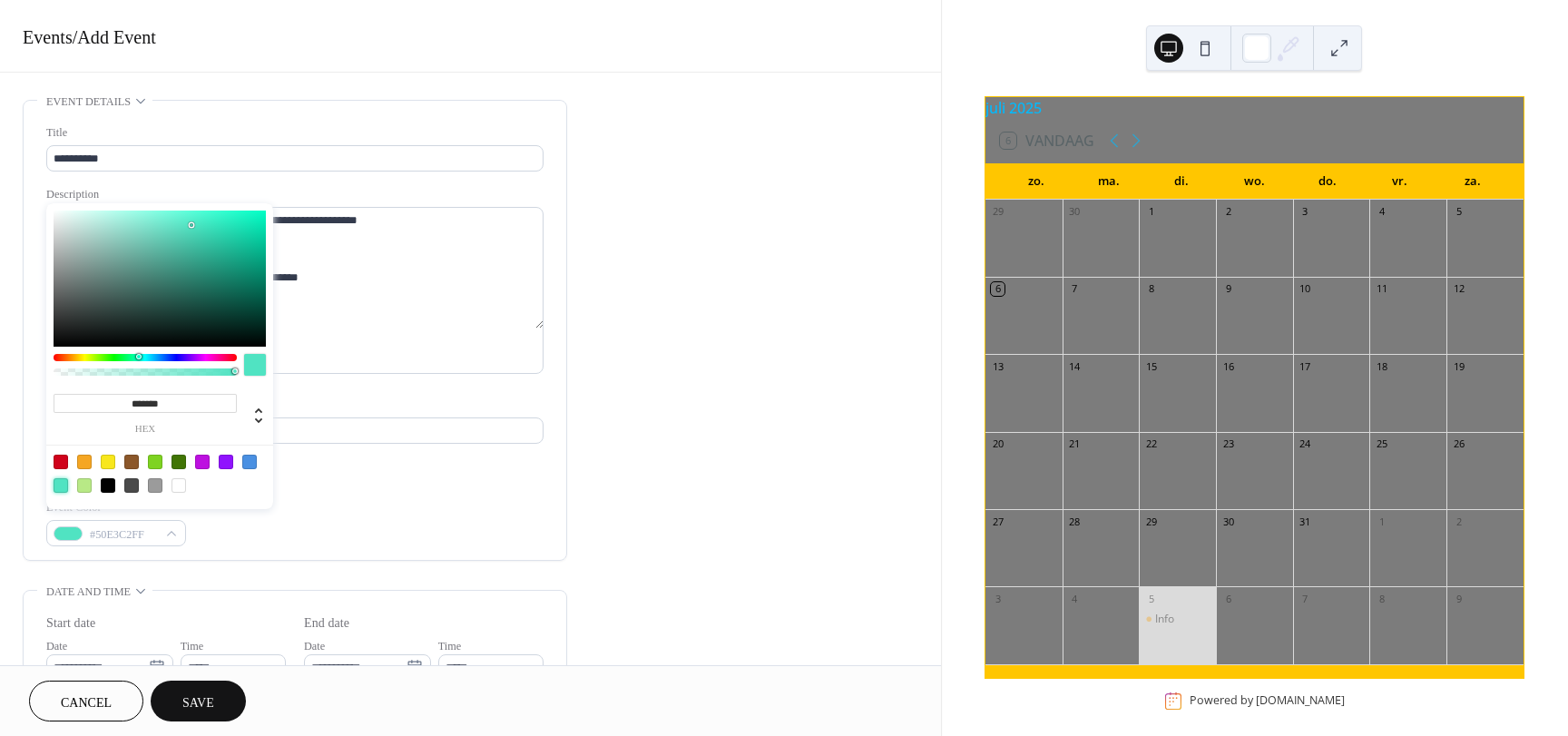 click on "**********" at bounding box center (470, 691) 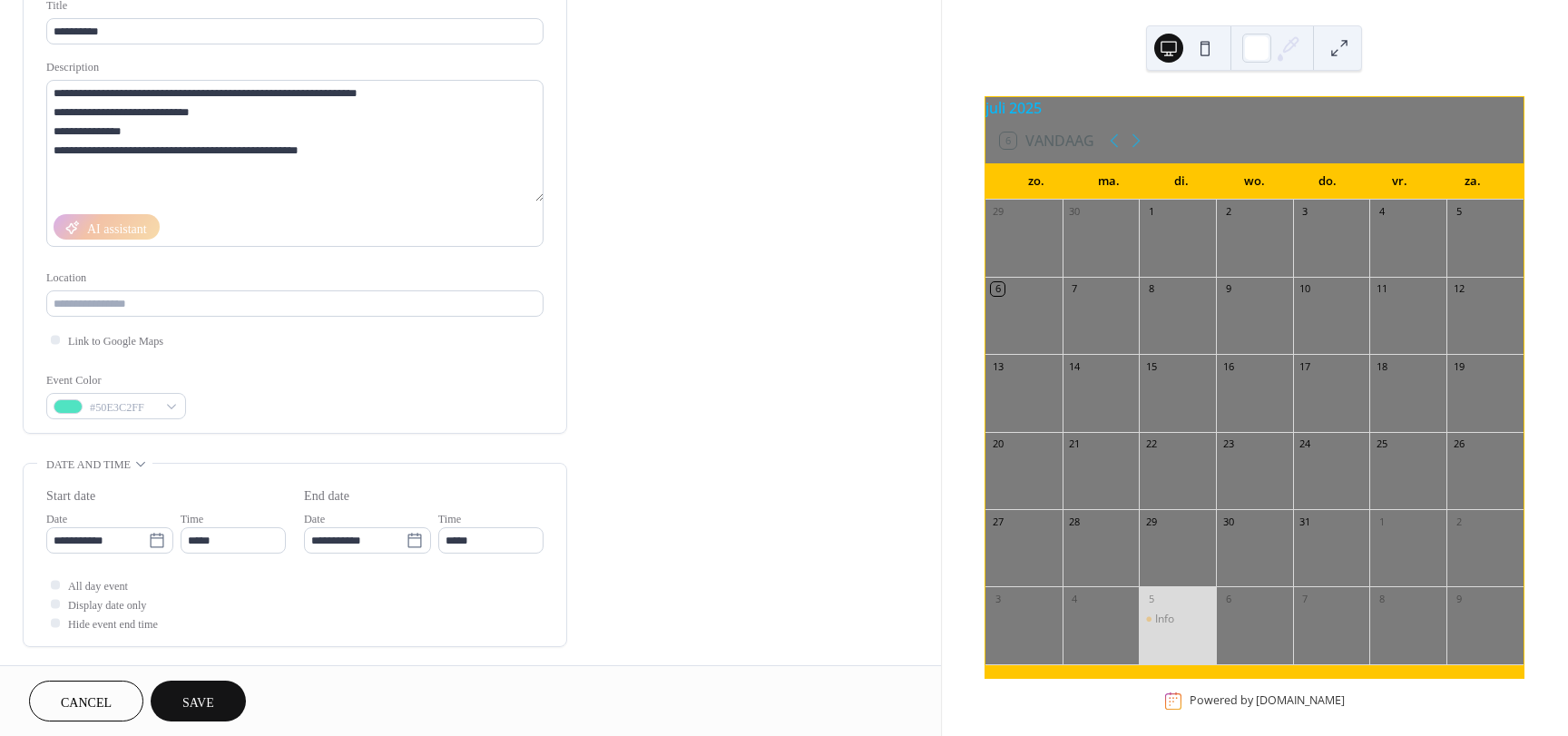 scroll, scrollTop: 272, scrollLeft: 0, axis: vertical 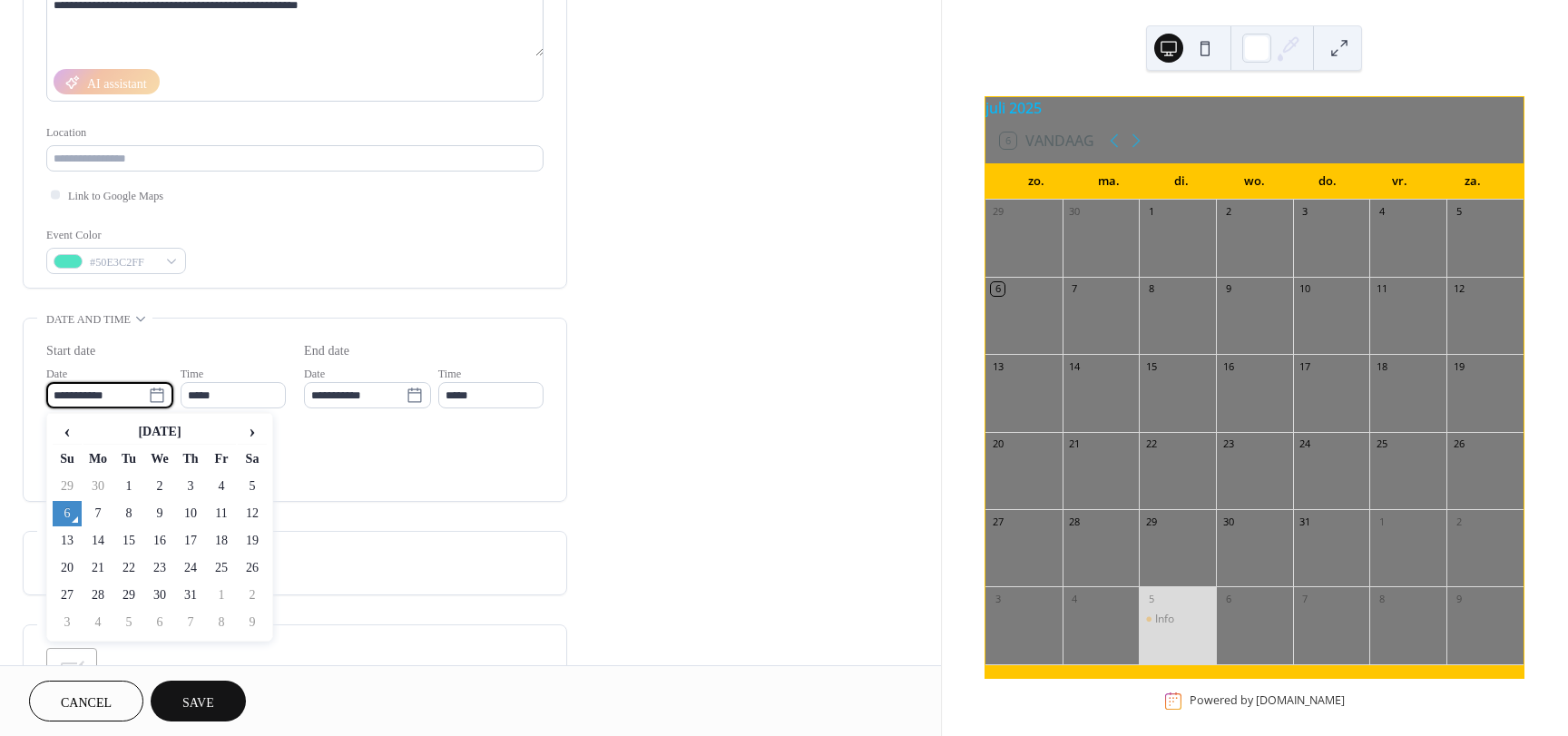 click on "**********" at bounding box center [97, 395] 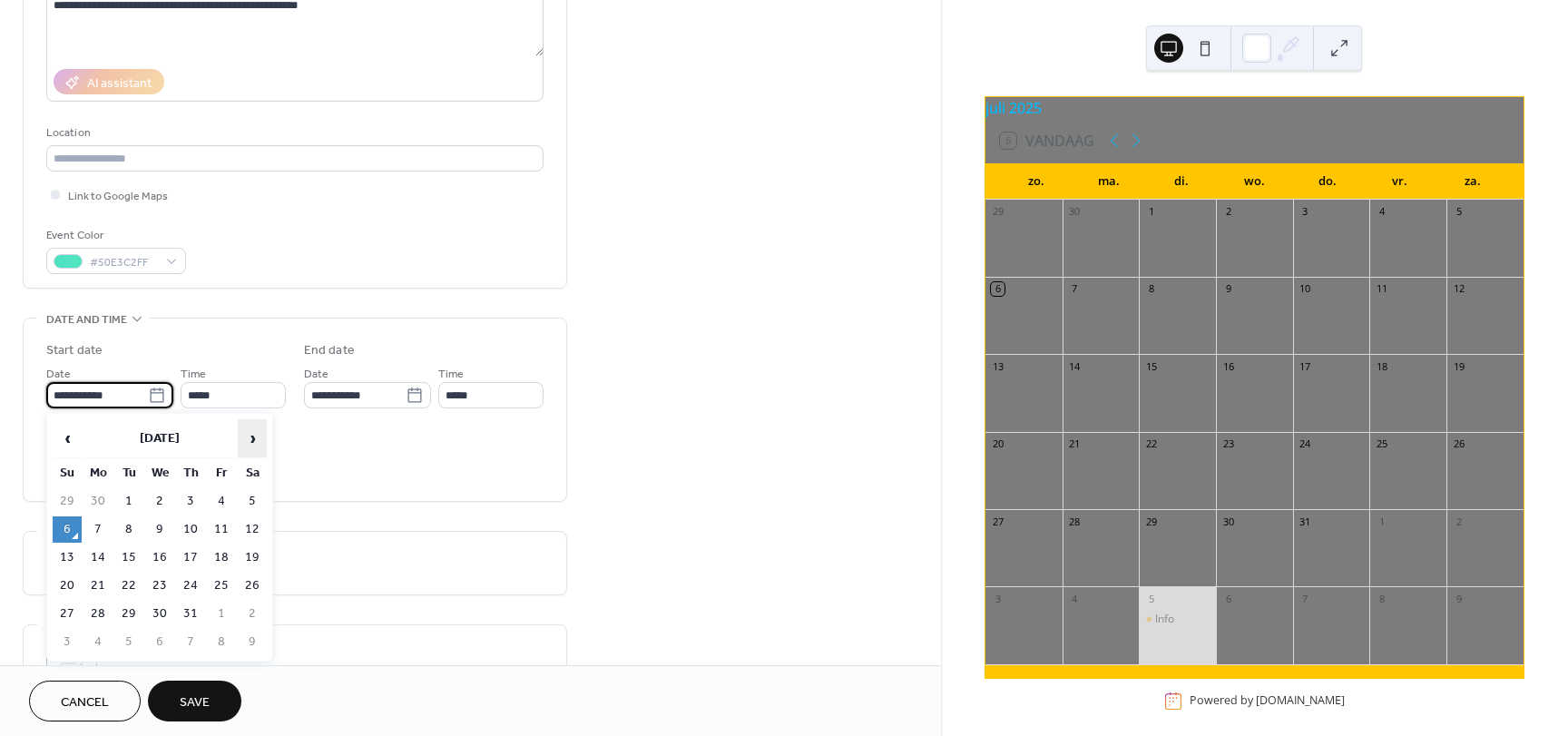 click on "›" at bounding box center [252, 438] 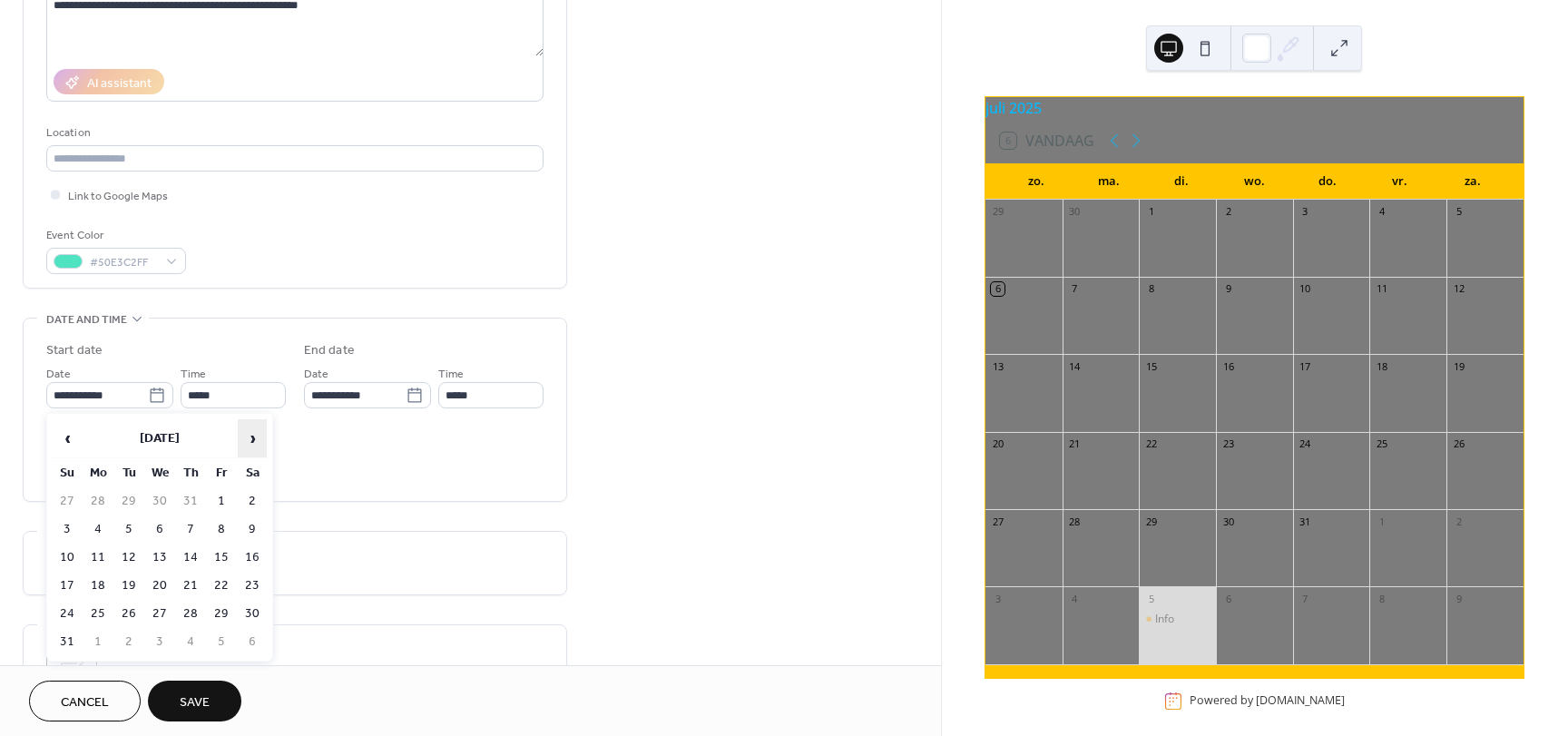 click on "›" at bounding box center (252, 438) 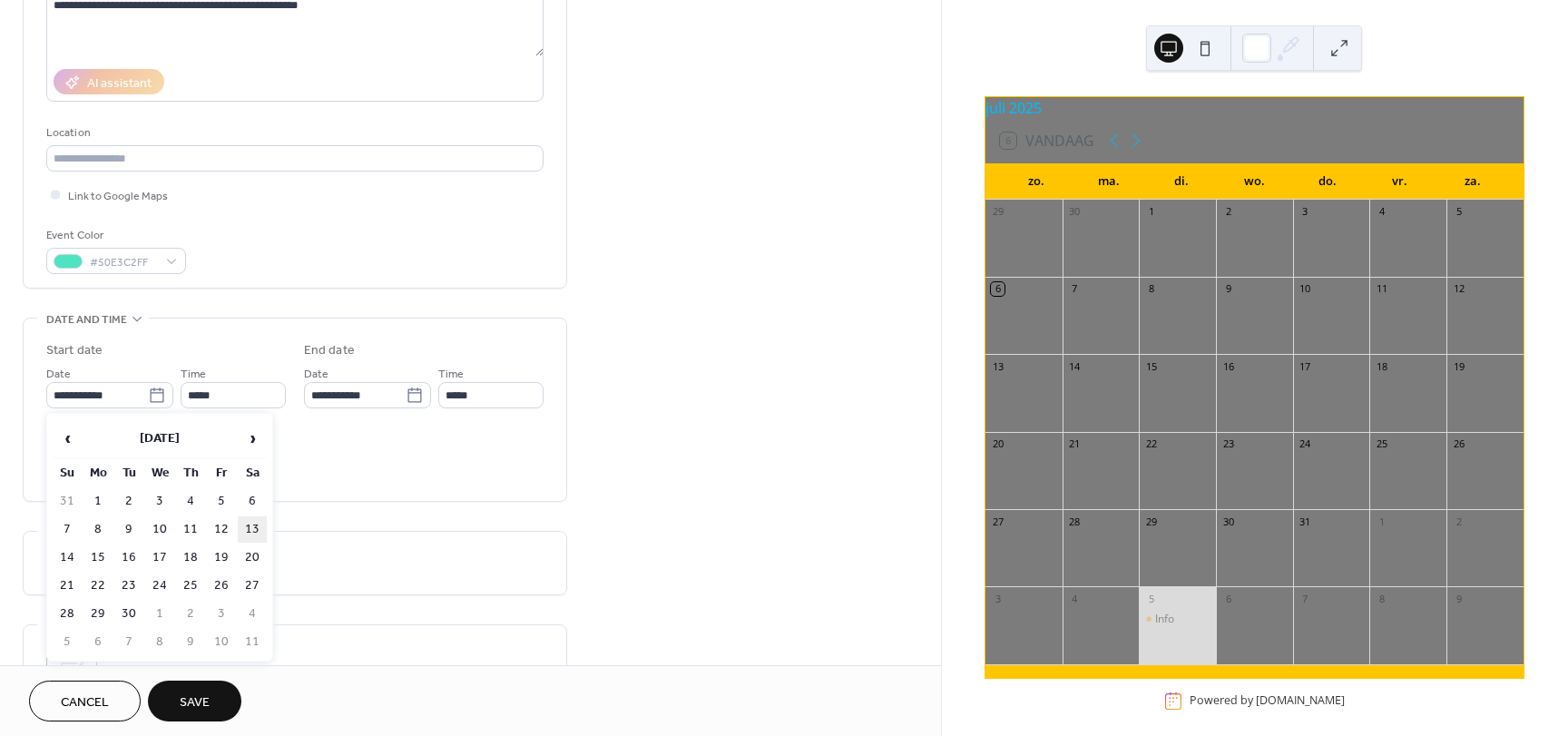click on "13" at bounding box center [252, 529] 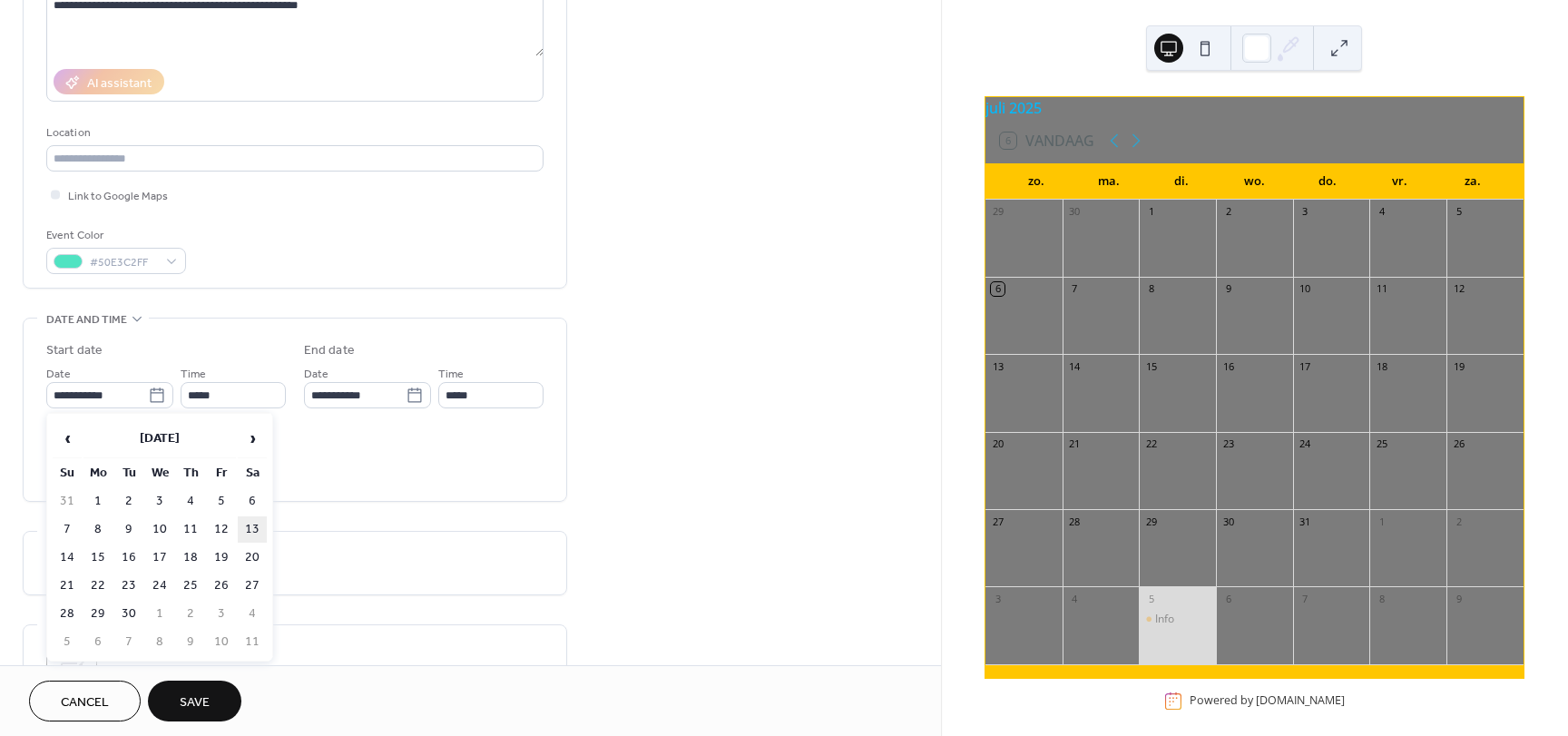 type on "**********" 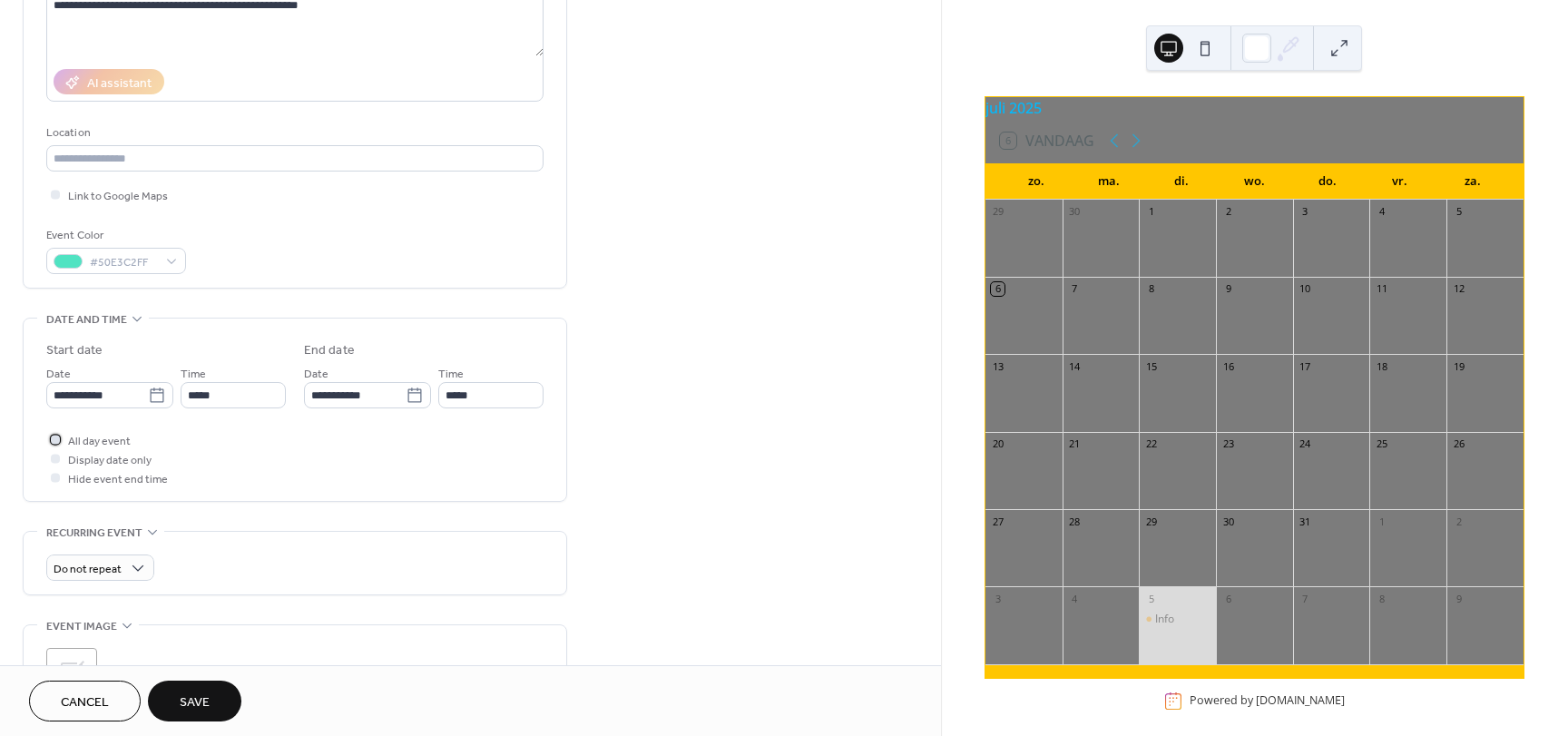 click at bounding box center (55, 439) 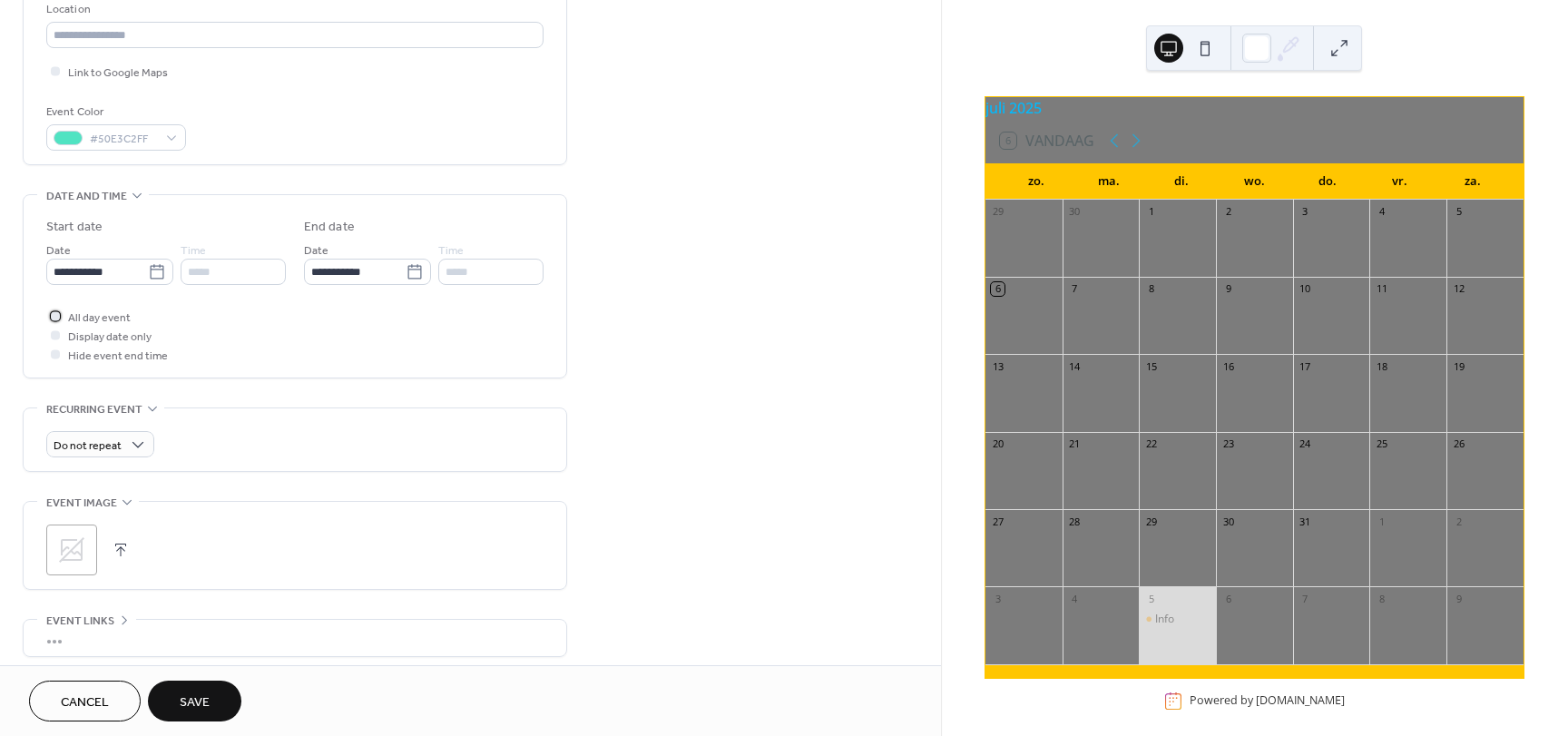 scroll, scrollTop: 454, scrollLeft: 0, axis: vertical 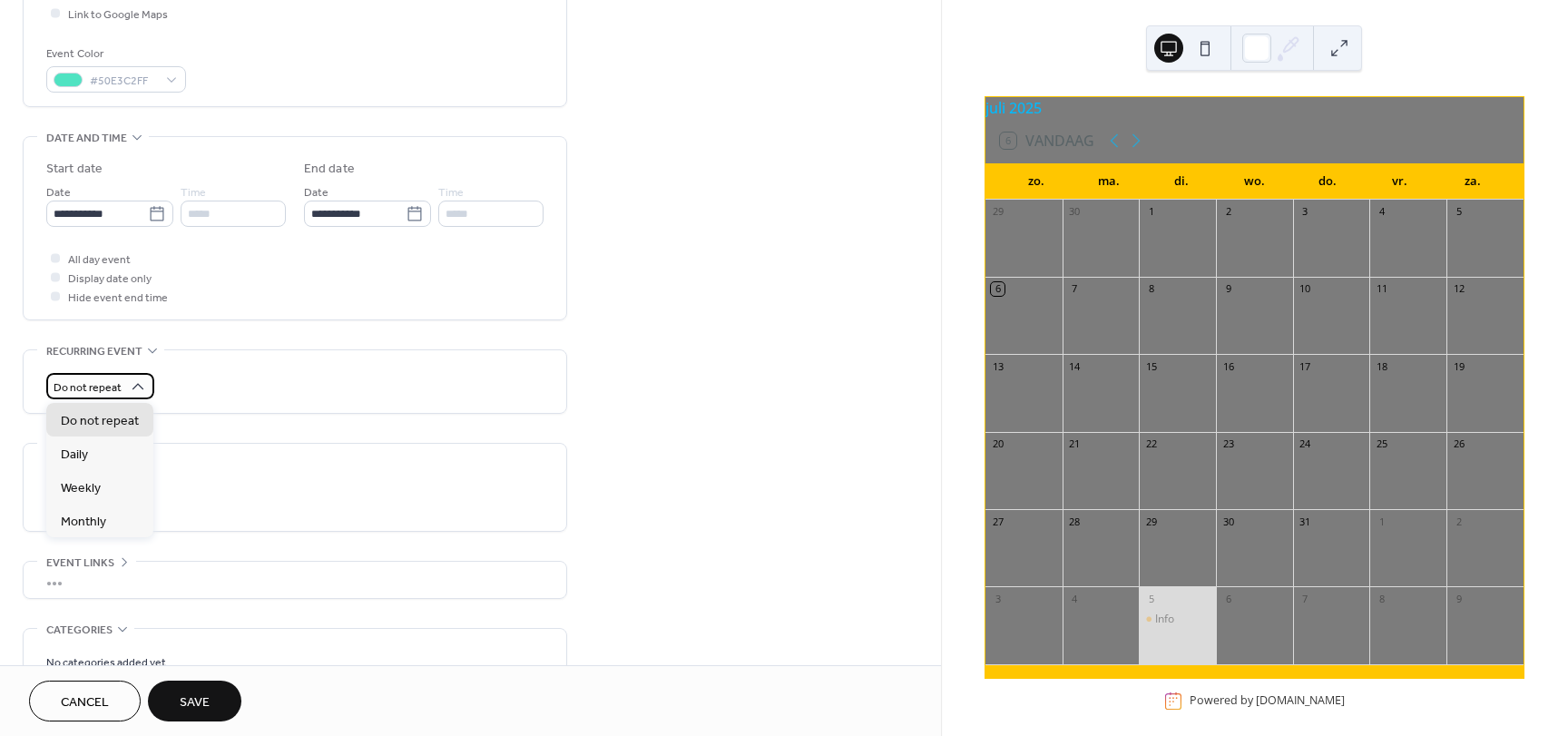click on "Do not repeat" at bounding box center (87, 388) 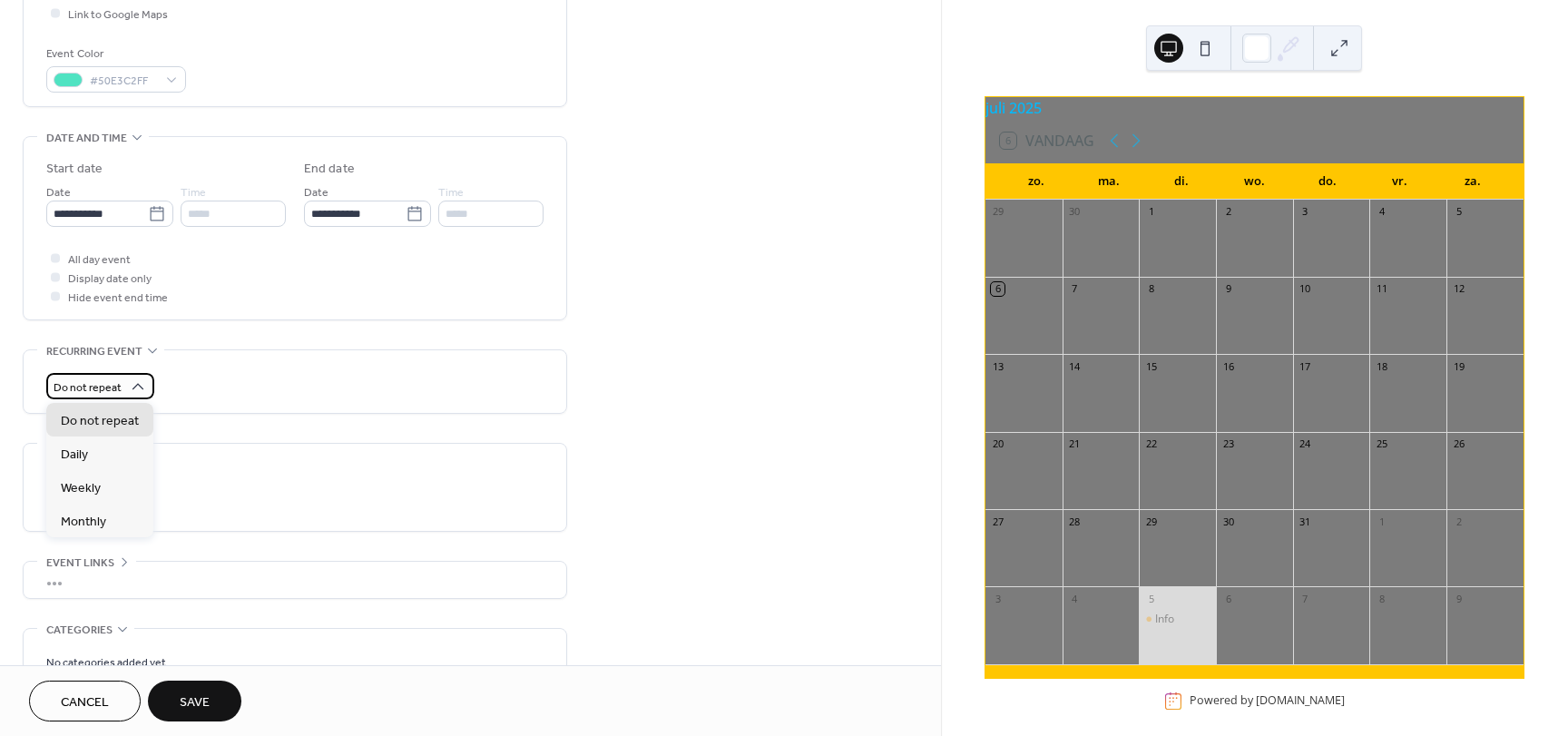 click on "Do not repeat" at bounding box center [87, 388] 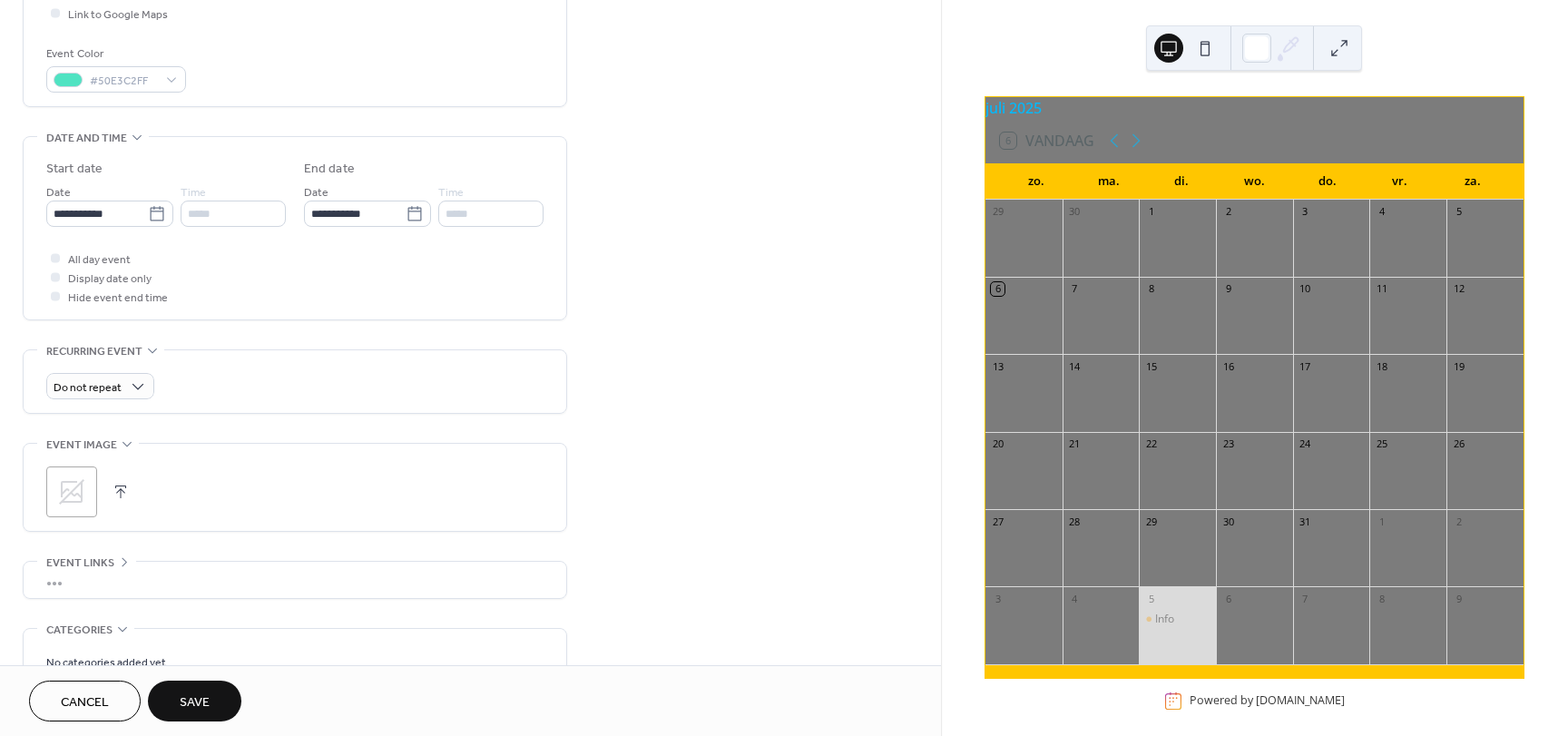 click 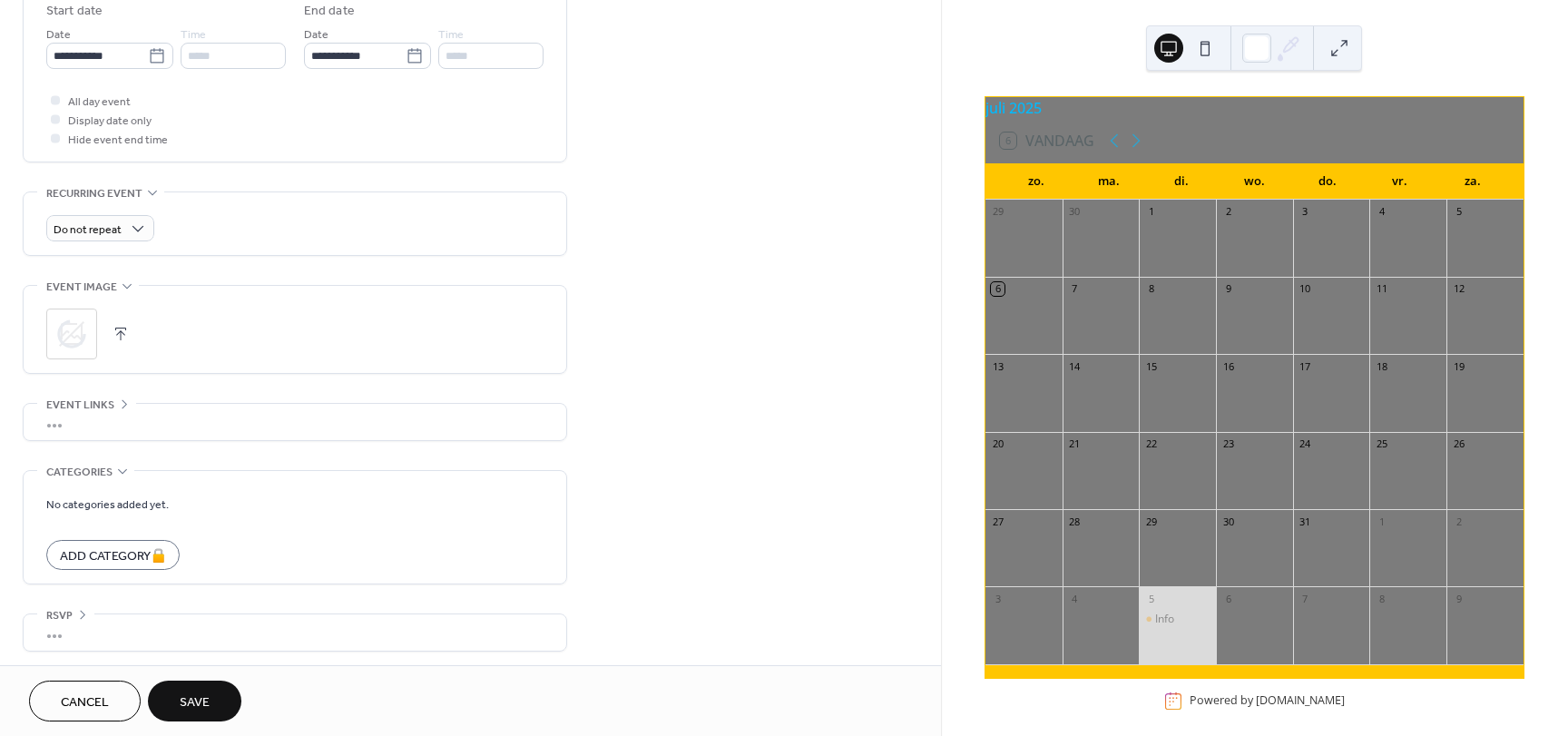 scroll, scrollTop: 616, scrollLeft: 0, axis: vertical 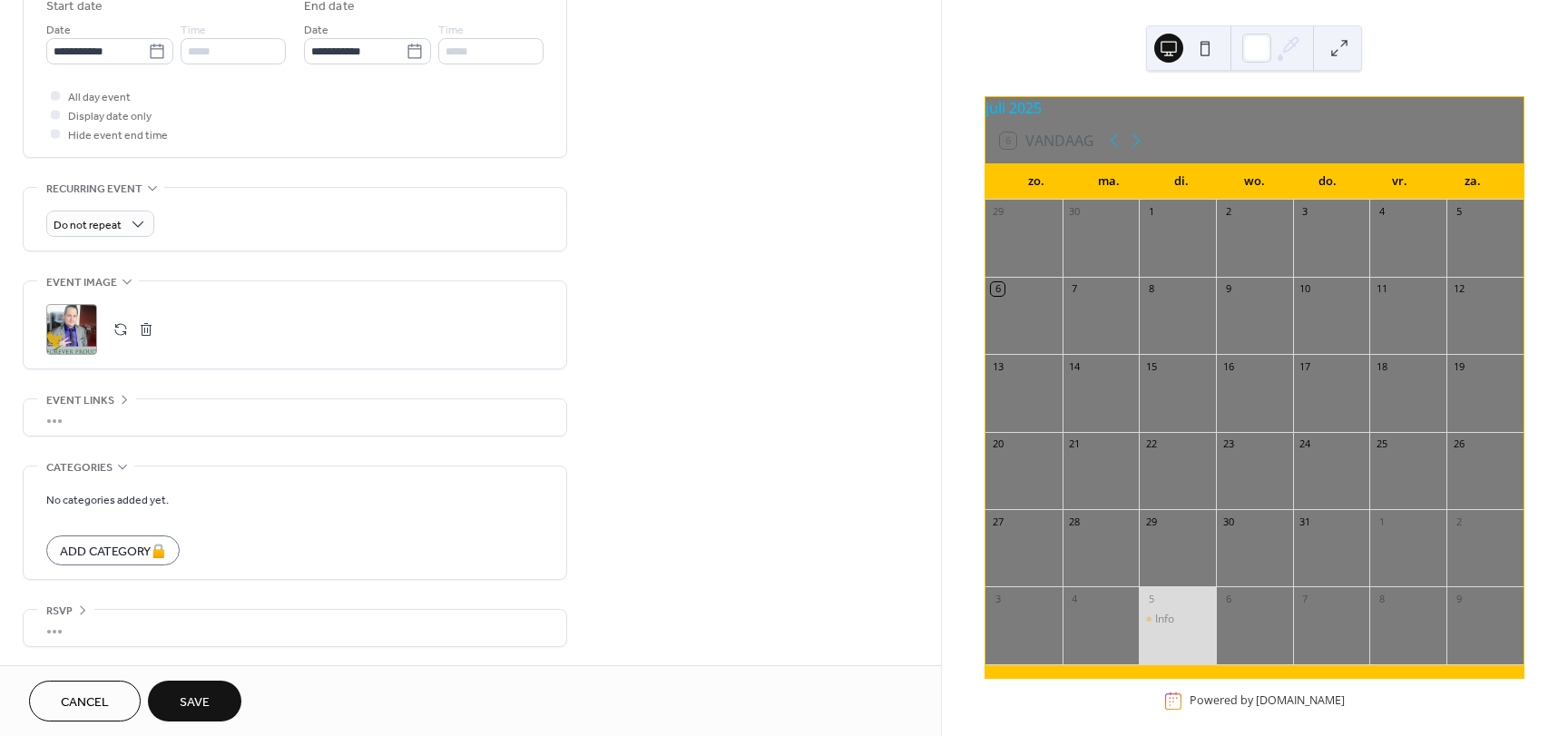 click on "•••" at bounding box center (295, 628) 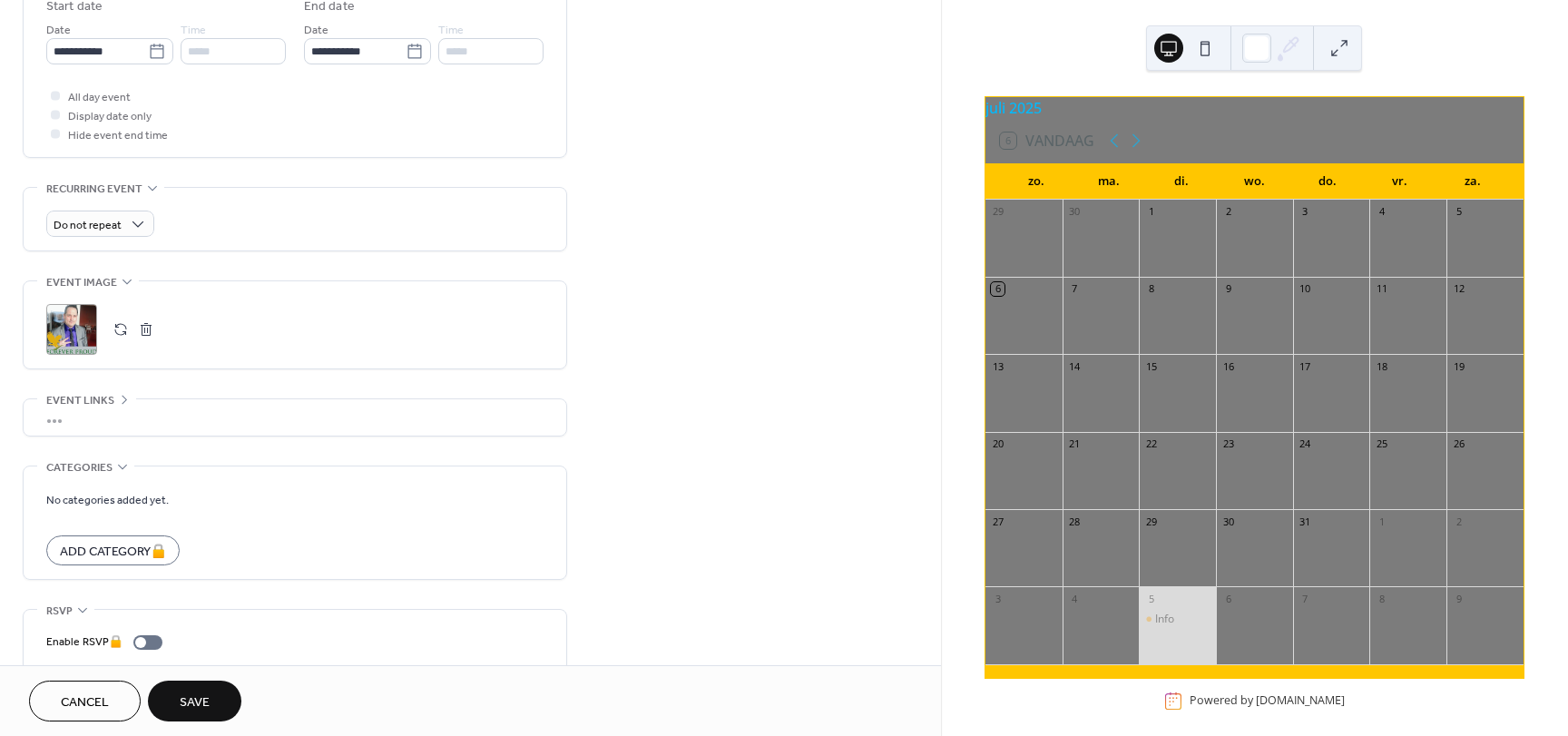 scroll, scrollTop: 616, scrollLeft: 0, axis: vertical 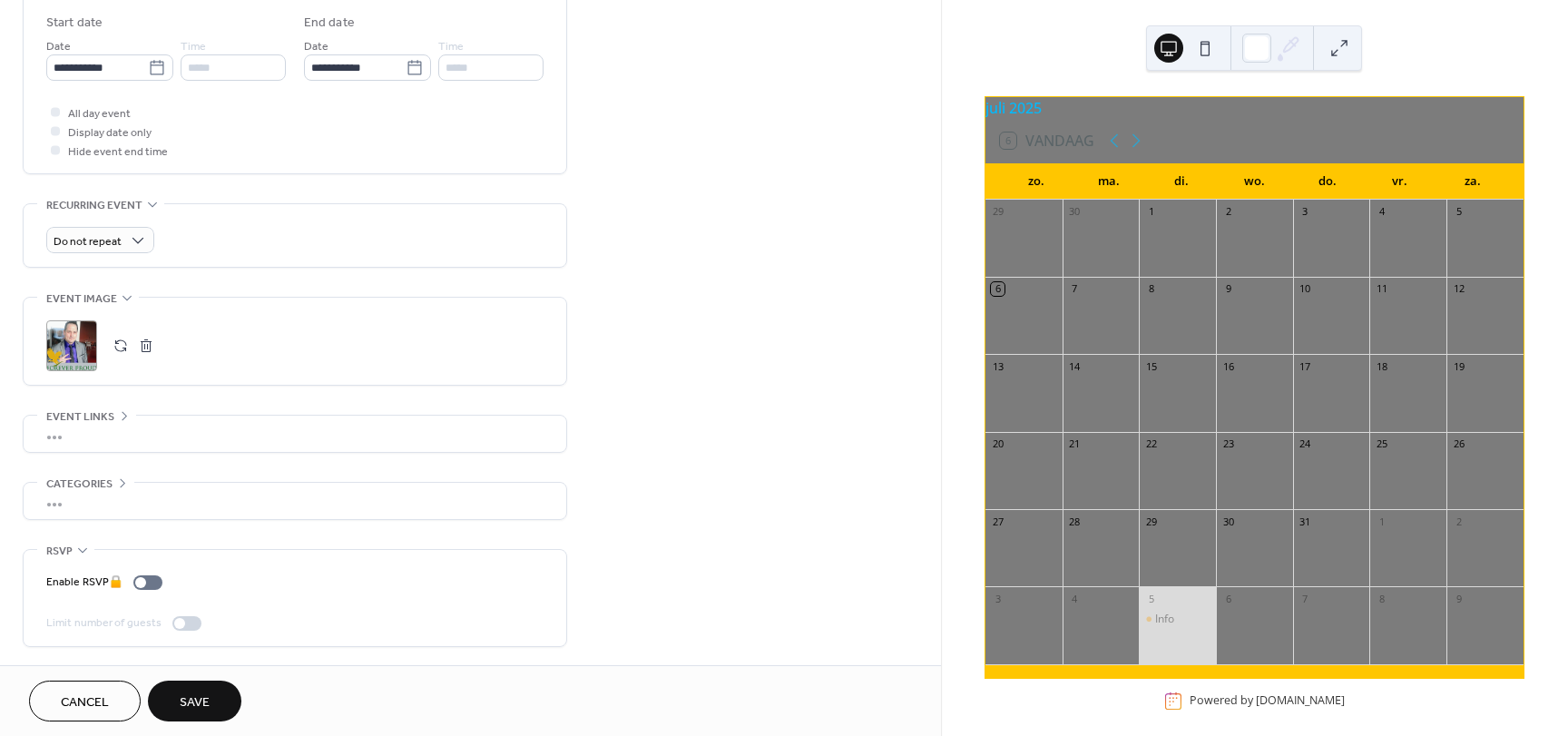 click 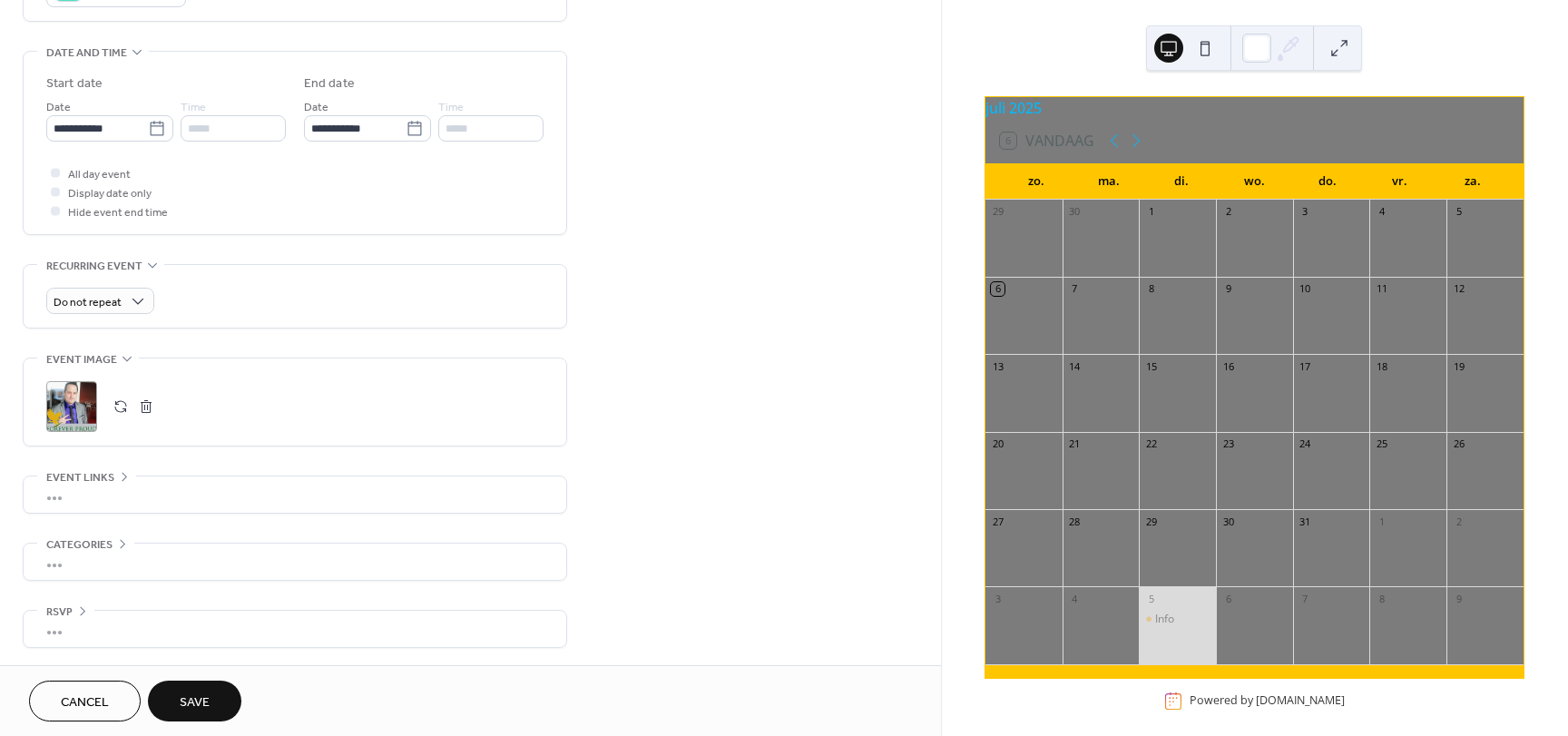 scroll, scrollTop: 540, scrollLeft: 0, axis: vertical 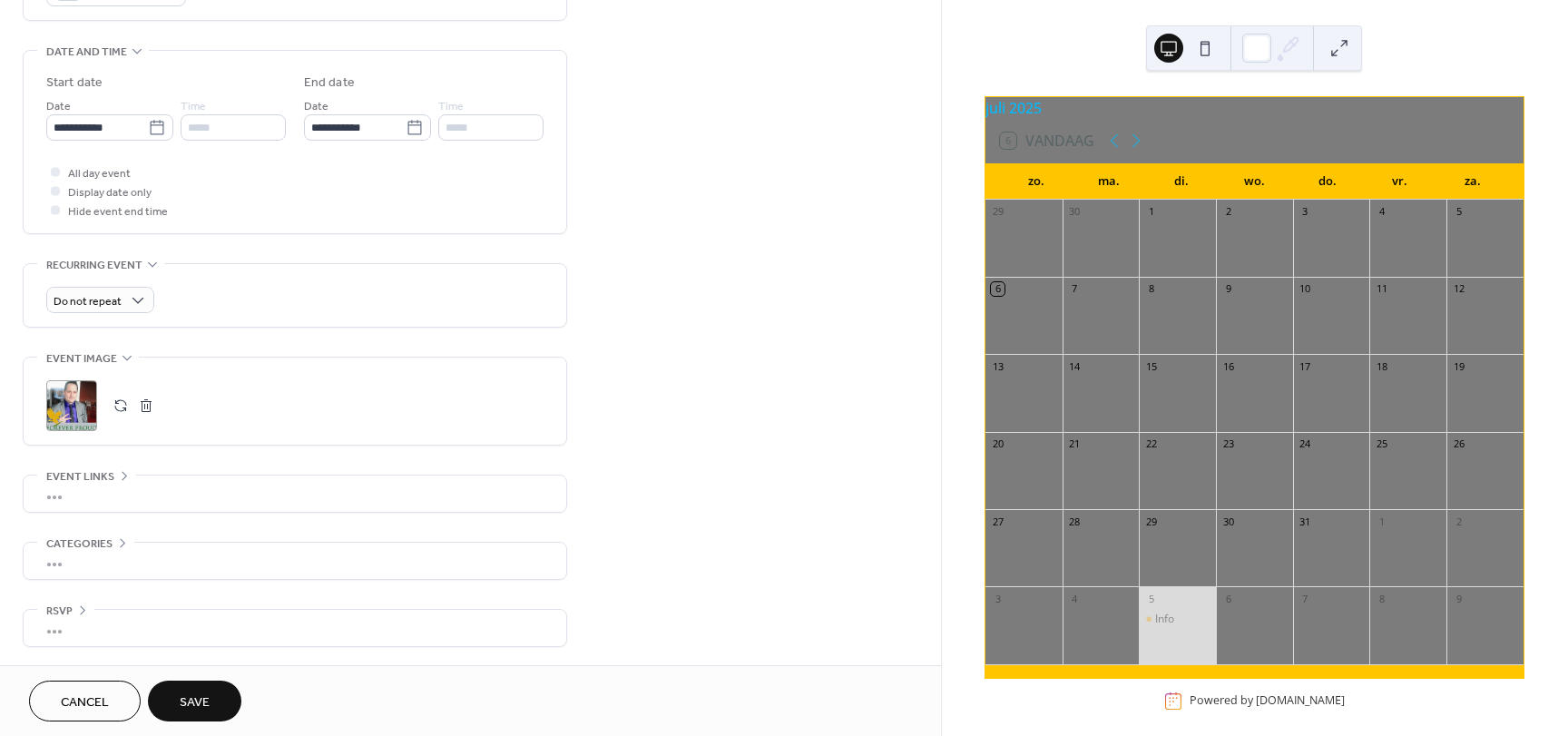 click on "Save" at bounding box center [194, 702] 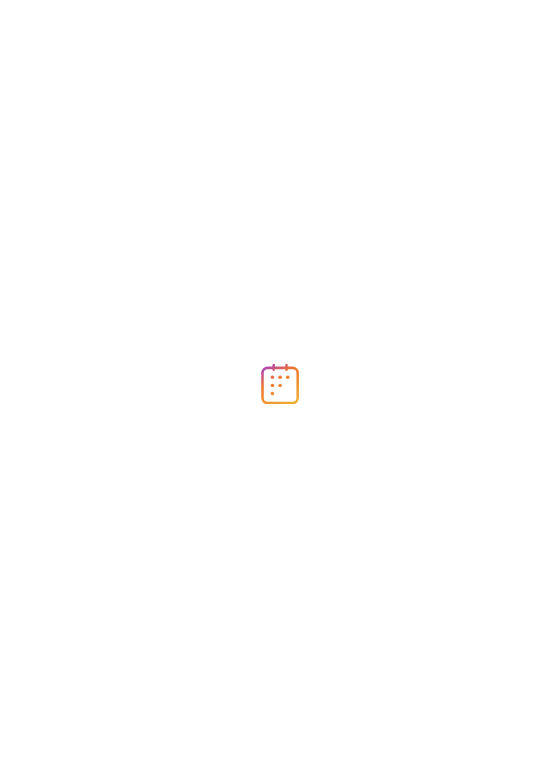 scroll, scrollTop: 0, scrollLeft: 0, axis: both 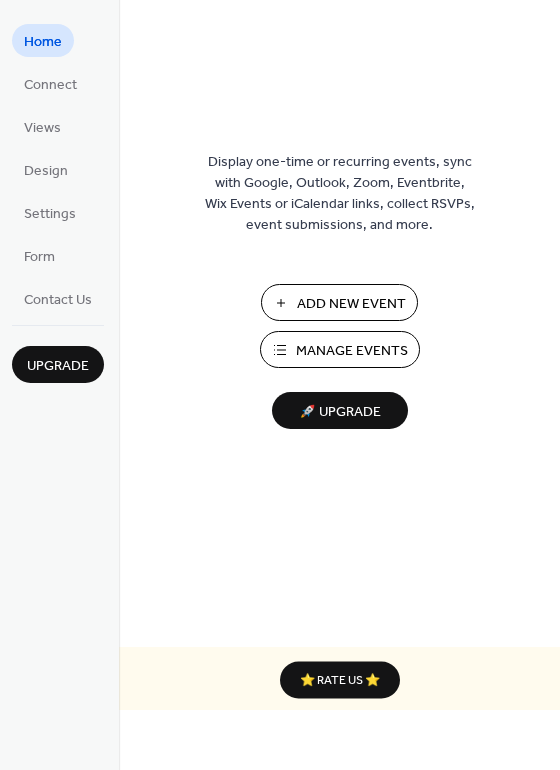 click on "Manage Events" at bounding box center (352, 351) 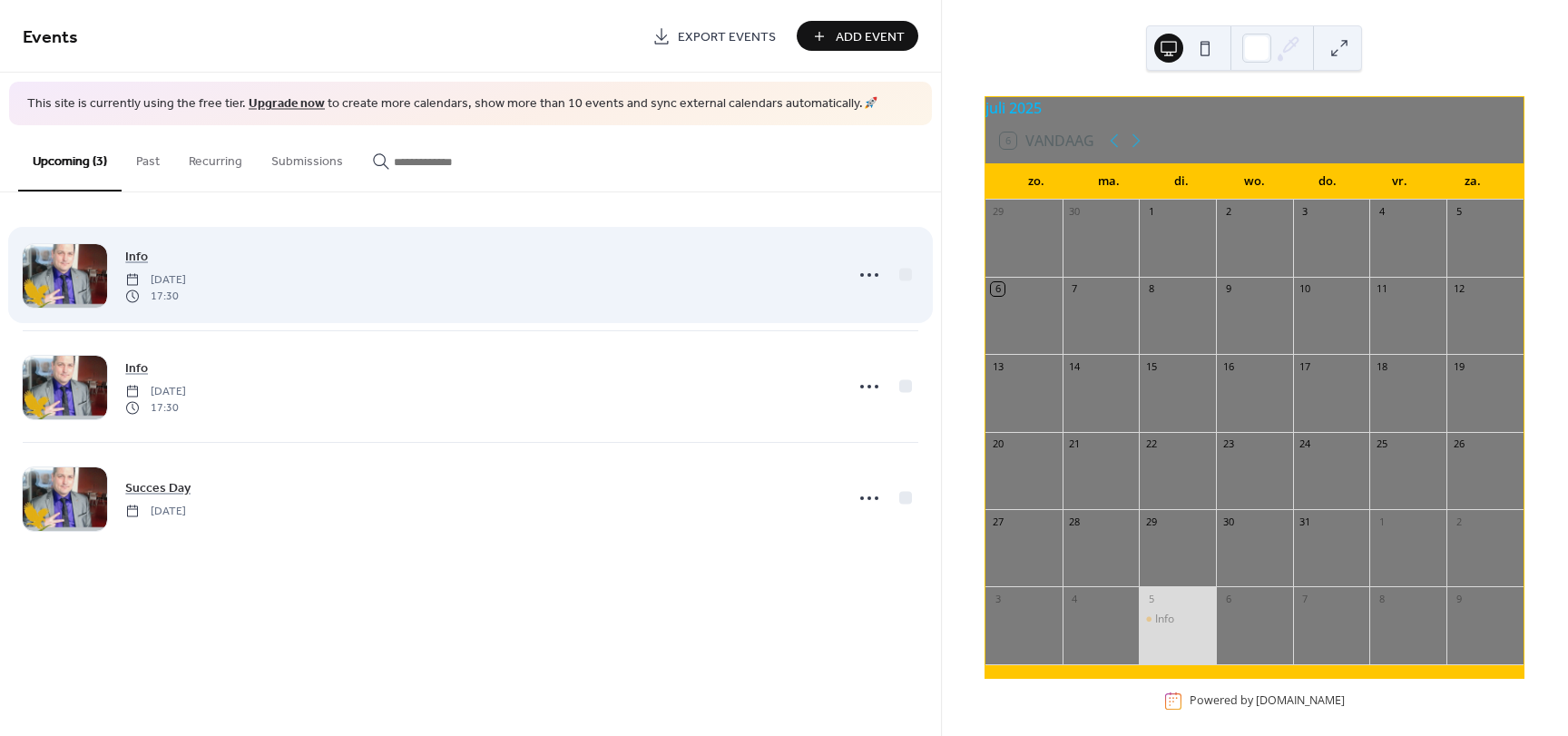 scroll, scrollTop: 0, scrollLeft: 0, axis: both 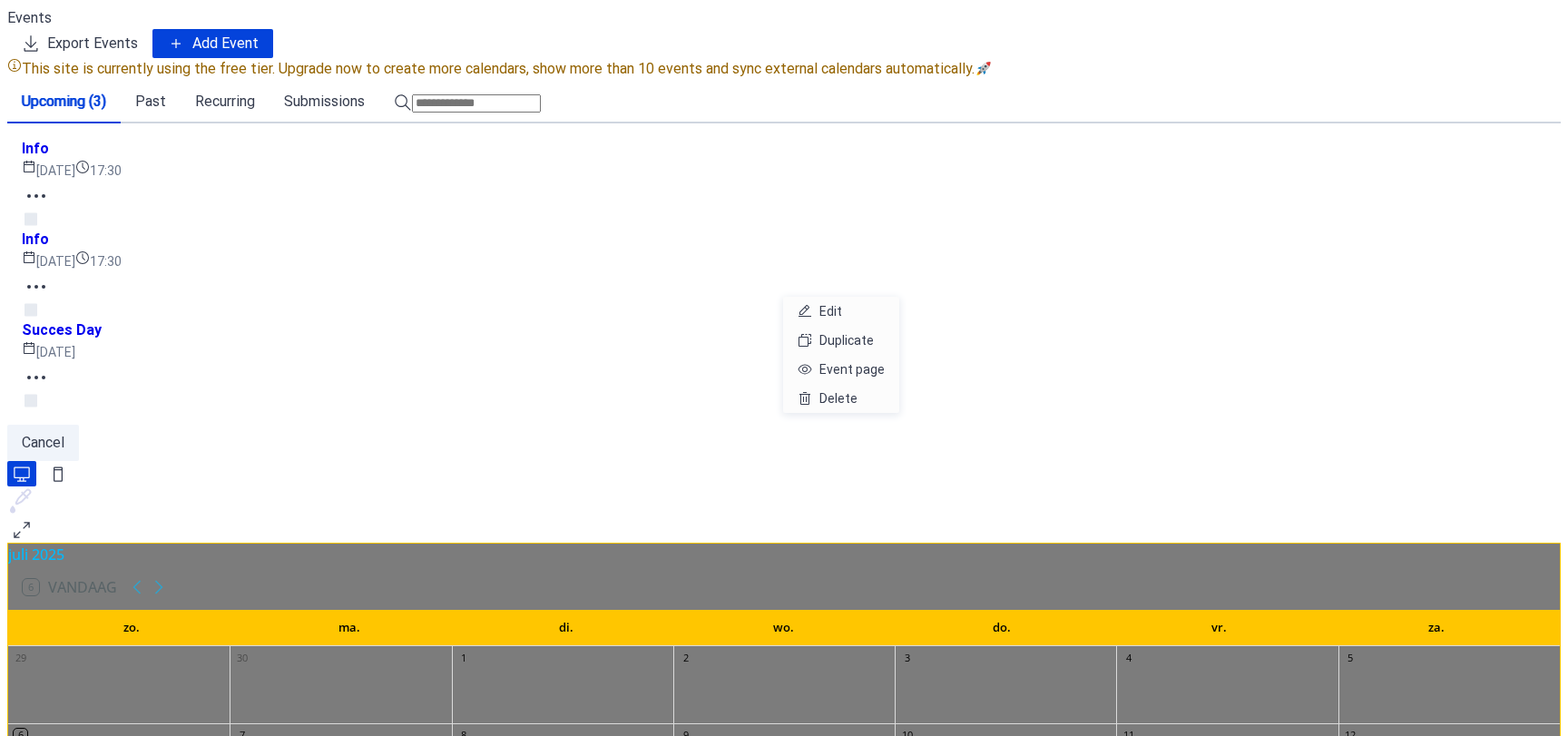 click 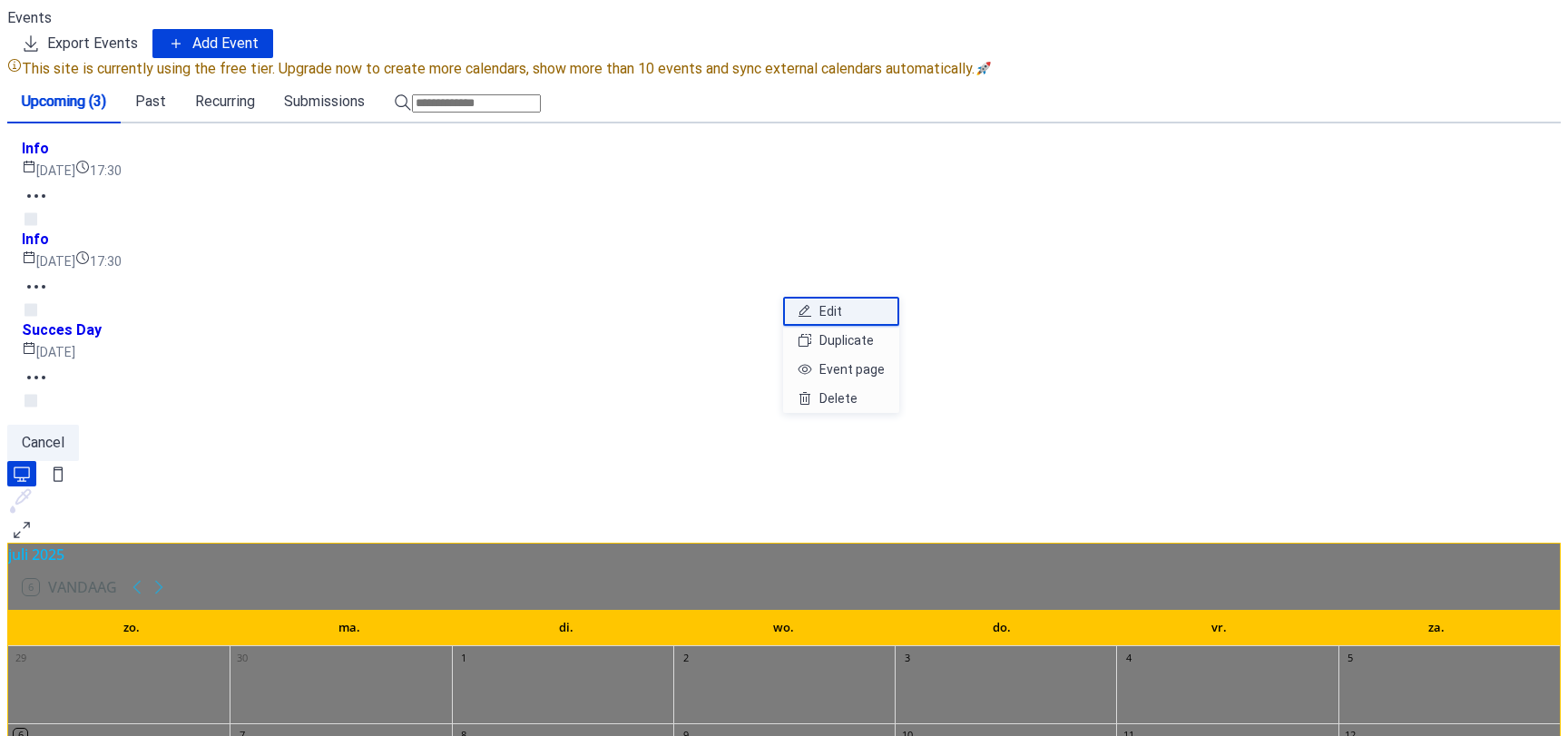 click on "Edit" at bounding box center (830, 311) 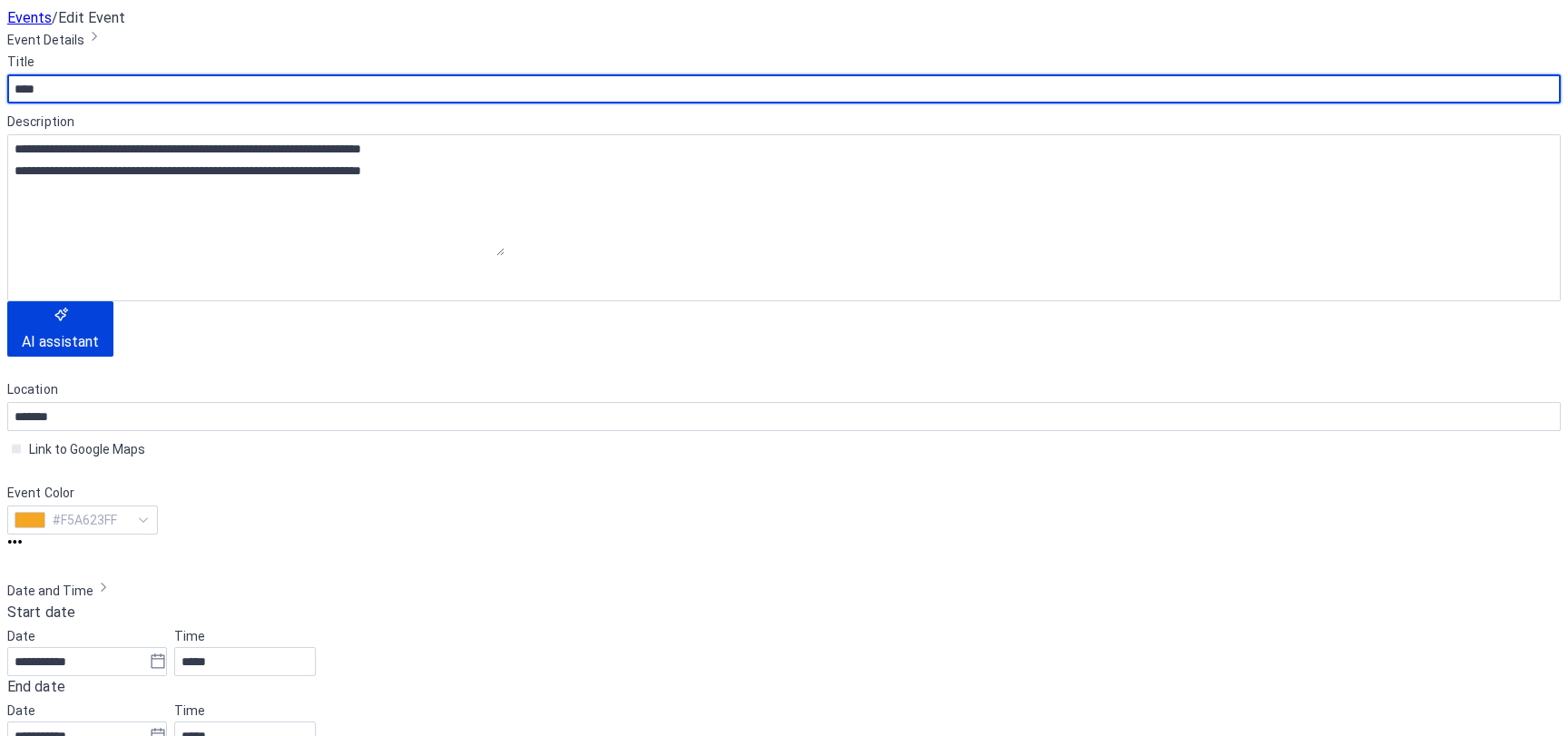 scroll, scrollTop: 182, scrollLeft: 0, axis: vertical 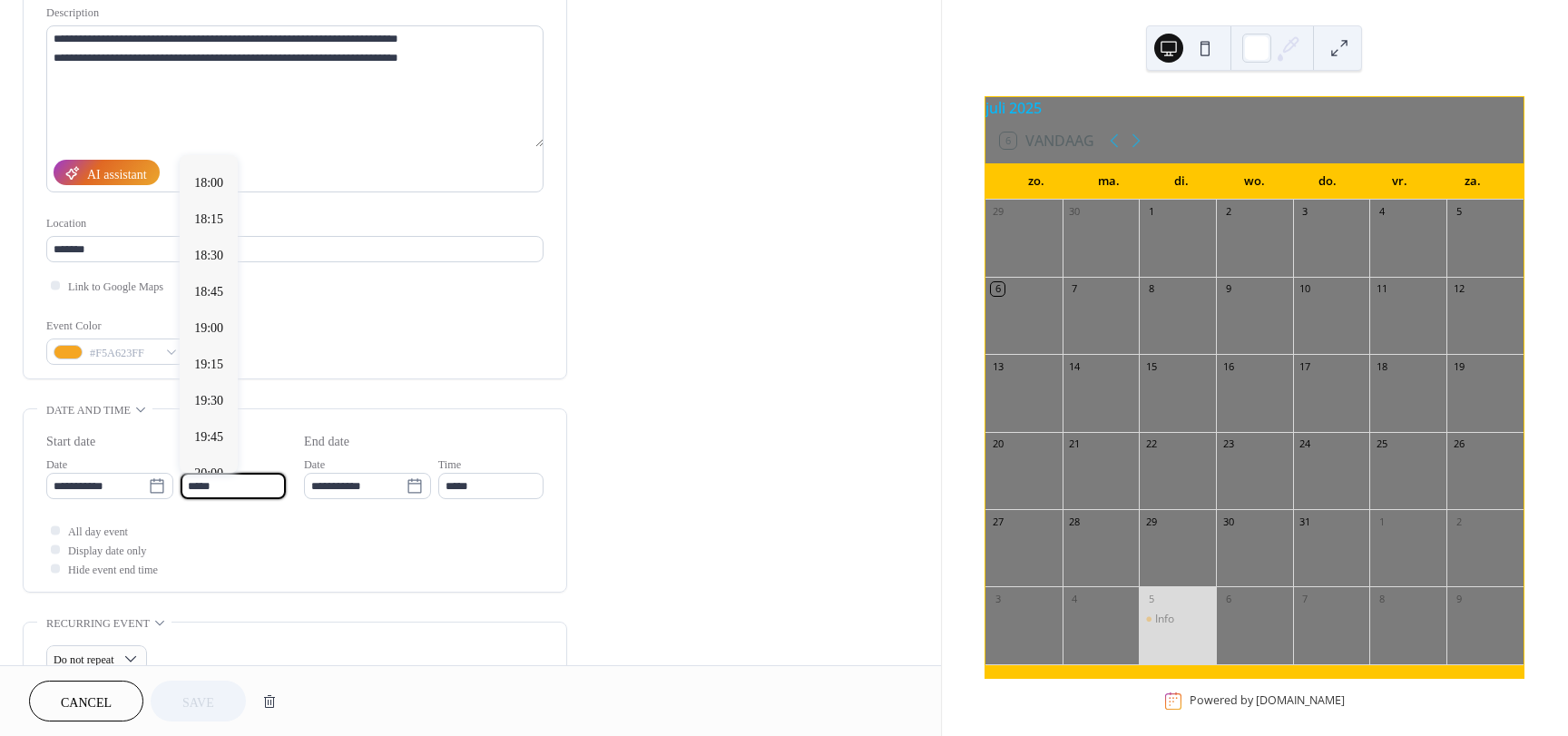 click on "*****" at bounding box center [233, 486] 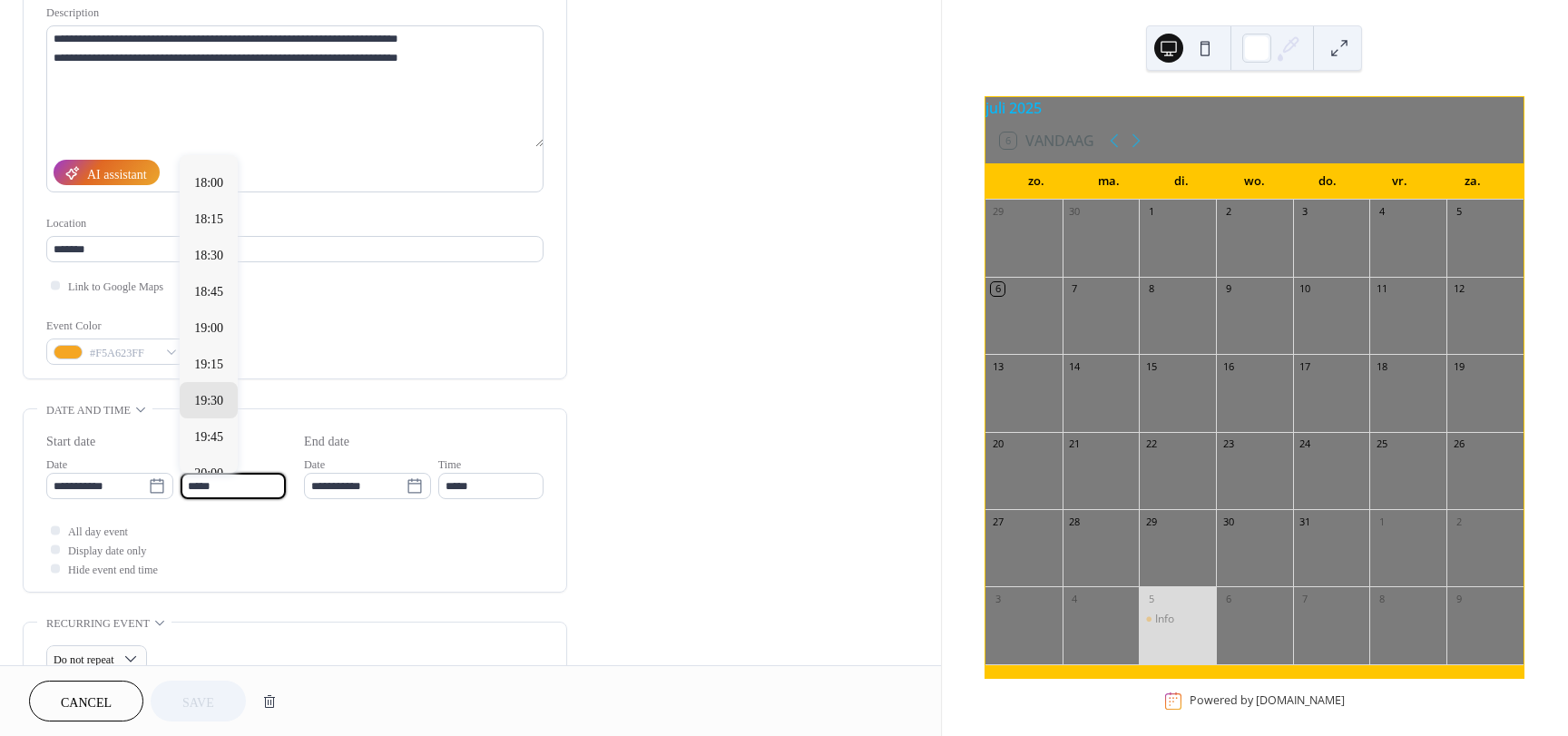 scroll, scrollTop: 2902, scrollLeft: 0, axis: vertical 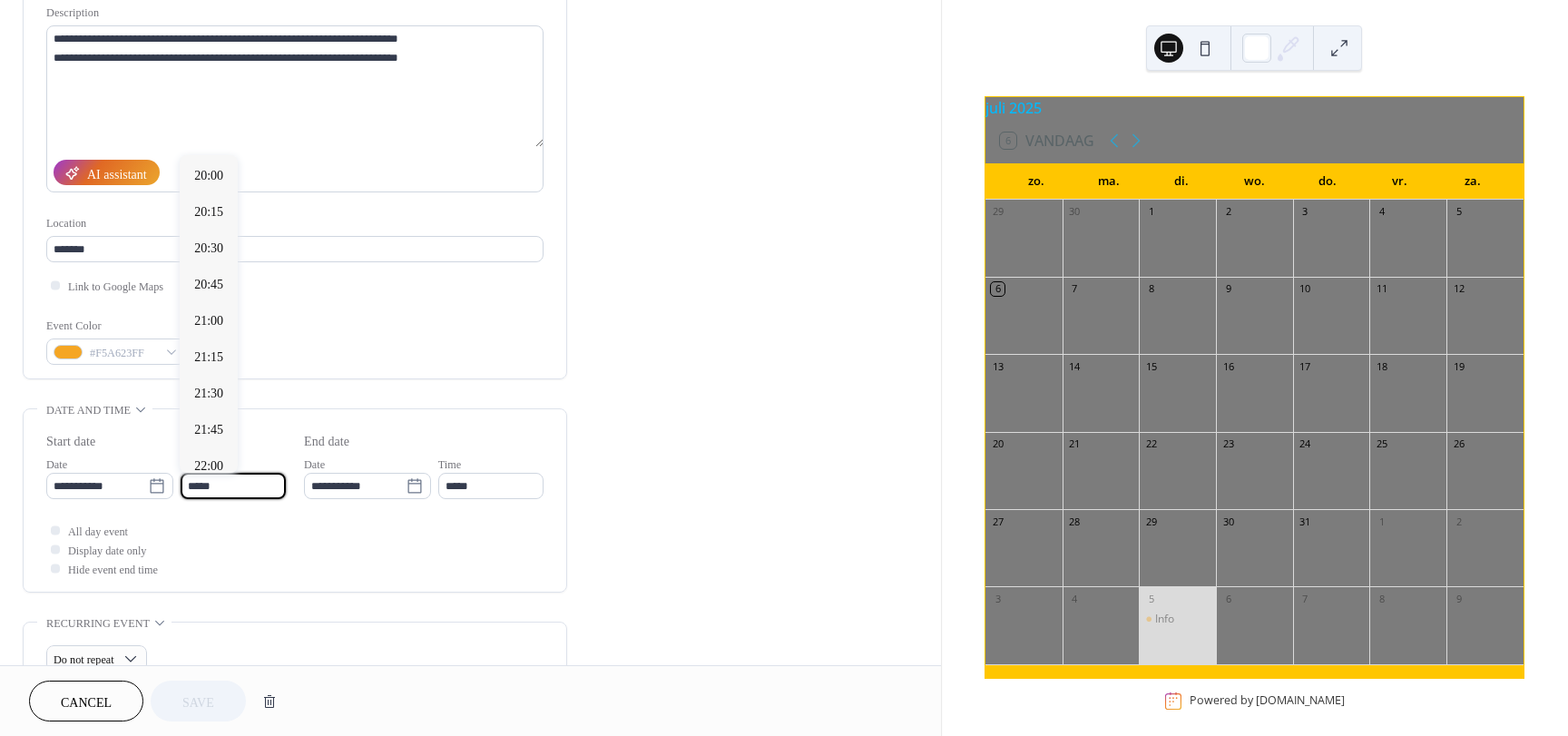 type on "*****" 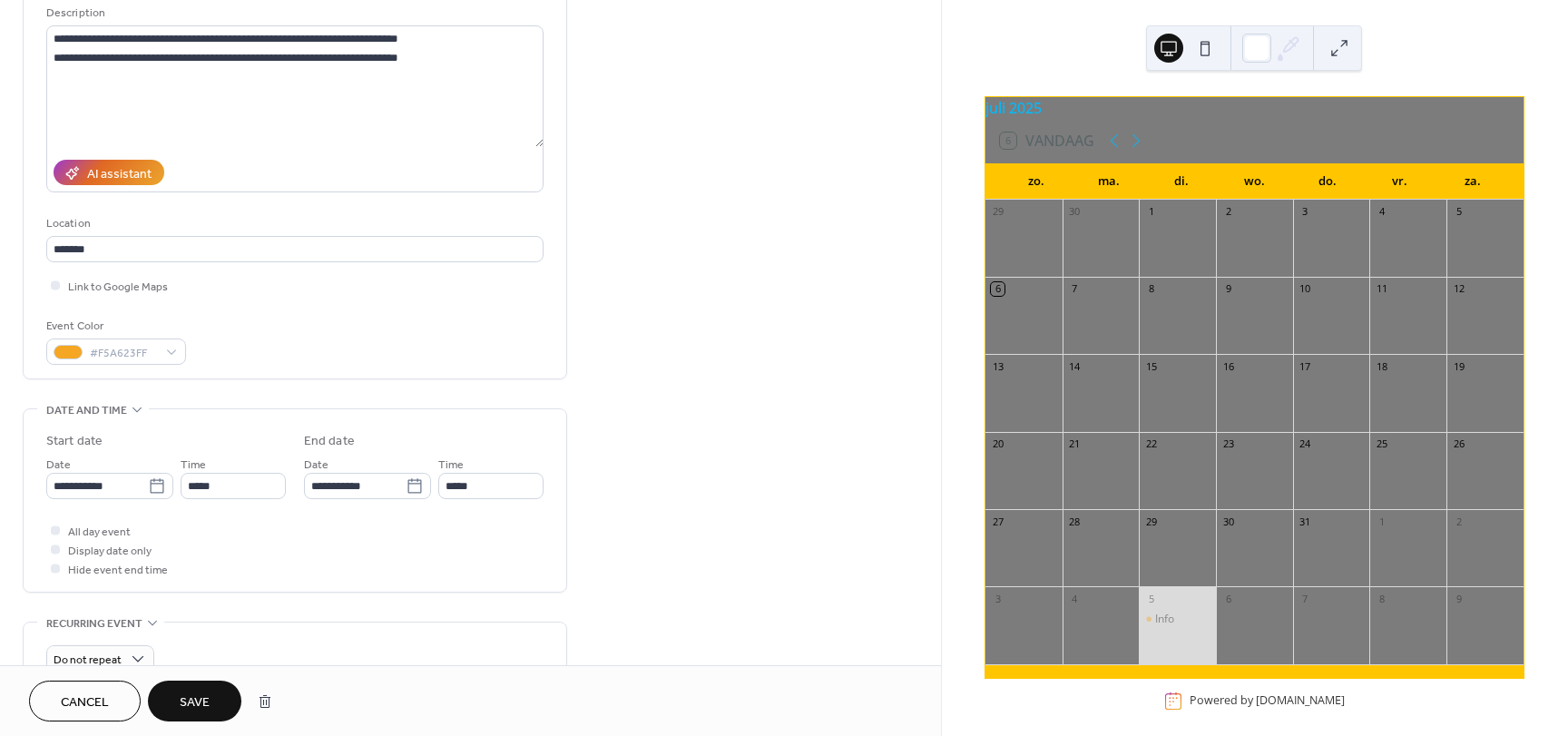 click on "Save" at bounding box center (194, 702) 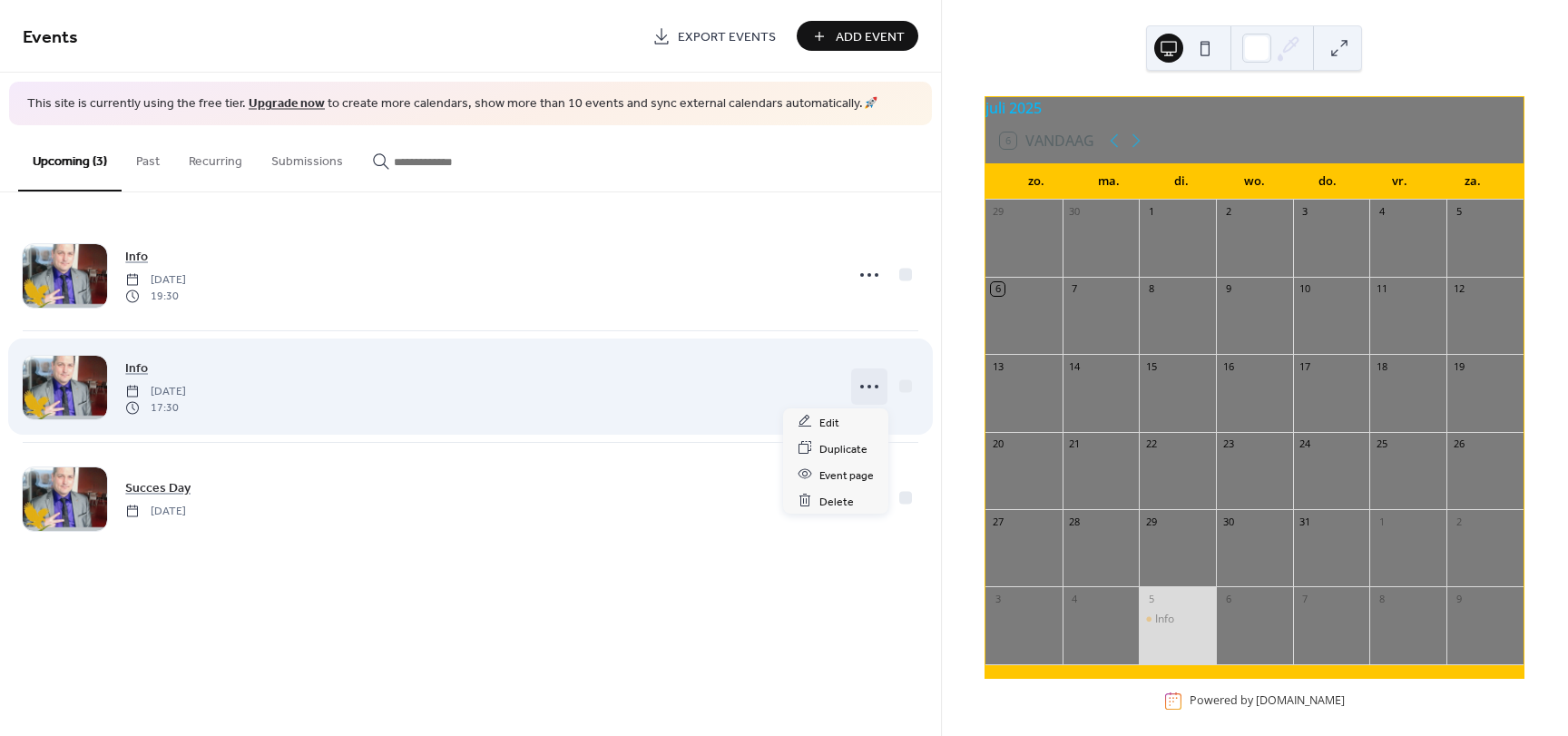 click 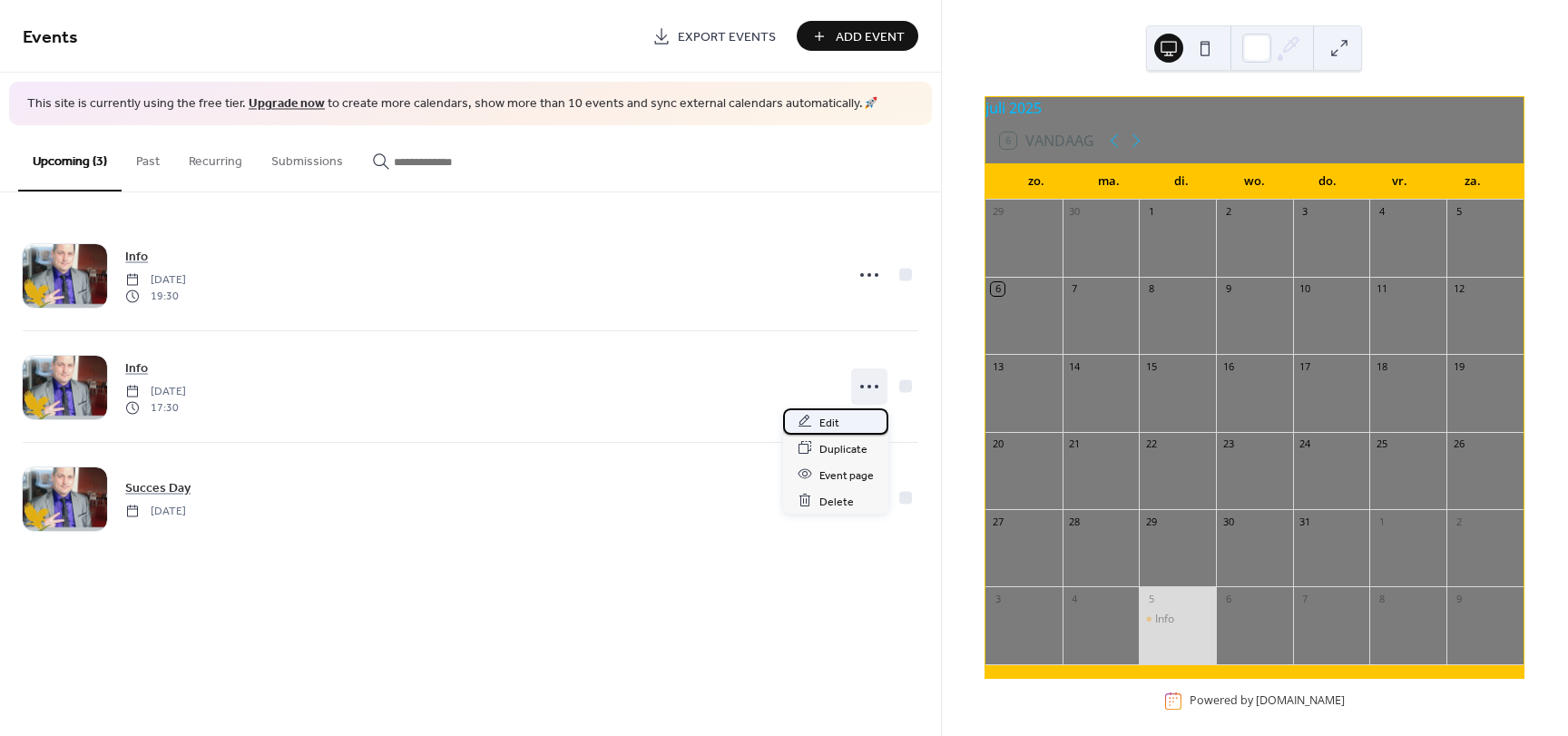 click on "Edit" at bounding box center [836, 421] 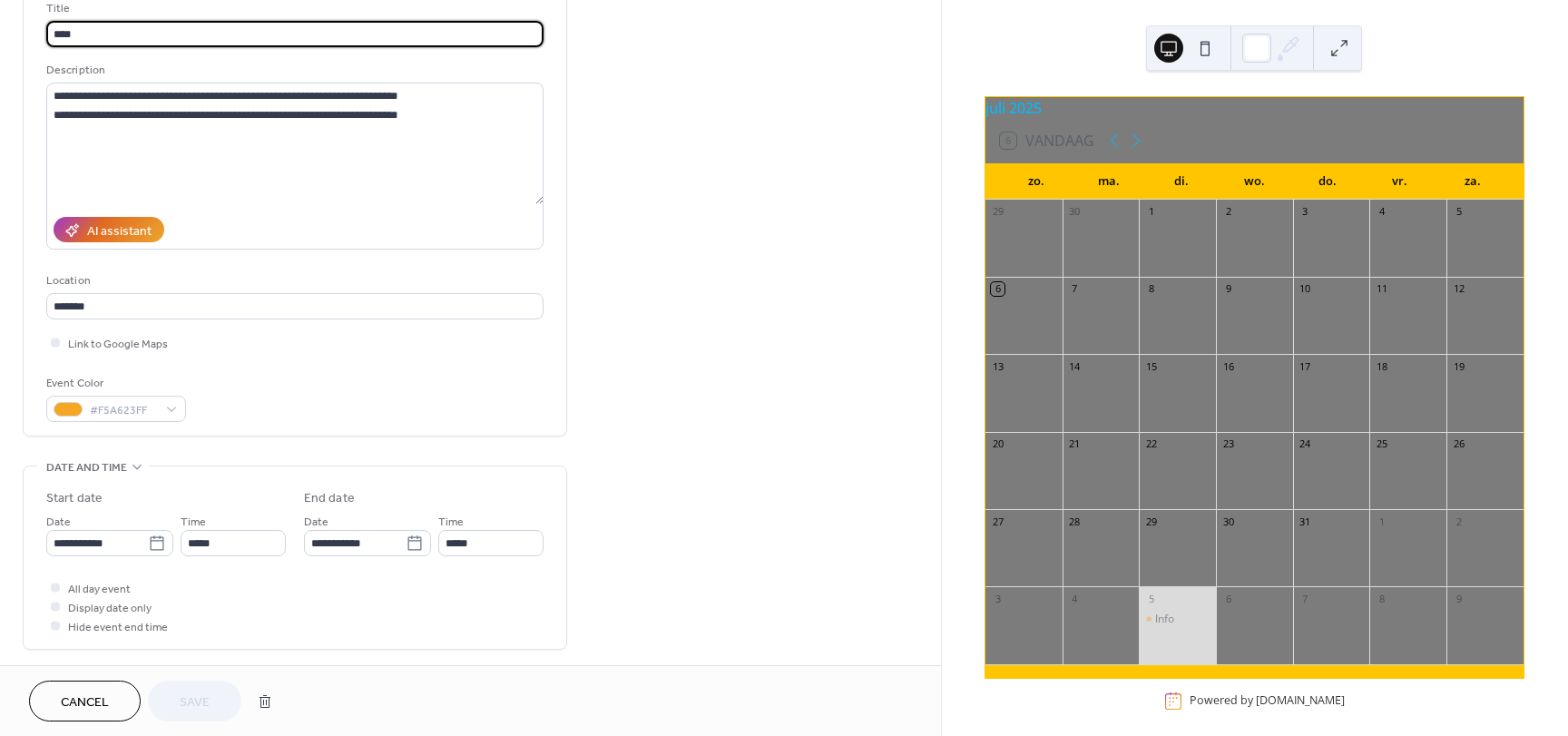 scroll, scrollTop: 182, scrollLeft: 0, axis: vertical 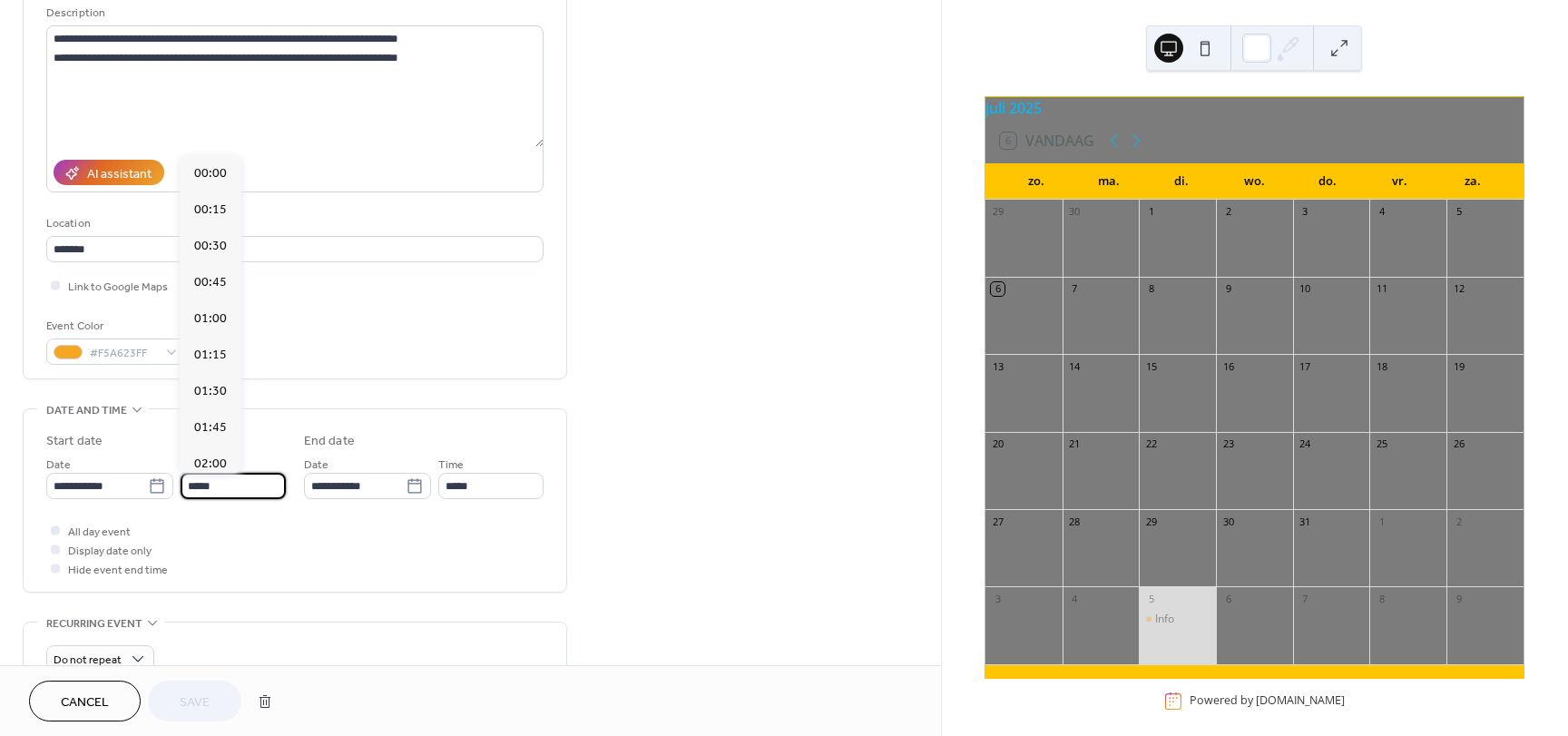 drag, startPoint x: 198, startPoint y: 488, endPoint x: 201, endPoint y: 499, distance: 11.401754 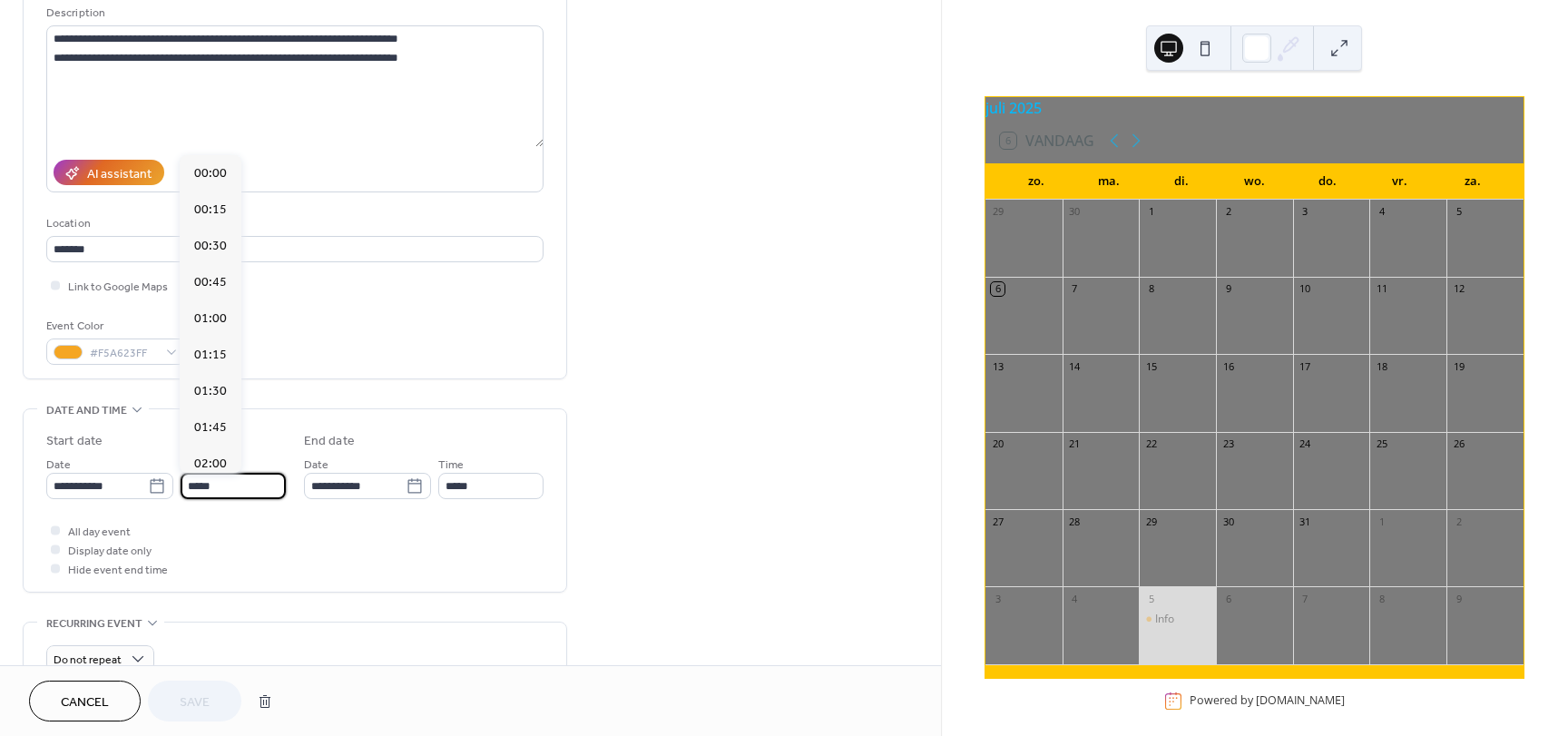 click on "*****" at bounding box center (233, 486) 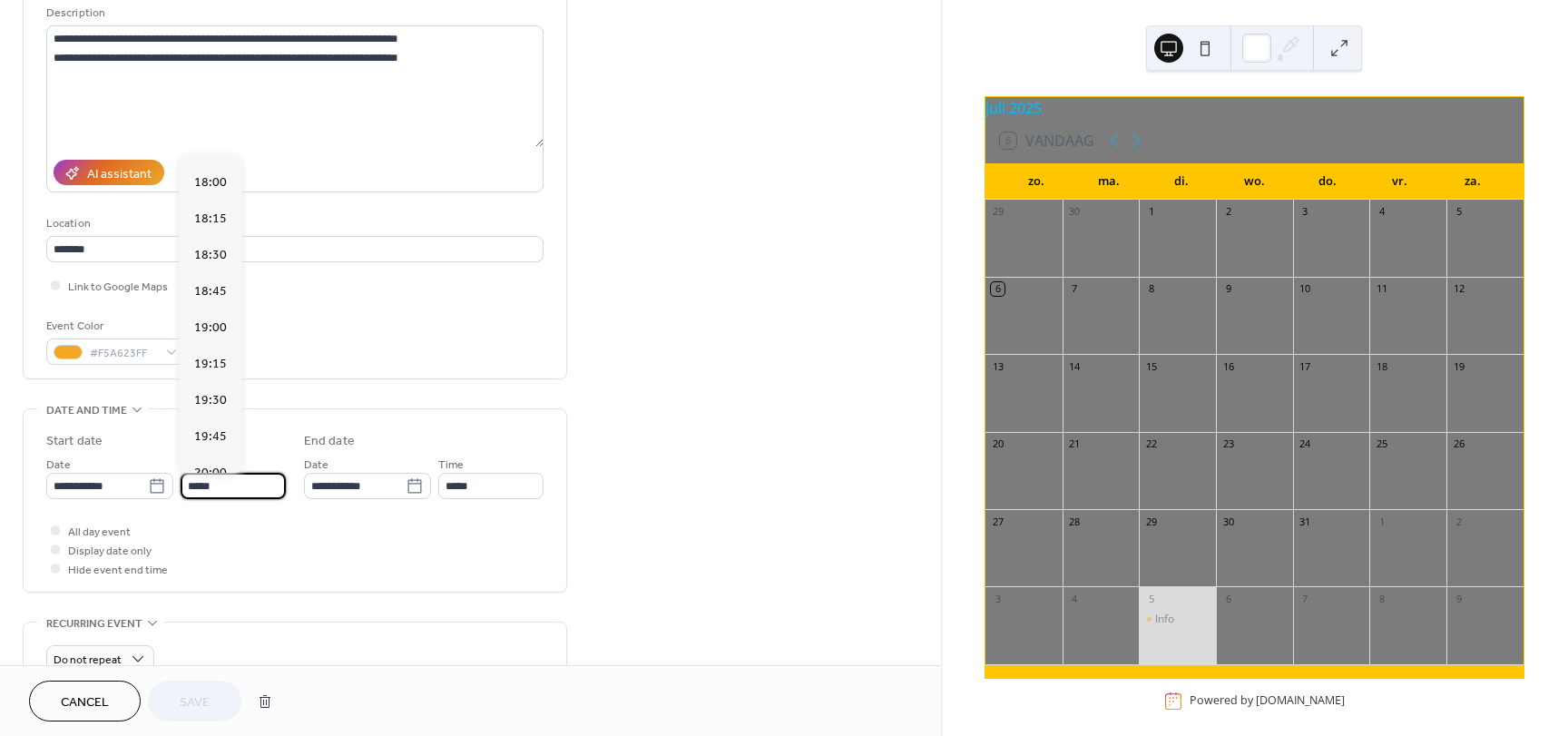 click on "*****" at bounding box center (233, 486) 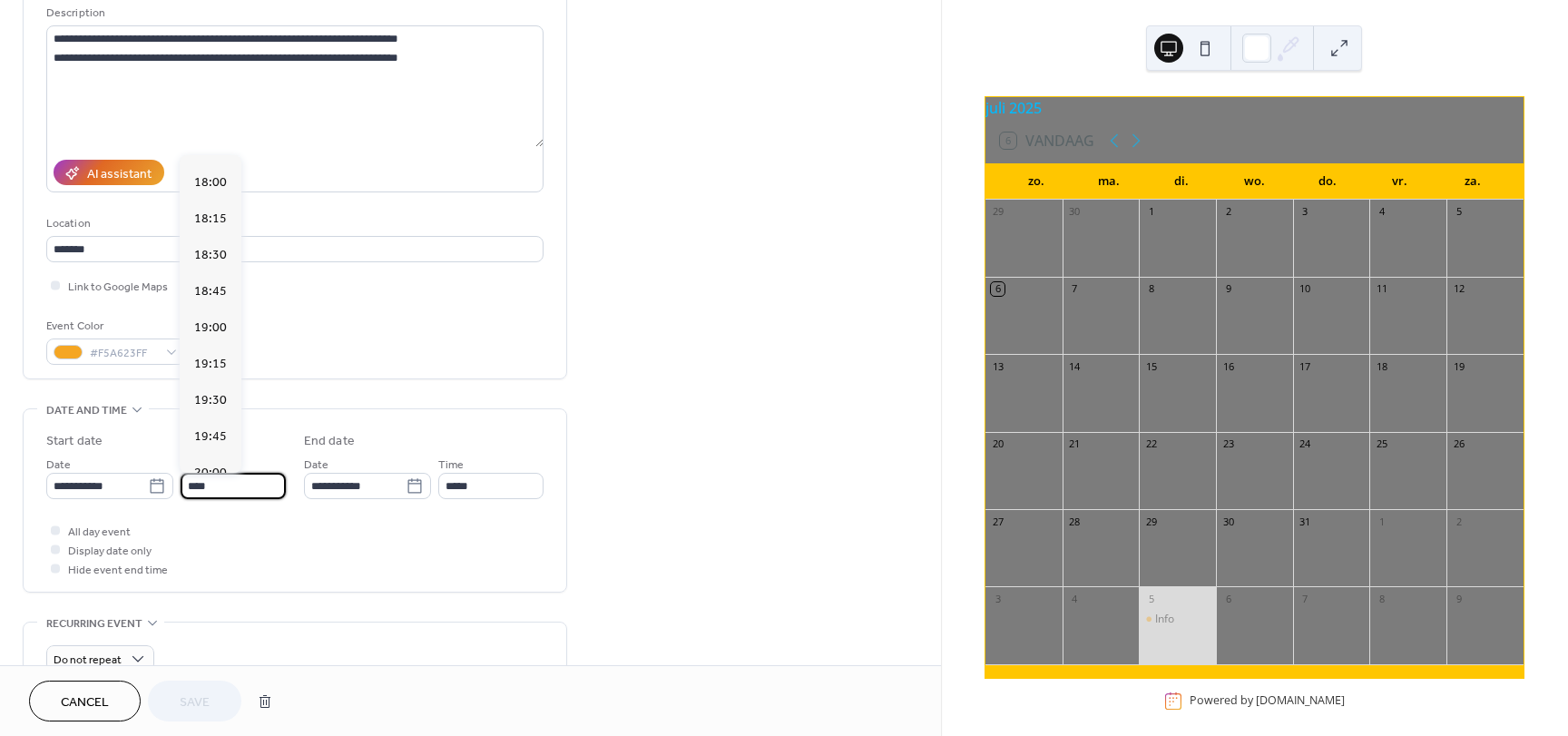 scroll, scrollTop: 2902, scrollLeft: 0, axis: vertical 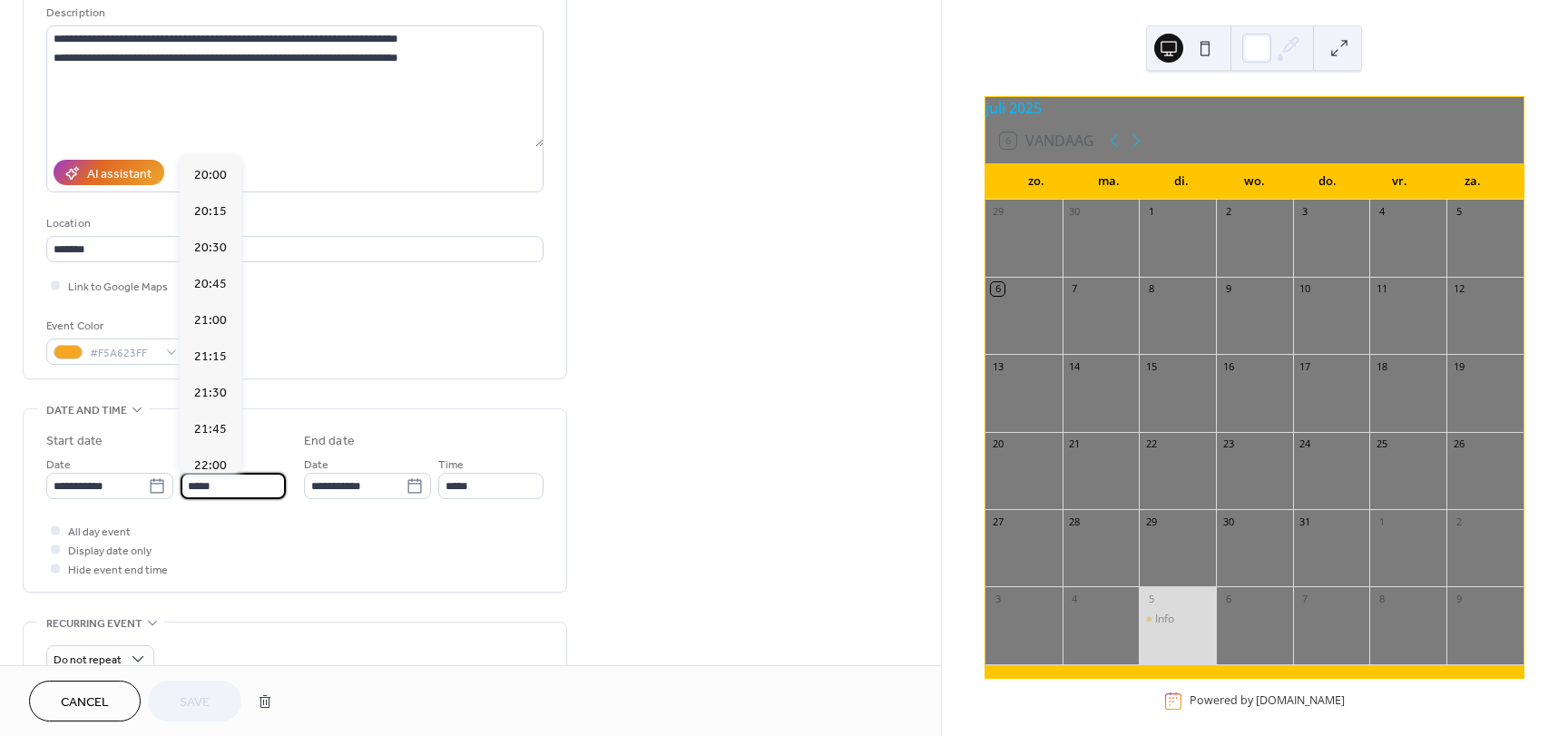 type on "*****" 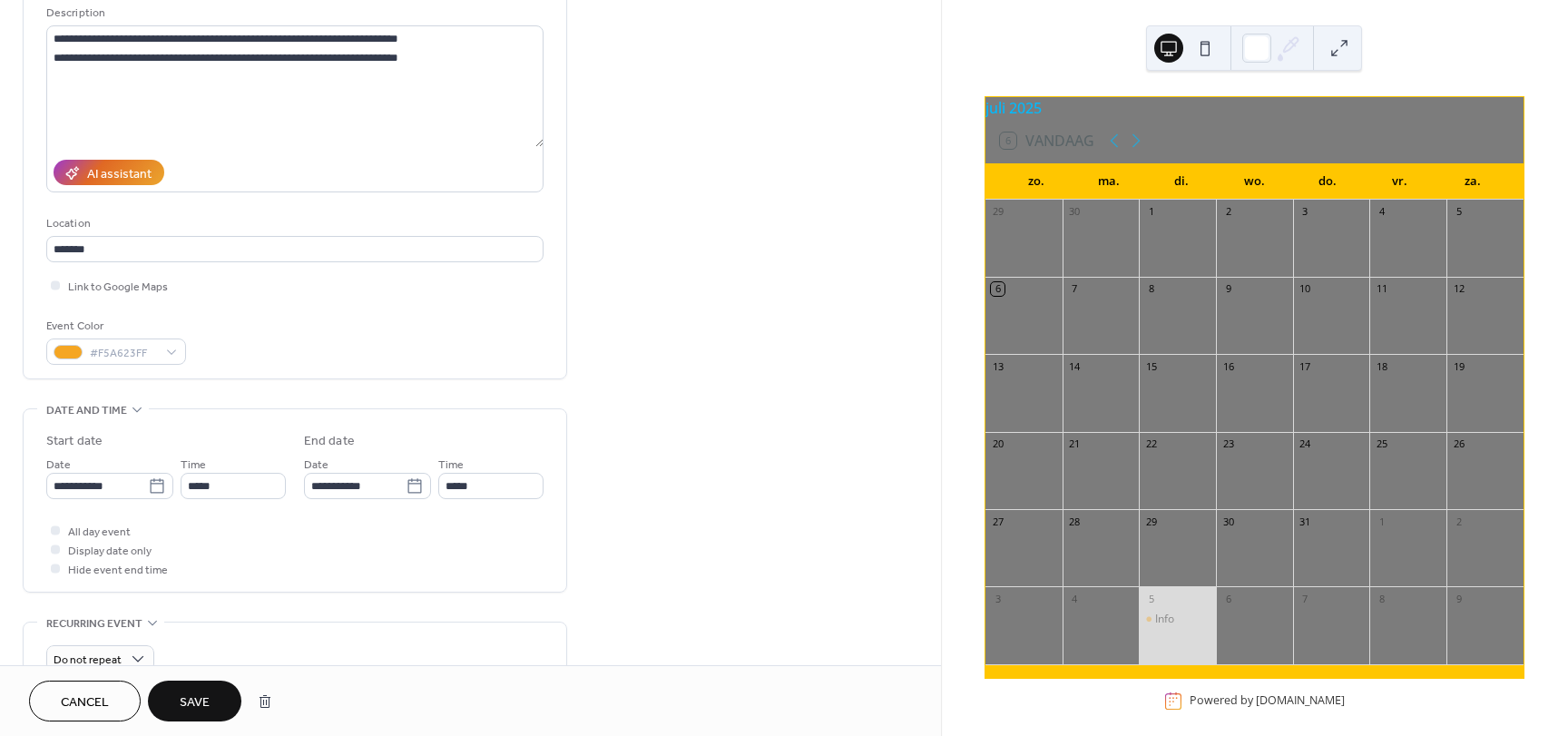 click on "Save" at bounding box center [194, 702] 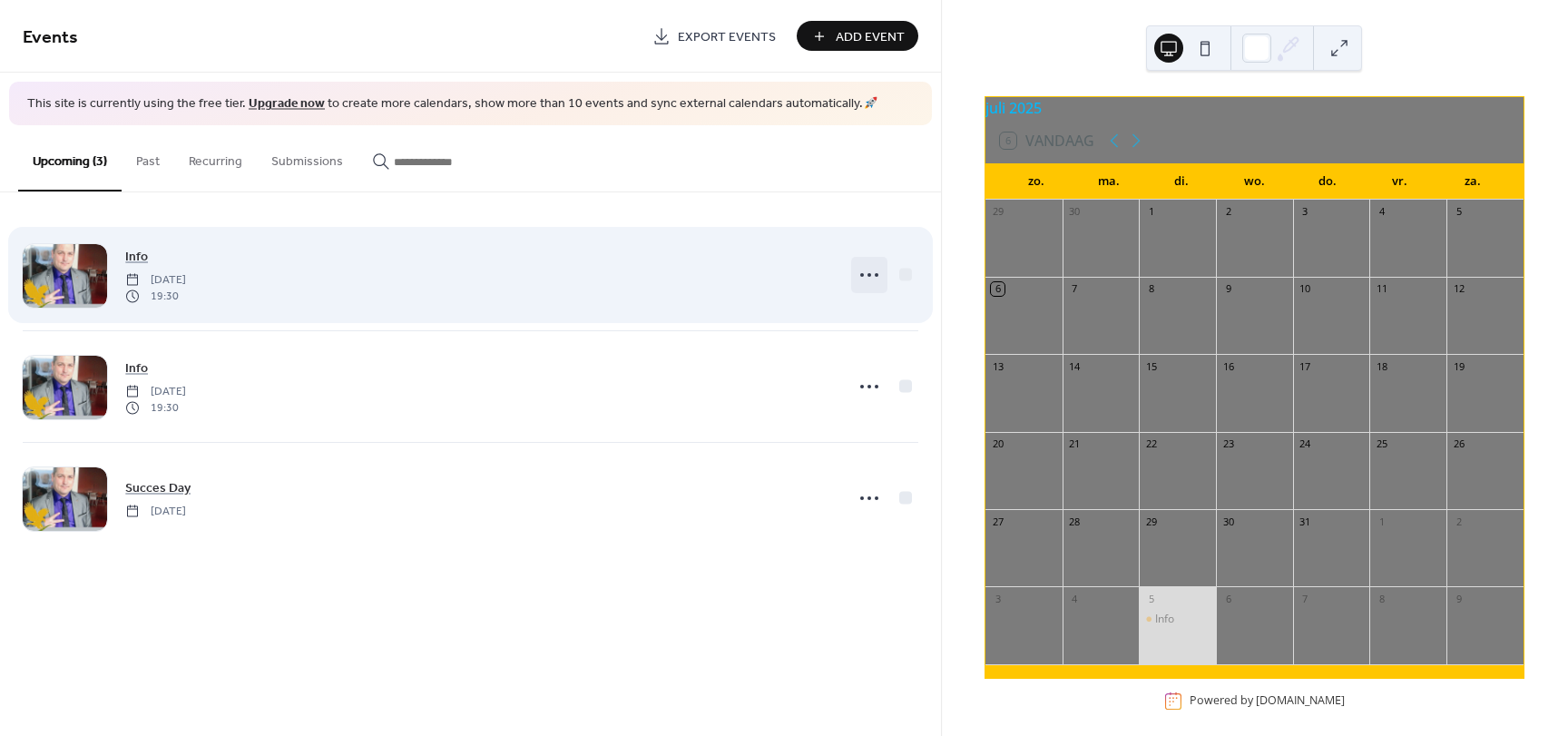 click 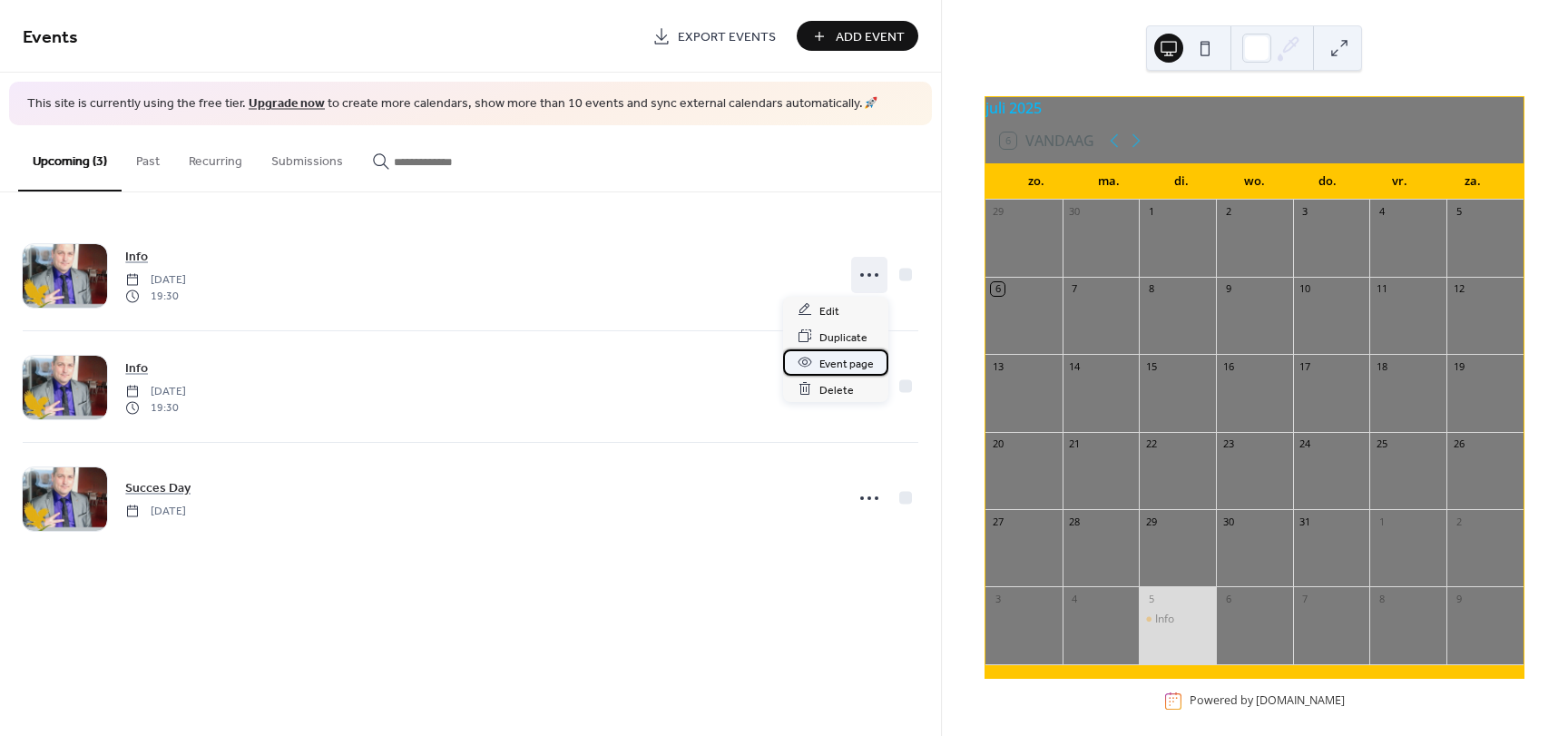 click on "Event page" at bounding box center [847, 363] 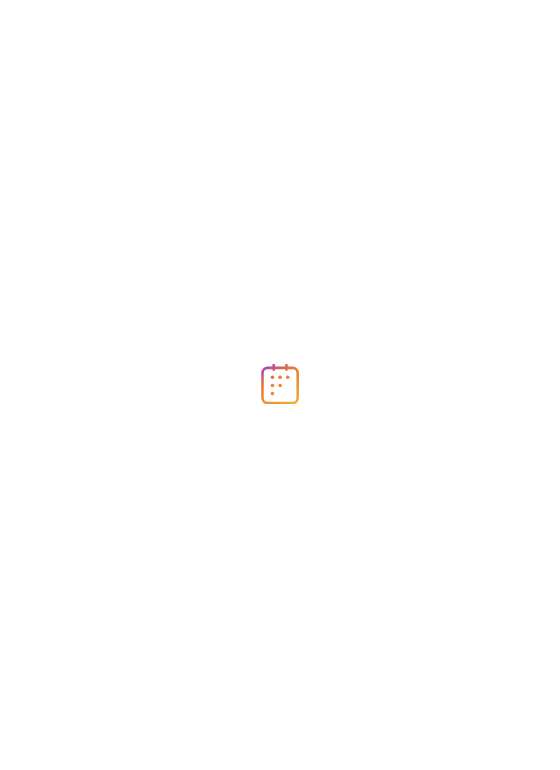 scroll, scrollTop: 0, scrollLeft: 0, axis: both 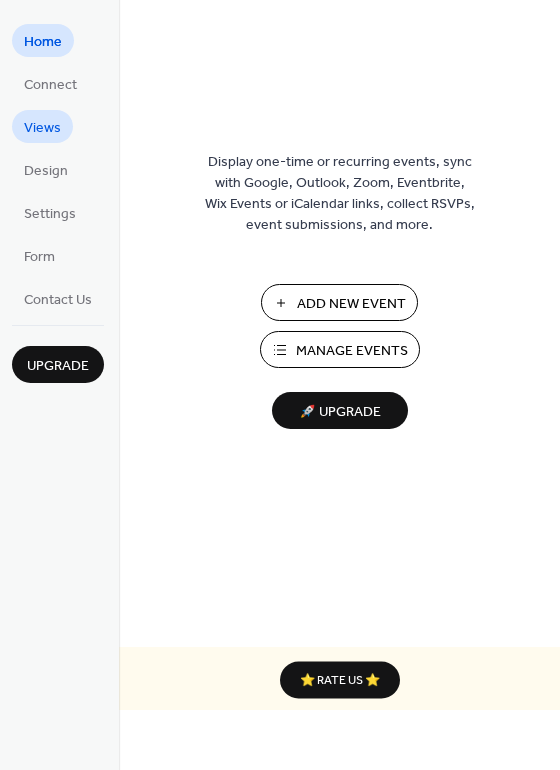 click on "Views" at bounding box center (42, 128) 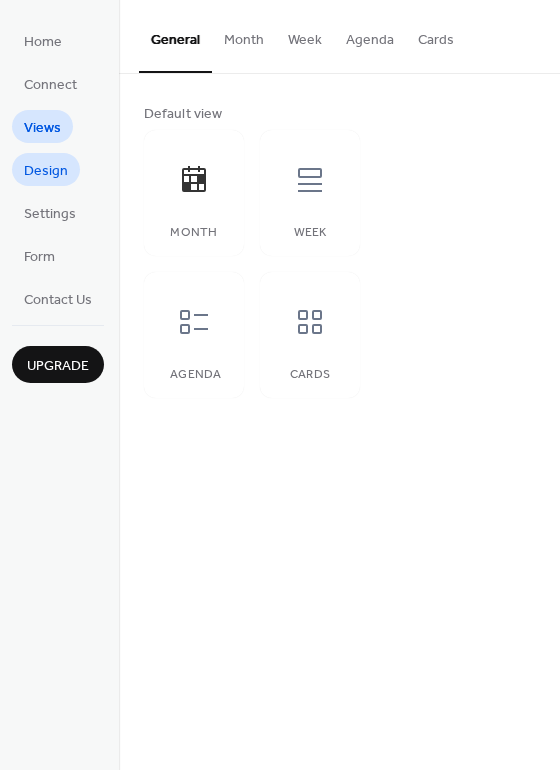 click on "Design" at bounding box center (46, 171) 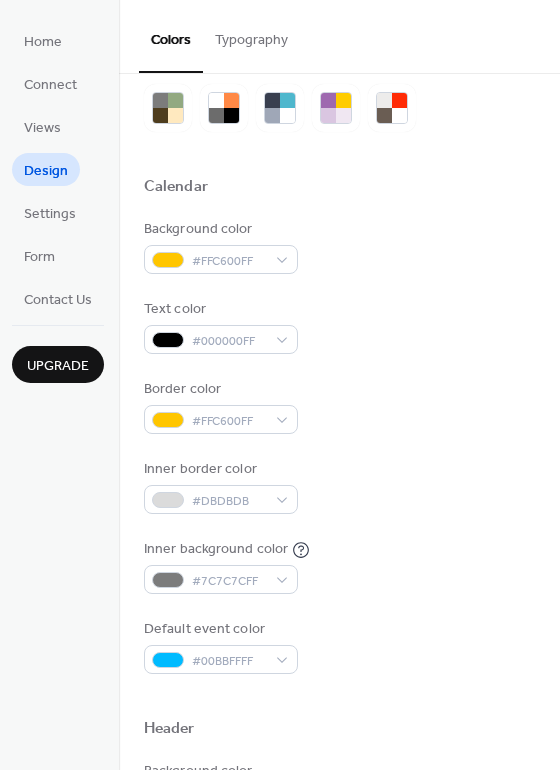 scroll, scrollTop: 0, scrollLeft: 0, axis: both 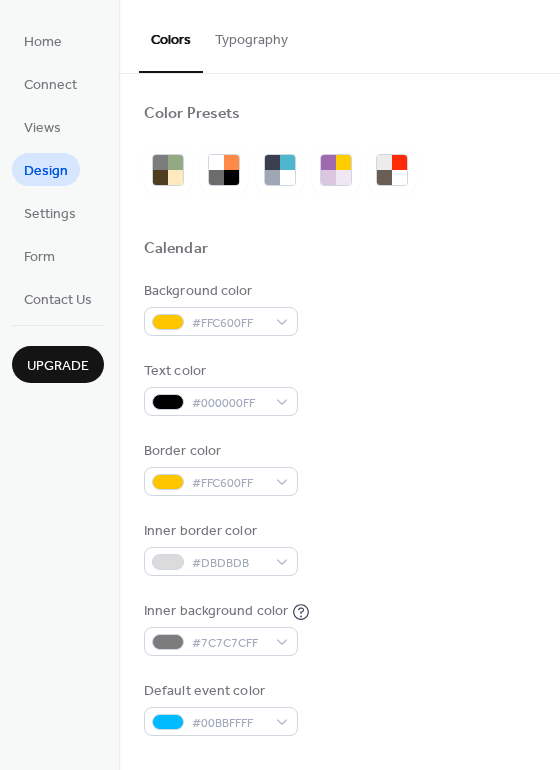 click on "Typography" at bounding box center [251, 35] 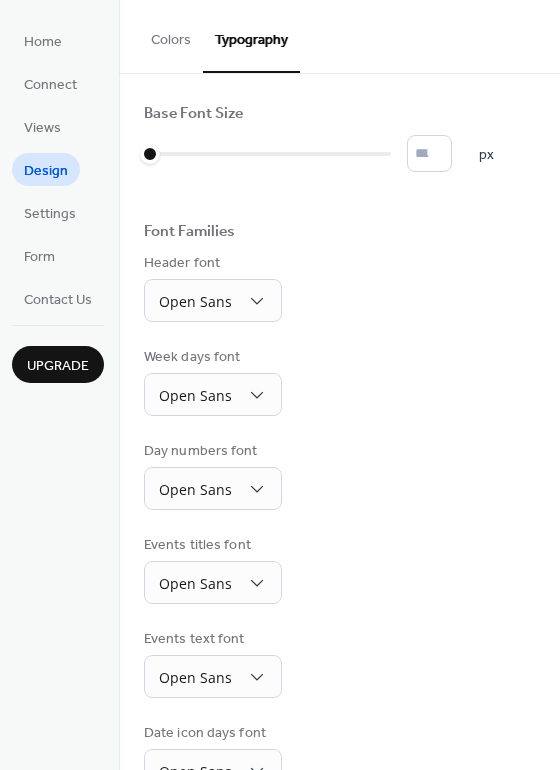 click on "Colors" at bounding box center (171, 35) 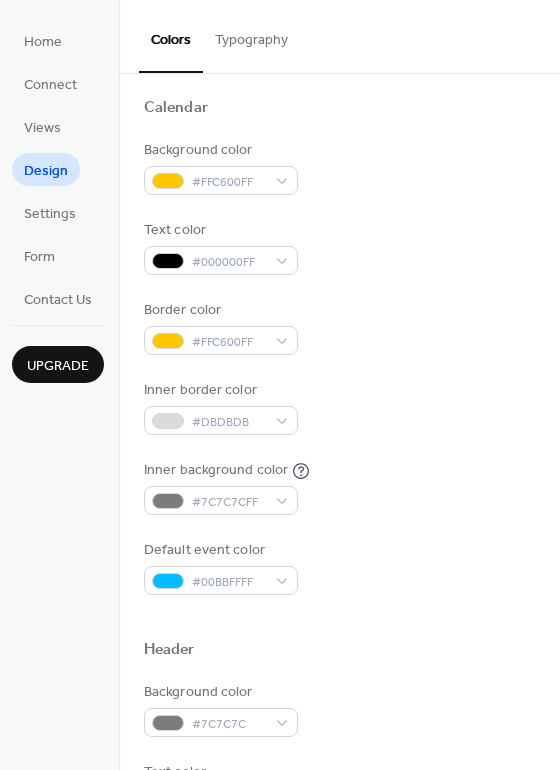 scroll, scrollTop: 300, scrollLeft: 0, axis: vertical 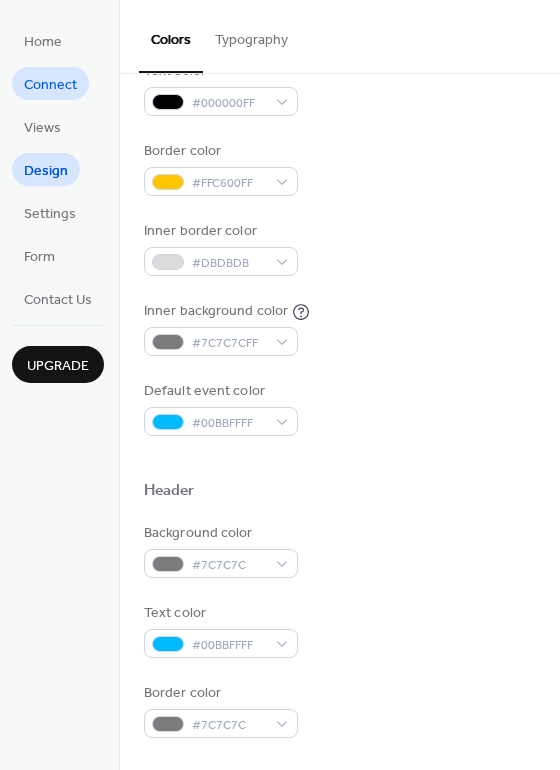 click on "Connect" at bounding box center (50, 85) 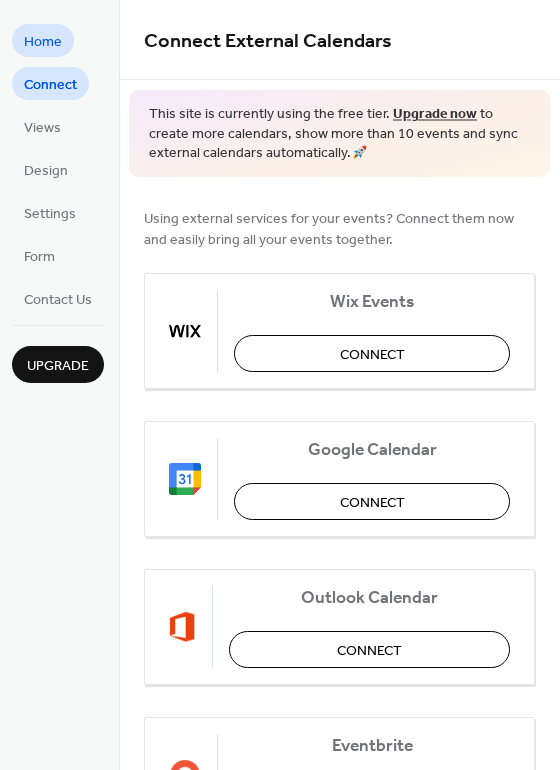 click on "Home" at bounding box center [43, 42] 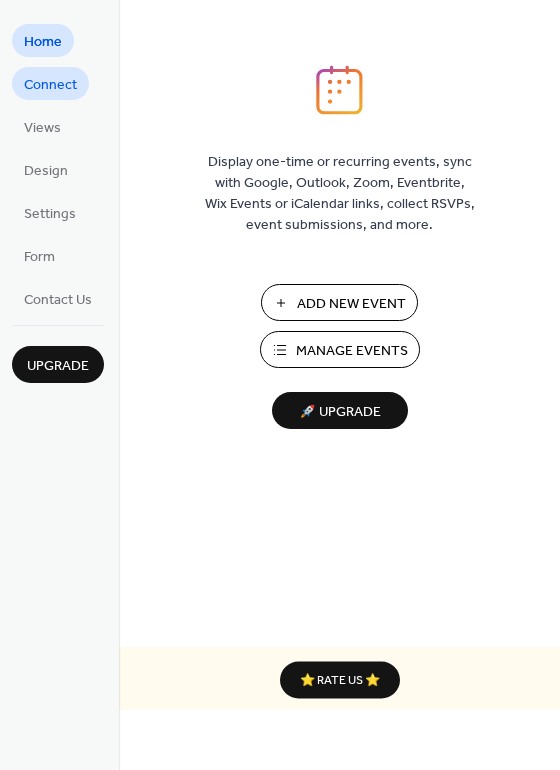 click on "Connect" at bounding box center (50, 85) 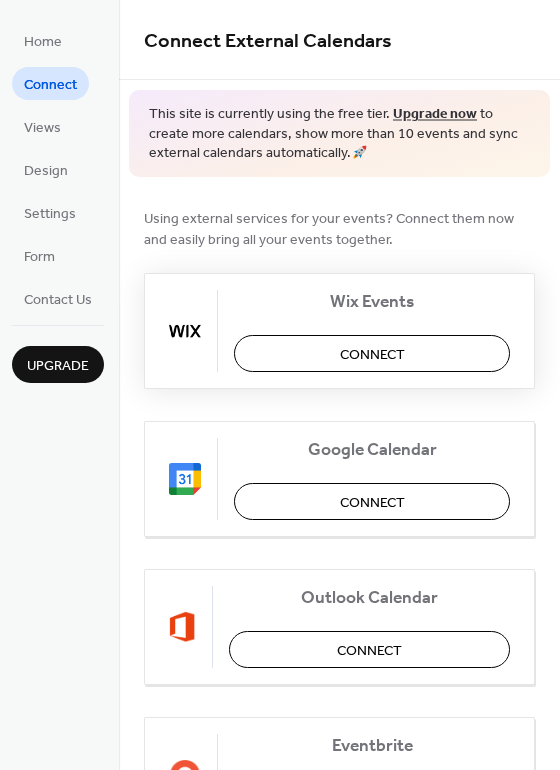 click on "Connect" at bounding box center [372, 354] 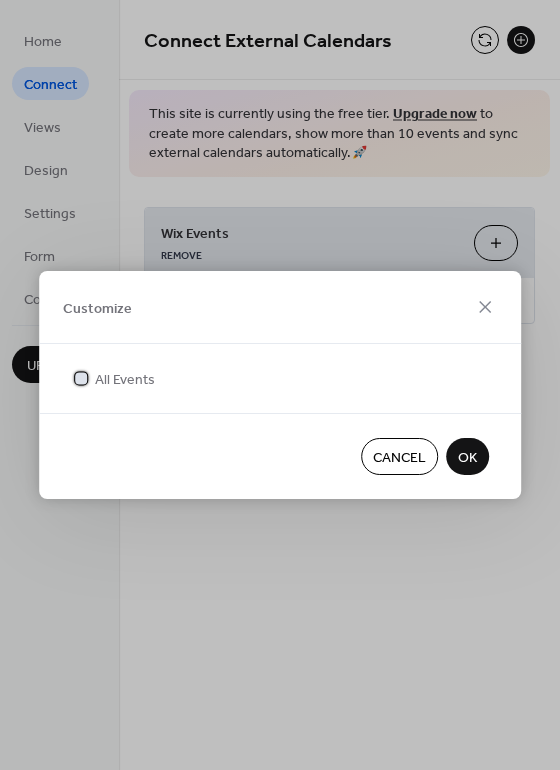 click on "All Events" at bounding box center (125, 380) 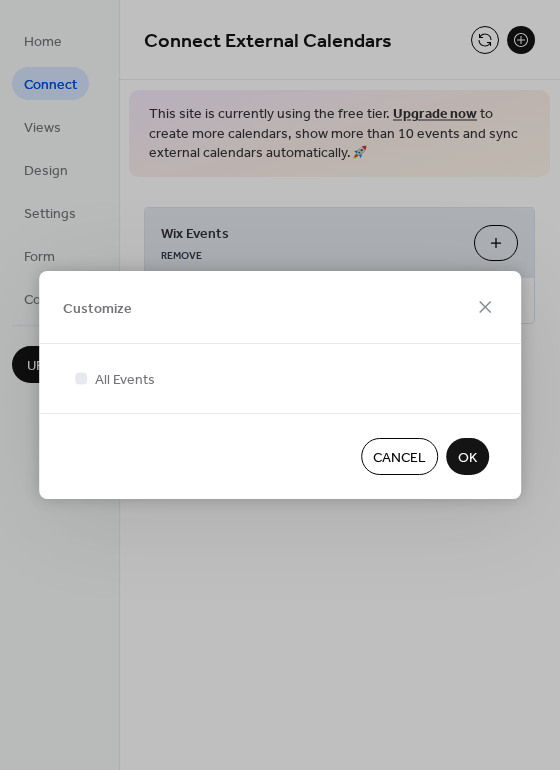 click on "OK" at bounding box center (467, 458) 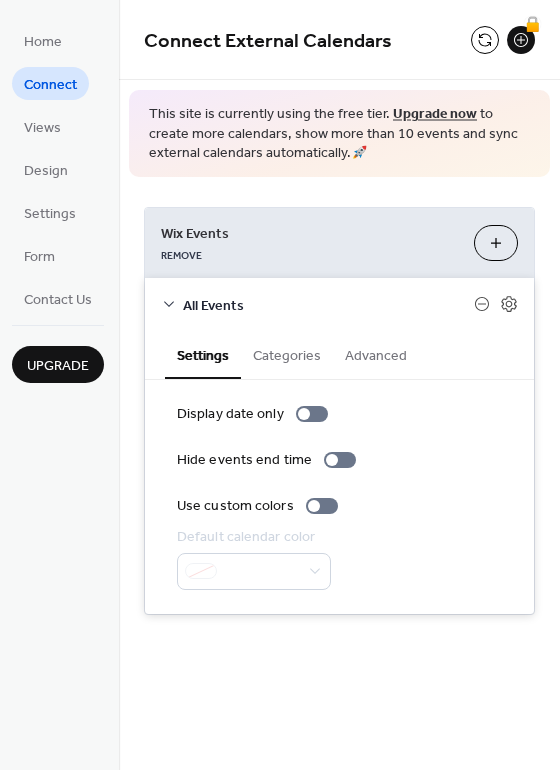 click on "Categories" at bounding box center (287, 354) 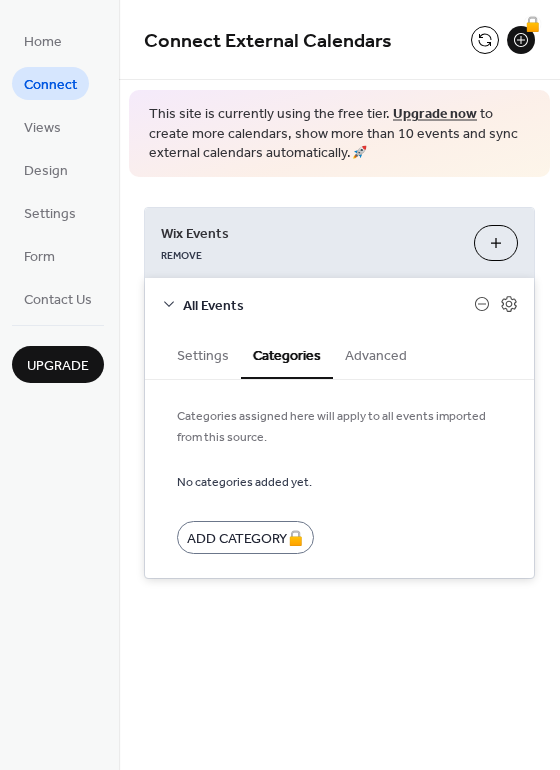 click on "Advanced" at bounding box center [376, 354] 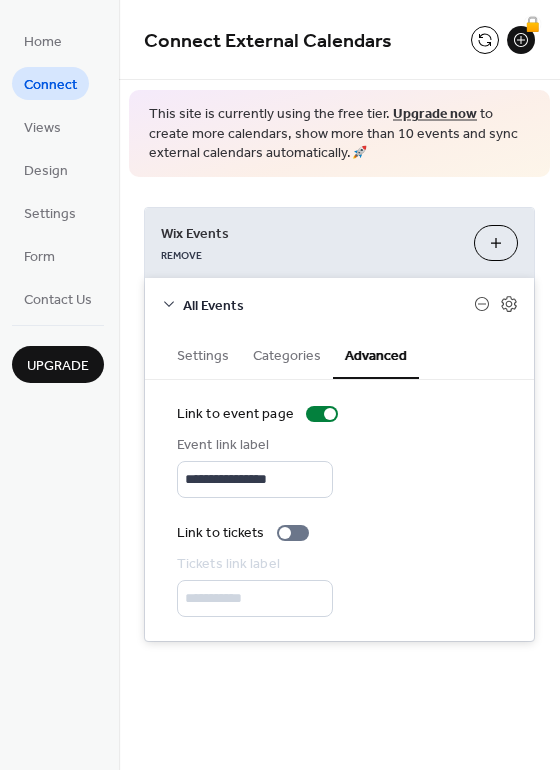 click on "Customize" at bounding box center (496, 243) 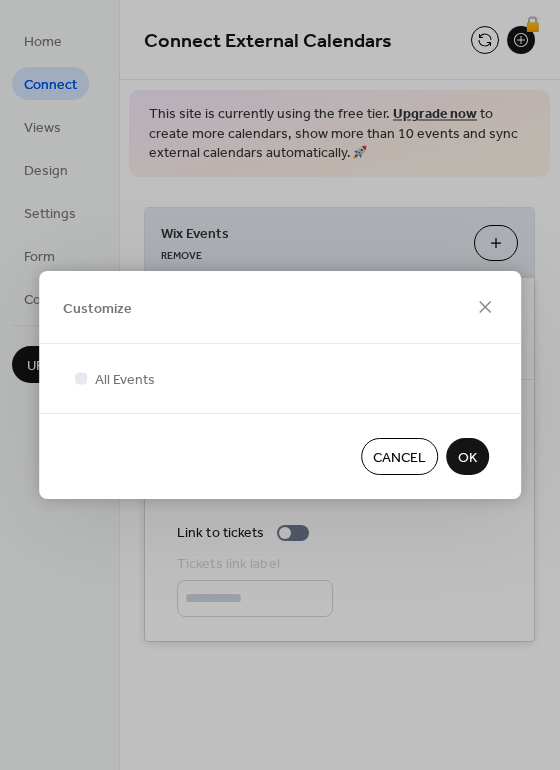 click on "OK" at bounding box center (467, 458) 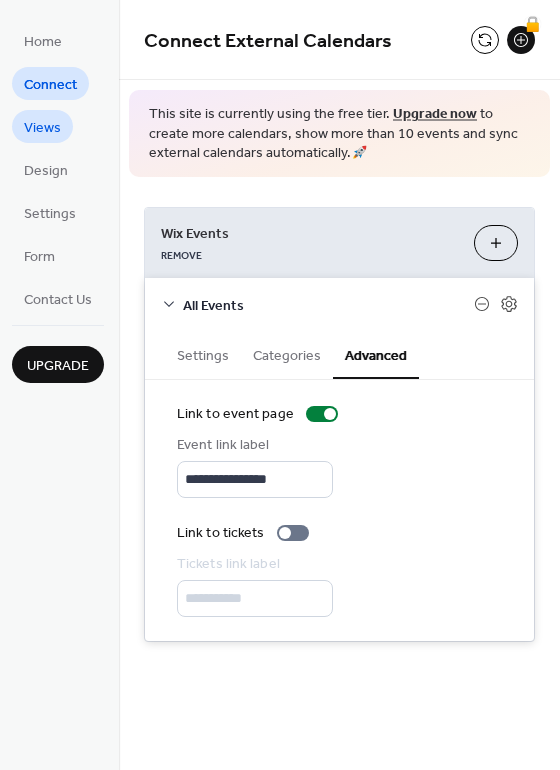 click on "Views" at bounding box center (42, 128) 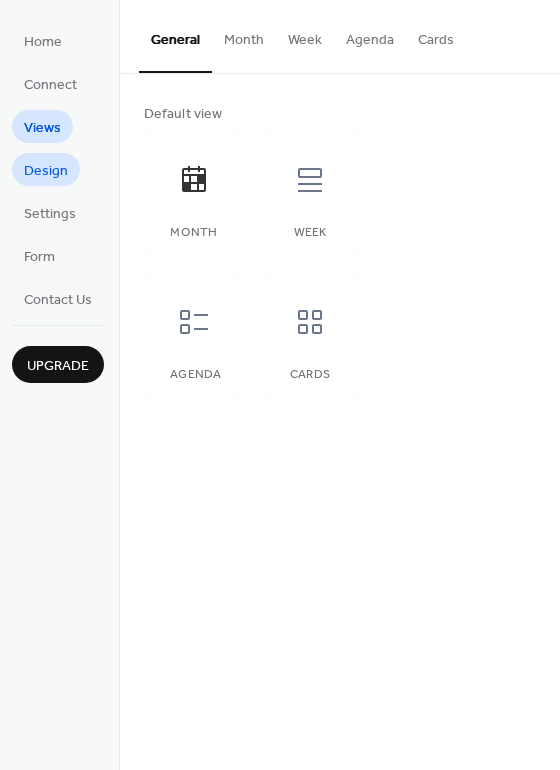 click on "Design" at bounding box center (46, 171) 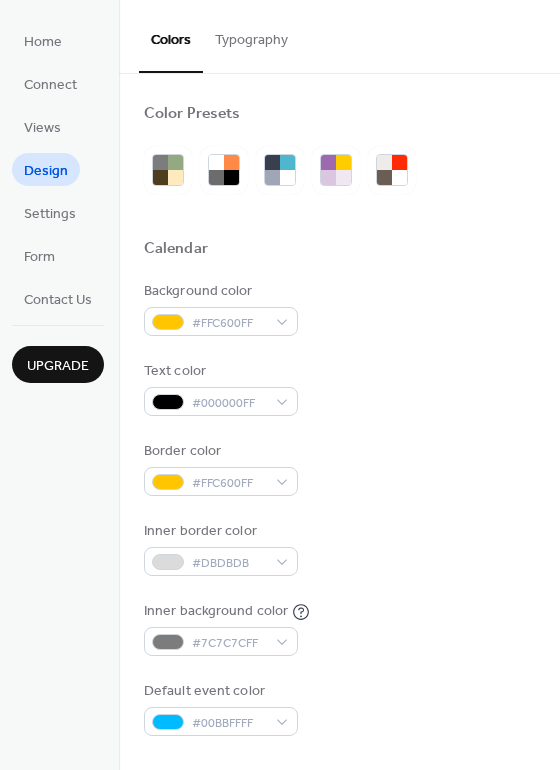 drag, startPoint x: 50, startPoint y: 122, endPoint x: 68, endPoint y: 115, distance: 19.313208 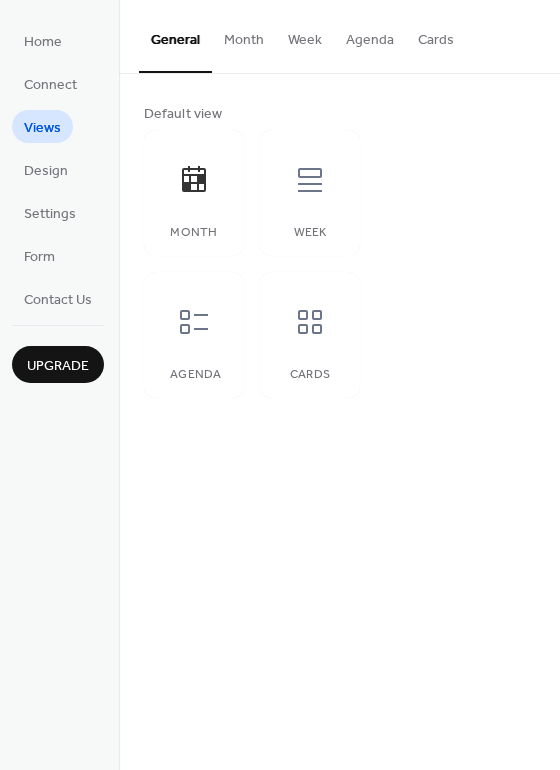 click on "Month" at bounding box center [244, 35] 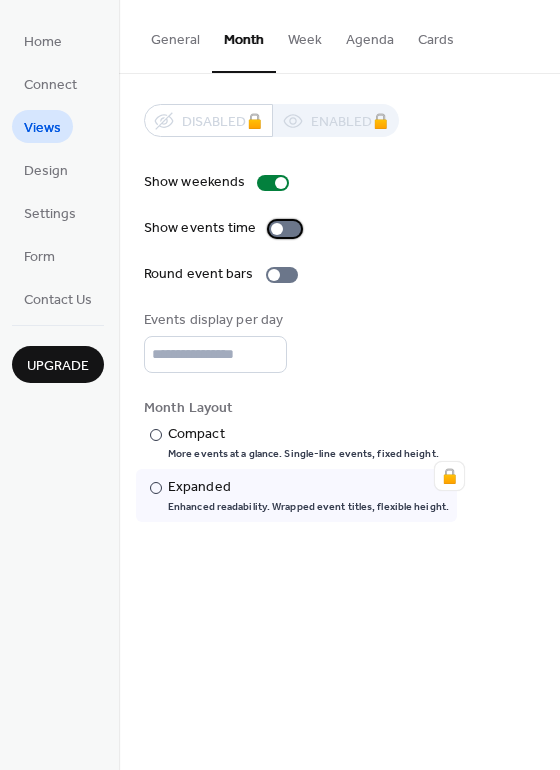 click at bounding box center [285, 229] 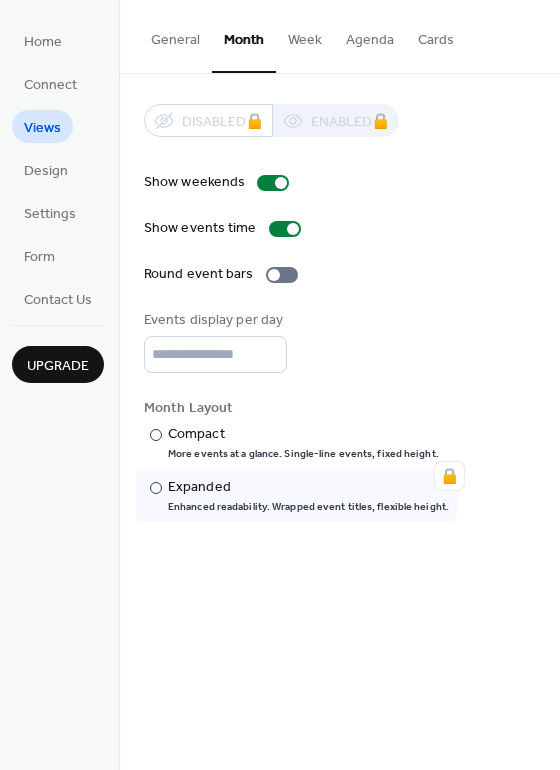 click on "Week" at bounding box center [305, 35] 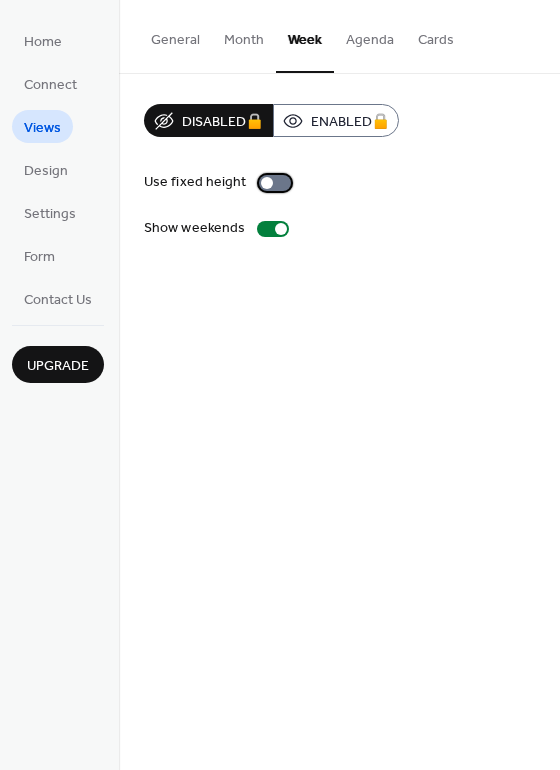 click at bounding box center [275, 183] 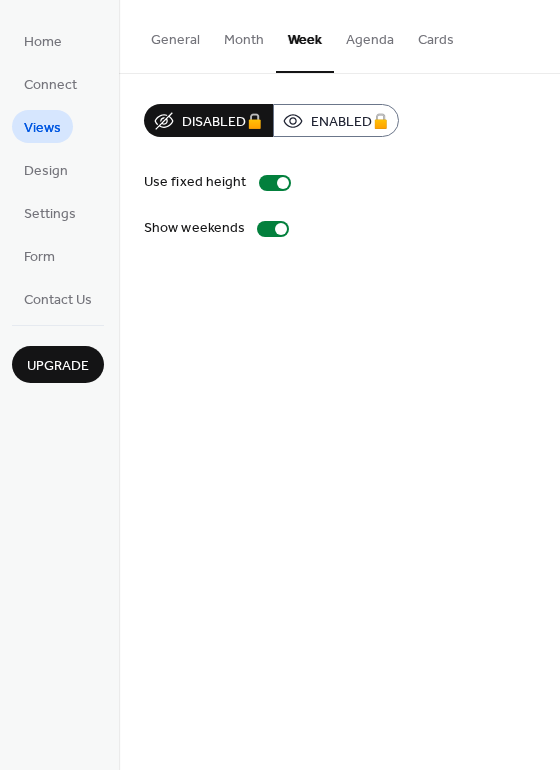 click on "Month" at bounding box center (244, 35) 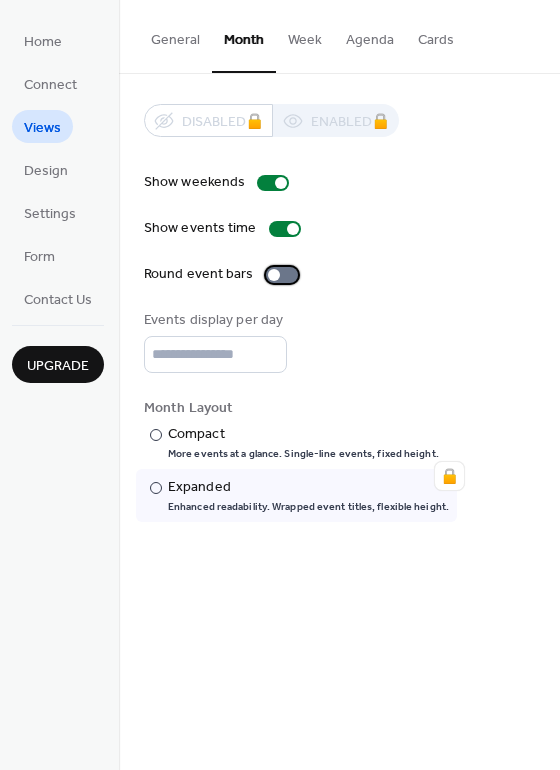 click at bounding box center (282, 275) 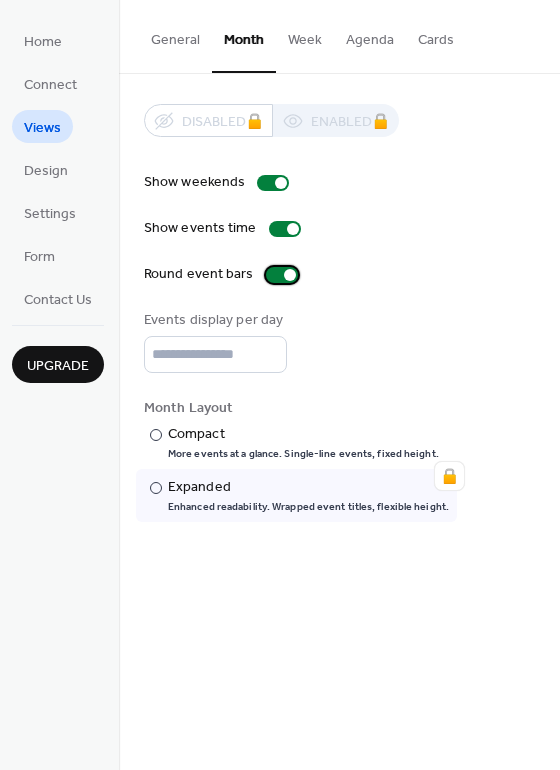 click at bounding box center [282, 275] 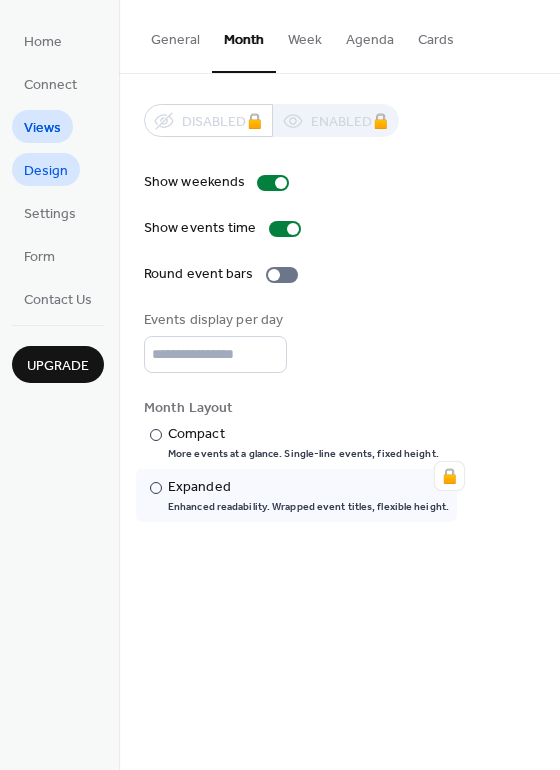 click on "Design" at bounding box center (46, 171) 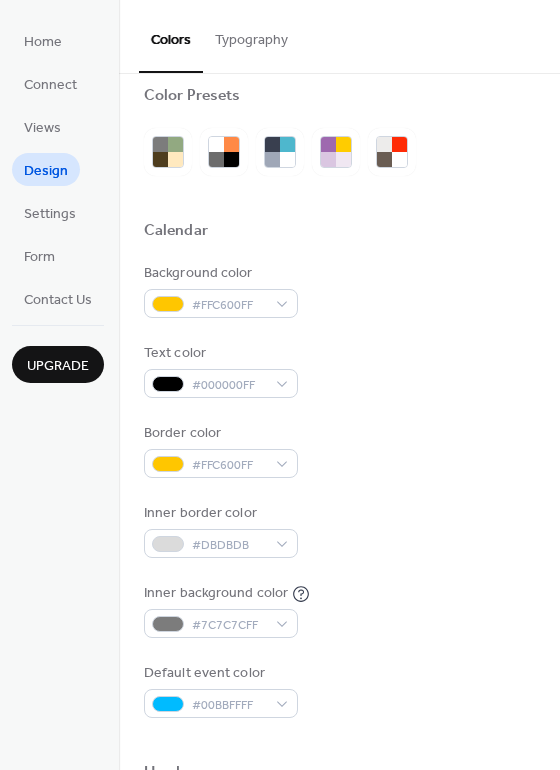 scroll, scrollTop: 0, scrollLeft: 0, axis: both 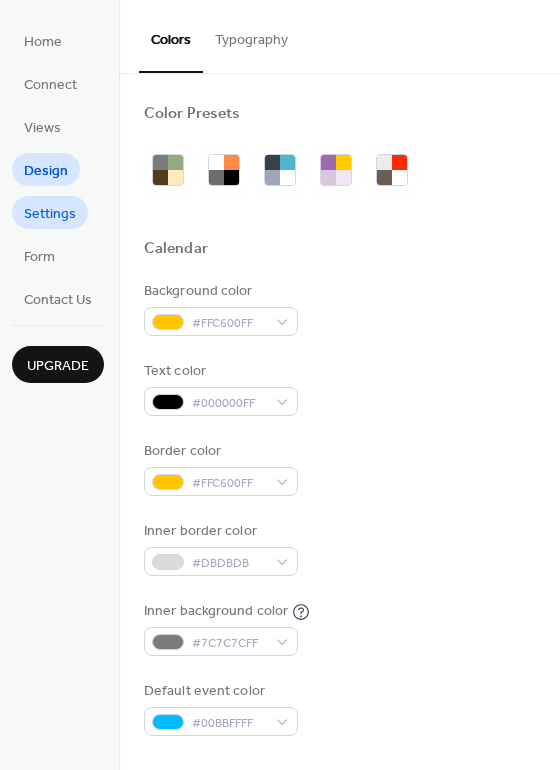 click on "Settings" at bounding box center [50, 214] 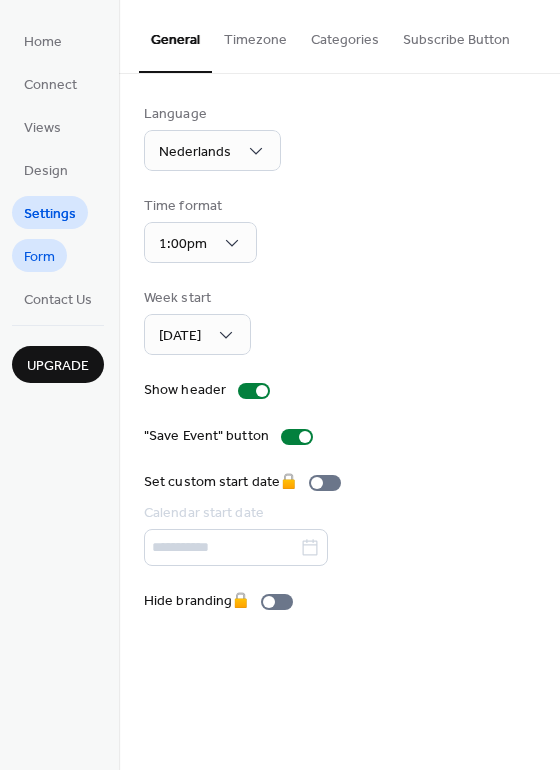 click on "Form" at bounding box center [39, 257] 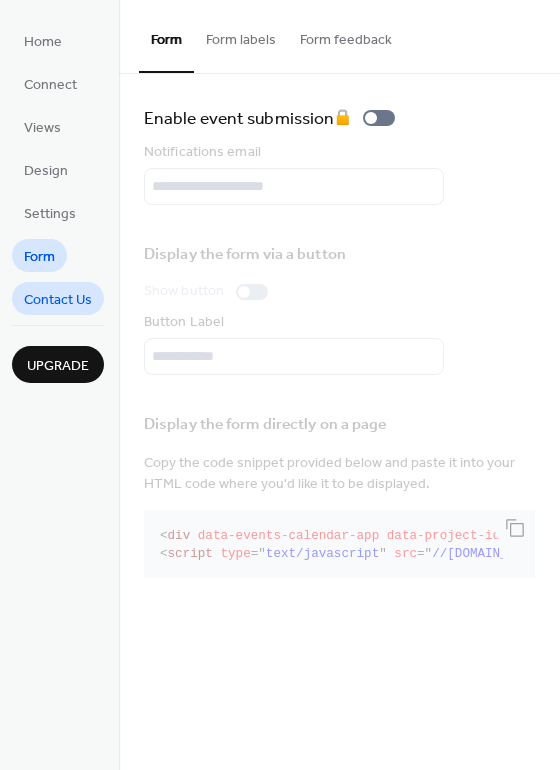 click on "Contact Us" at bounding box center [58, 300] 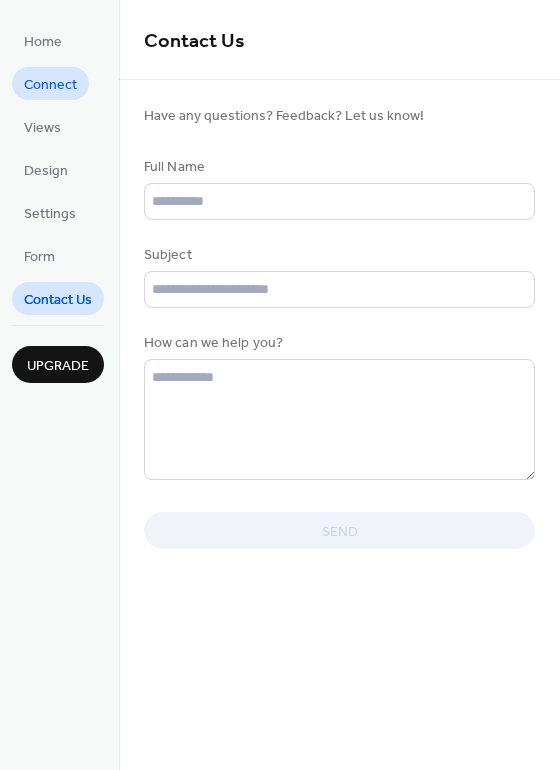 click on "Connect" at bounding box center [50, 85] 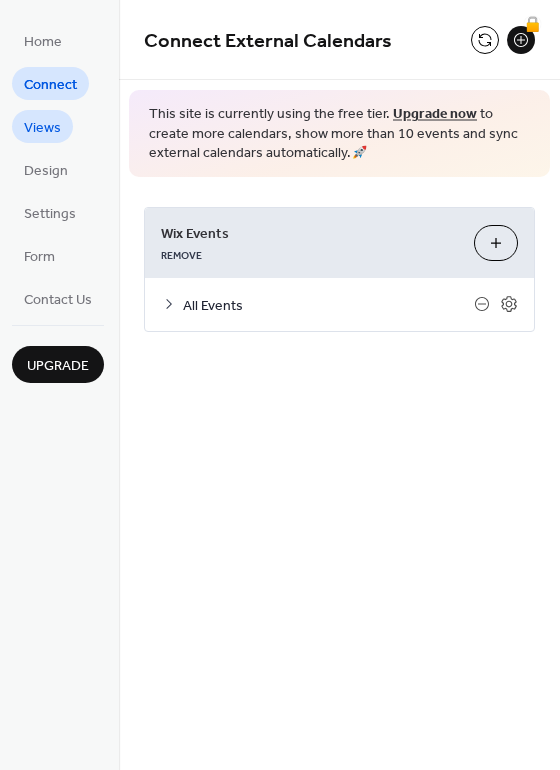 click on "Views" at bounding box center (42, 128) 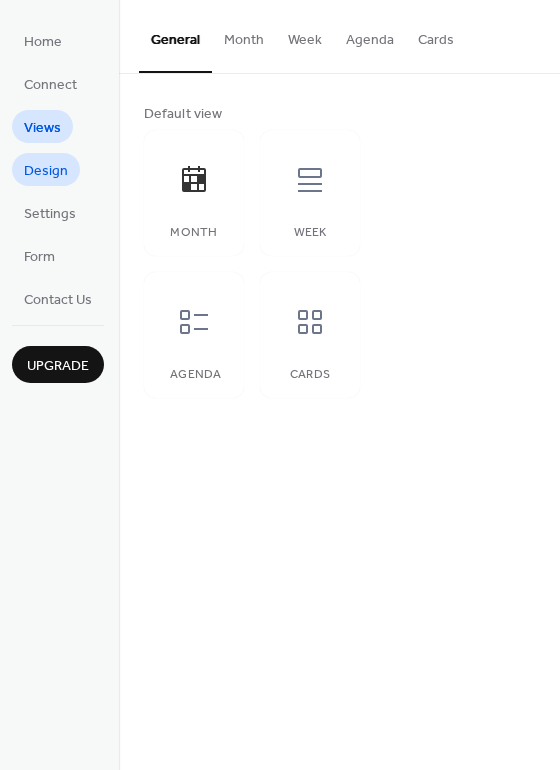 click on "Design" at bounding box center [46, 171] 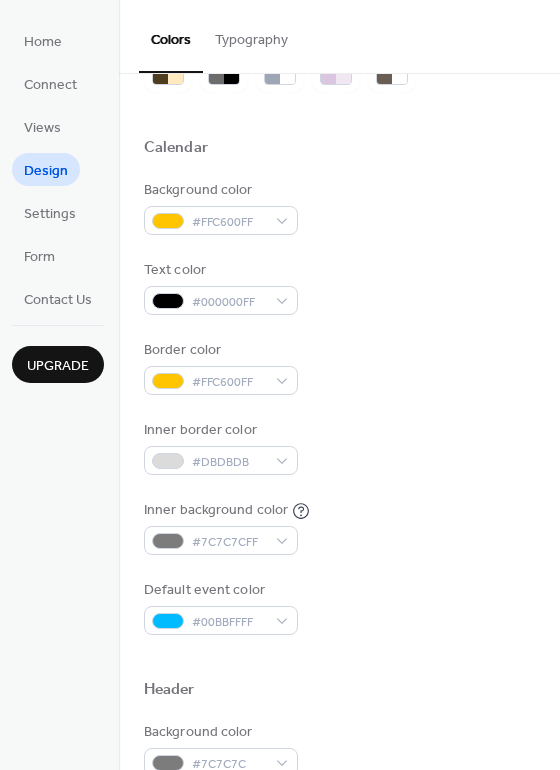 scroll, scrollTop: 200, scrollLeft: 0, axis: vertical 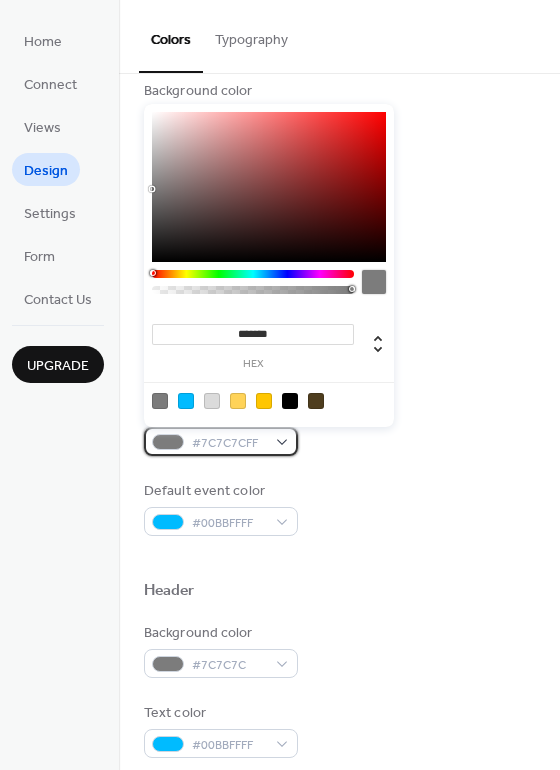 click on "#7C7C7CFF" at bounding box center (229, 443) 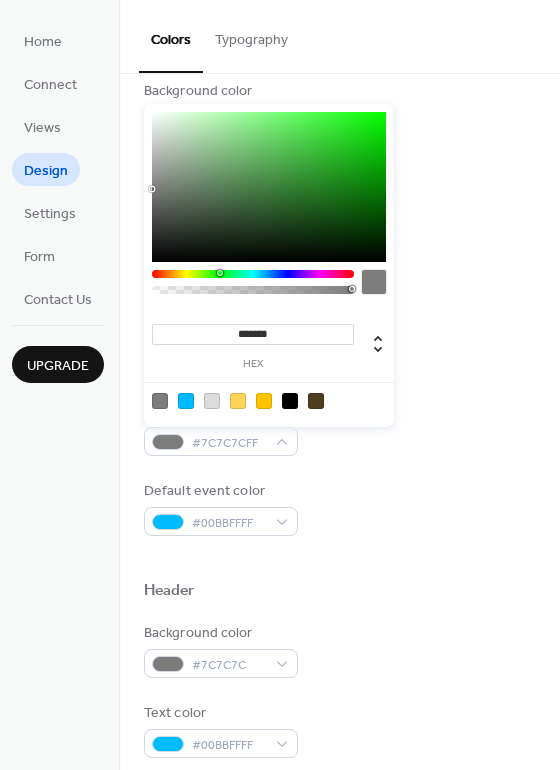 click at bounding box center [253, 274] 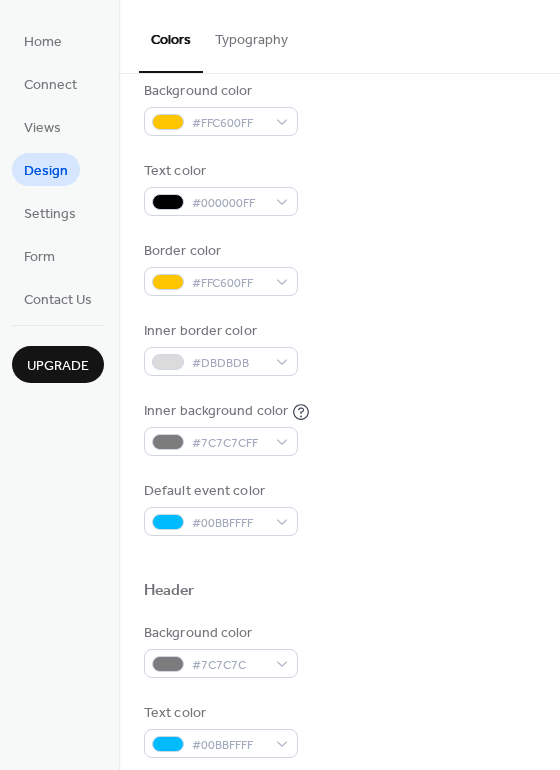 click on "Background color #FFC600FF Text color #000000FF Border color #FFC600FF Inner border color #DBDBDB Inner background color #7C7C7CFF Default event color #00BBFFFF" at bounding box center (339, 308) 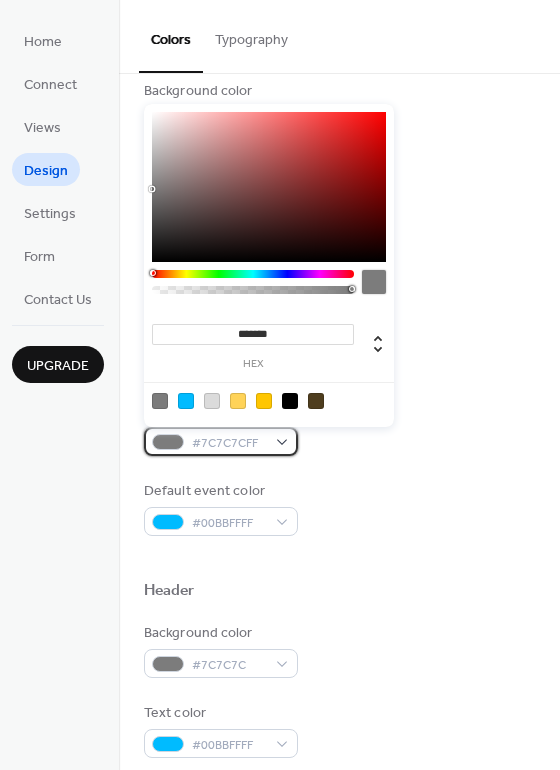 click on "#7C7C7CFF" at bounding box center [229, 443] 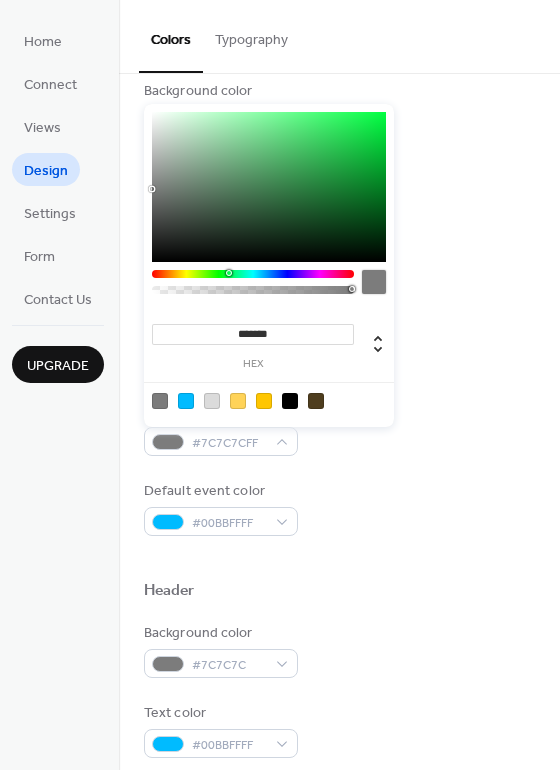 click at bounding box center (253, 274) 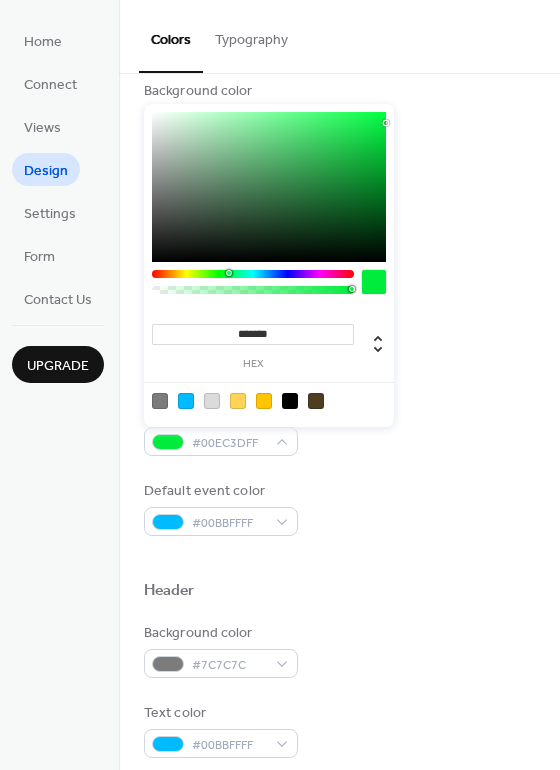 type on "*******" 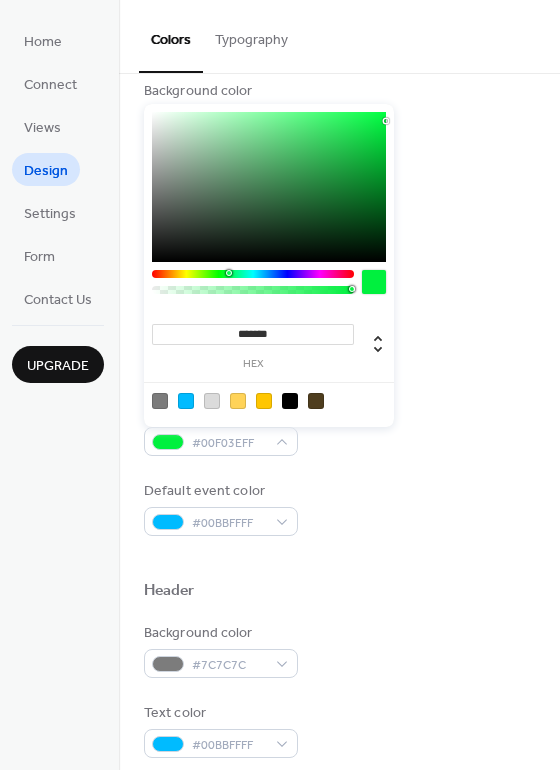 click on "******* hex" at bounding box center (269, 265) 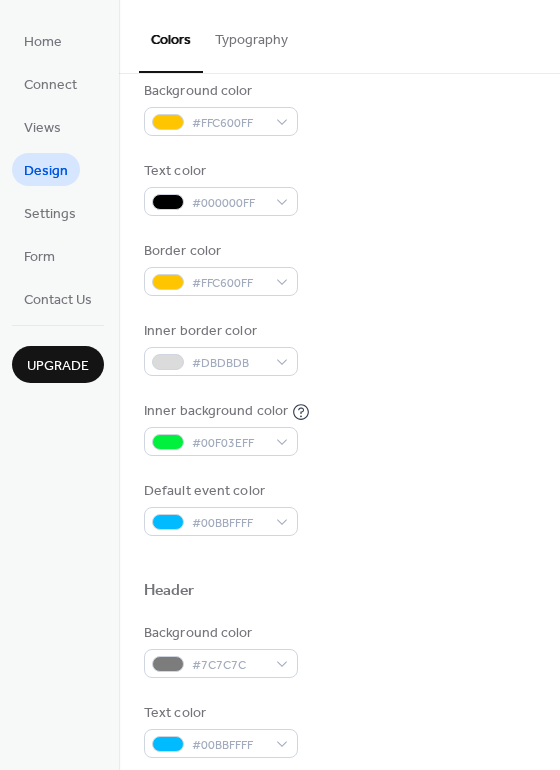 click on "Background color #FFC600FF Text color #000000FF Border color #FFC600FF Inner border color #DBDBDB Inner background color #00F03EFF Default event color #00BBFFFF" at bounding box center [339, 308] 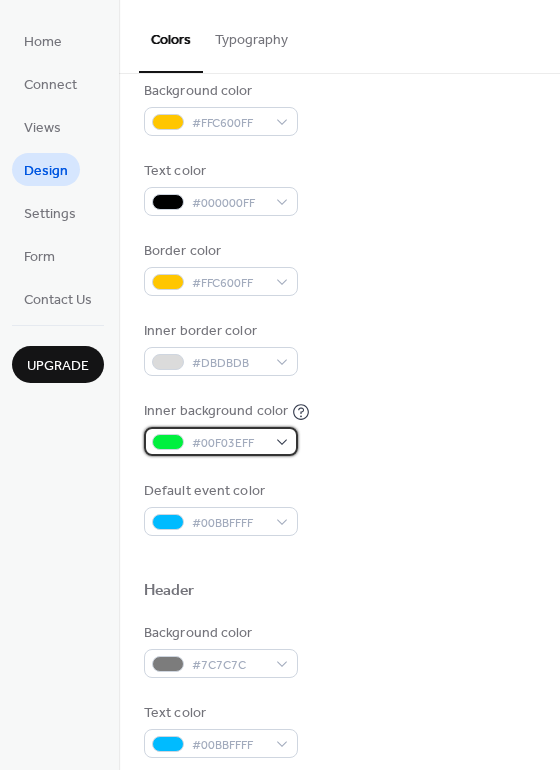 click on "#00F03EFF" at bounding box center [229, 443] 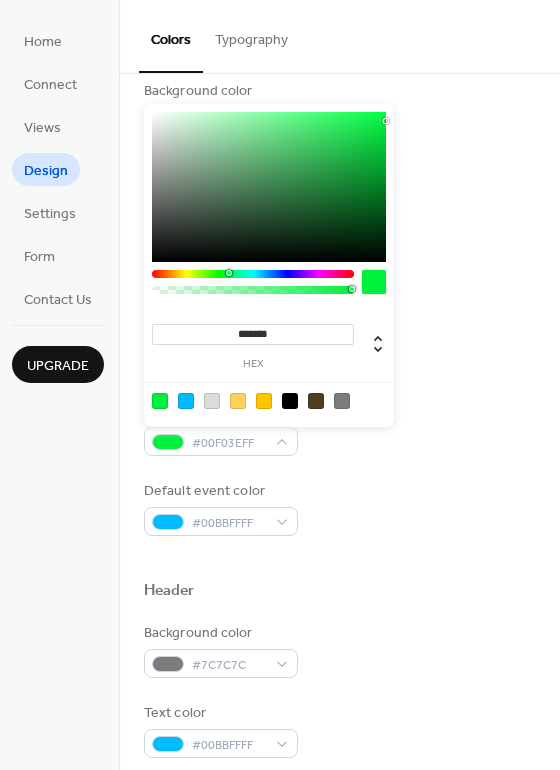 click at bounding box center [264, 401] 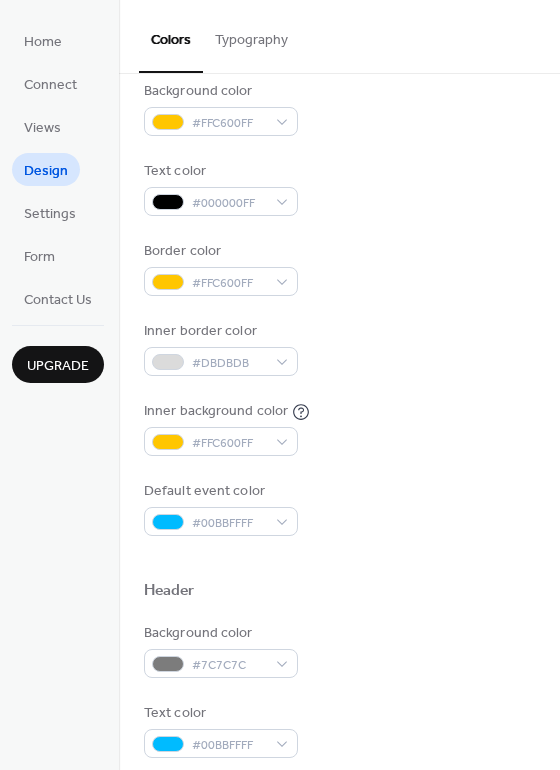 click on "Background color #FFC600FF Text color #000000FF Border color #FFC600FF Inner border color #DBDBDB Inner background color #FFC600FF Default event color #00BBFFFF" at bounding box center (339, 308) 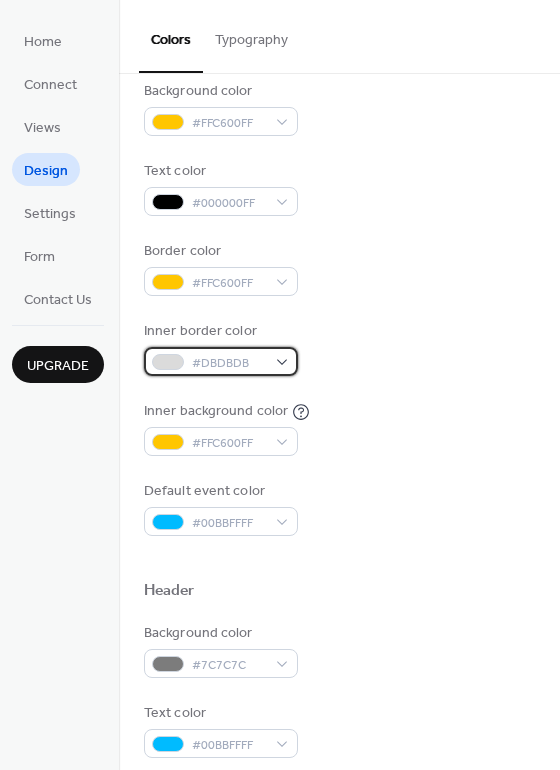 click on "#DBDBDB" at bounding box center (229, 363) 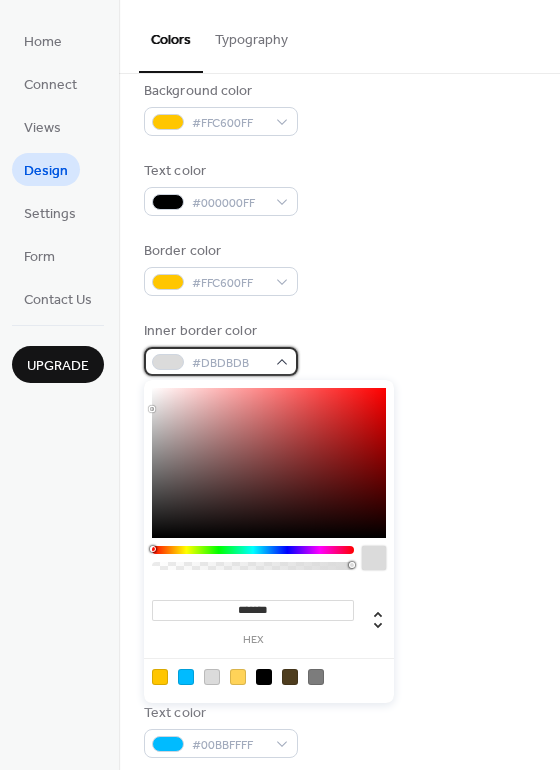 click on "#DBDBDB" at bounding box center (229, 363) 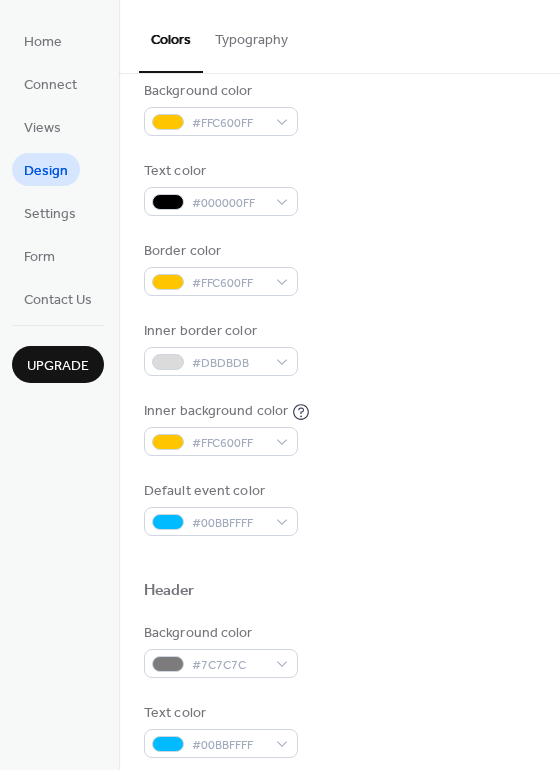 click on "Inner border color #DBDBDB" at bounding box center [339, 348] 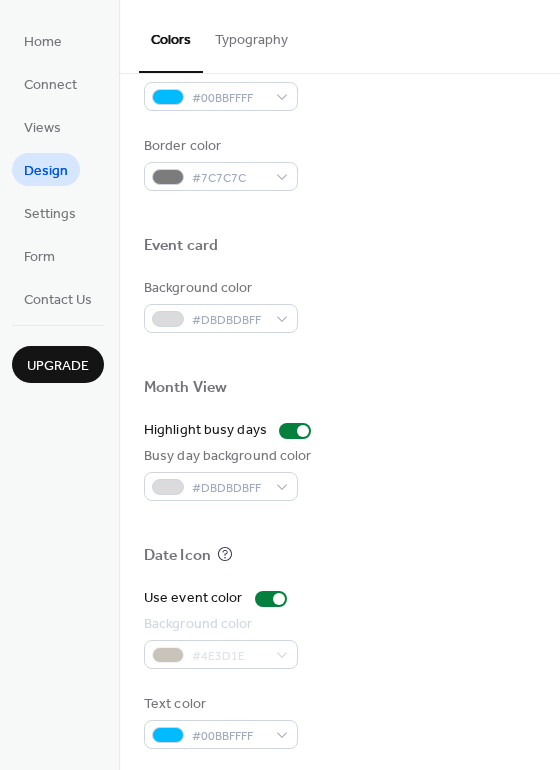 scroll, scrollTop: 856, scrollLeft: 0, axis: vertical 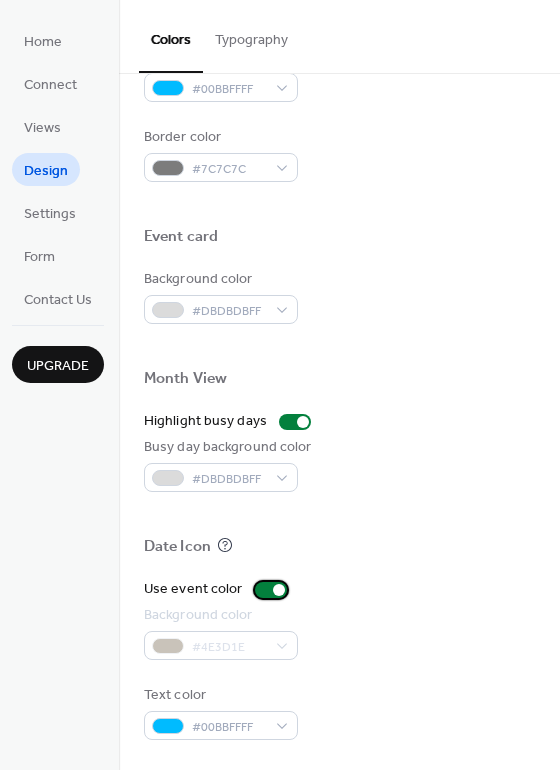 click at bounding box center [271, 590] 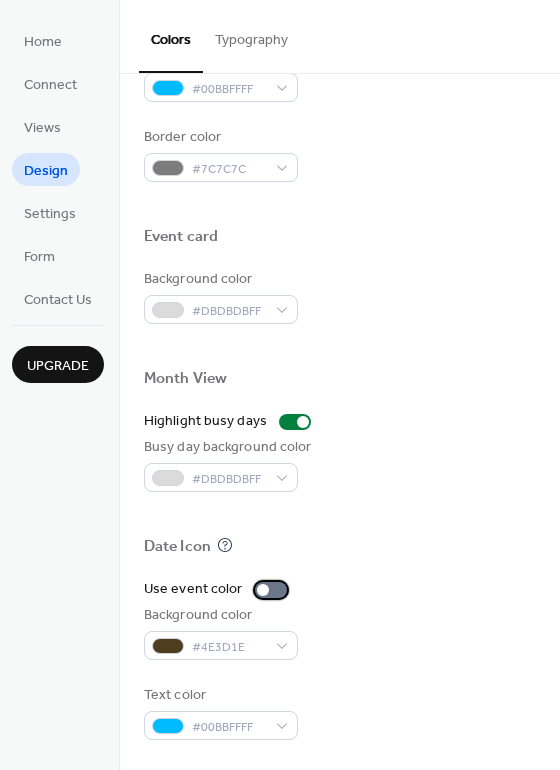 click at bounding box center [271, 590] 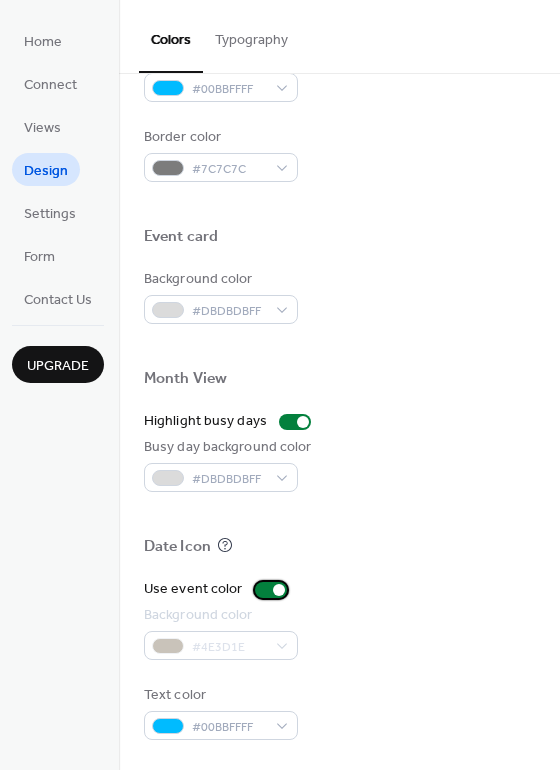 click on "Use event color" at bounding box center [219, 589] 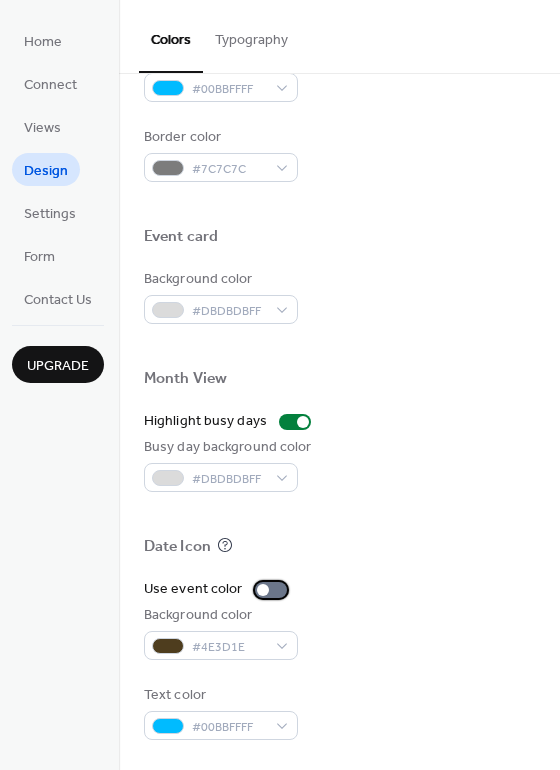 click at bounding box center [271, 590] 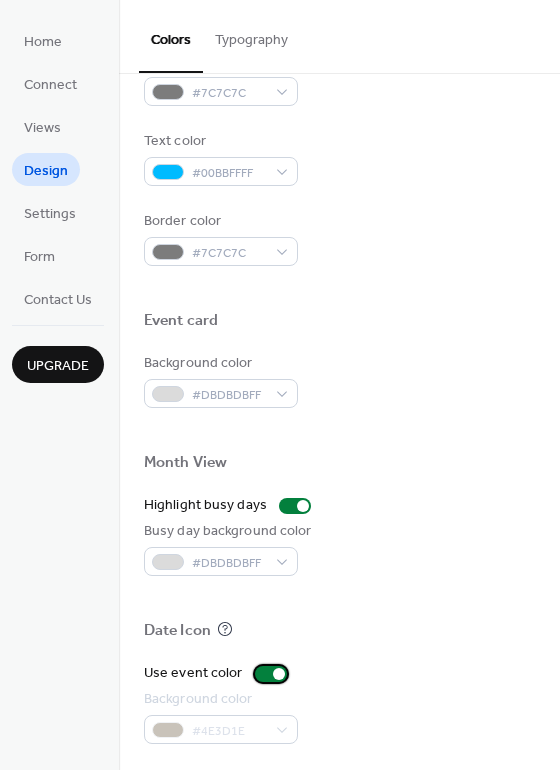 scroll, scrollTop: 856, scrollLeft: 0, axis: vertical 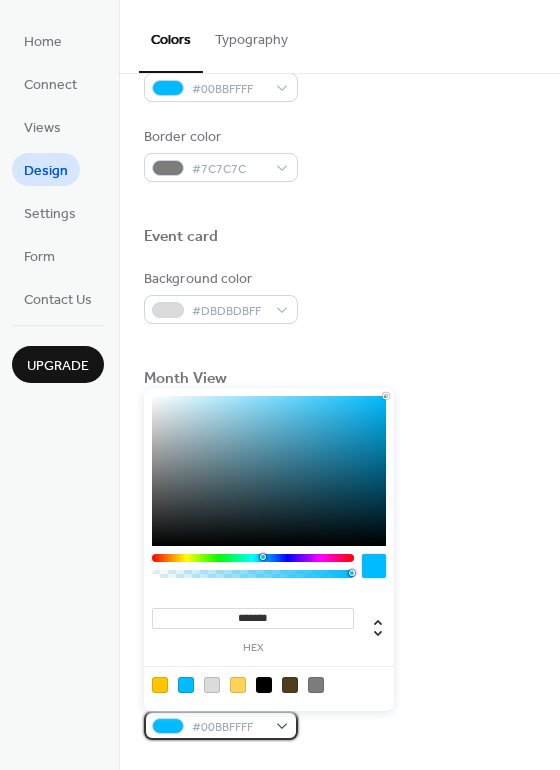 click at bounding box center (168, 726) 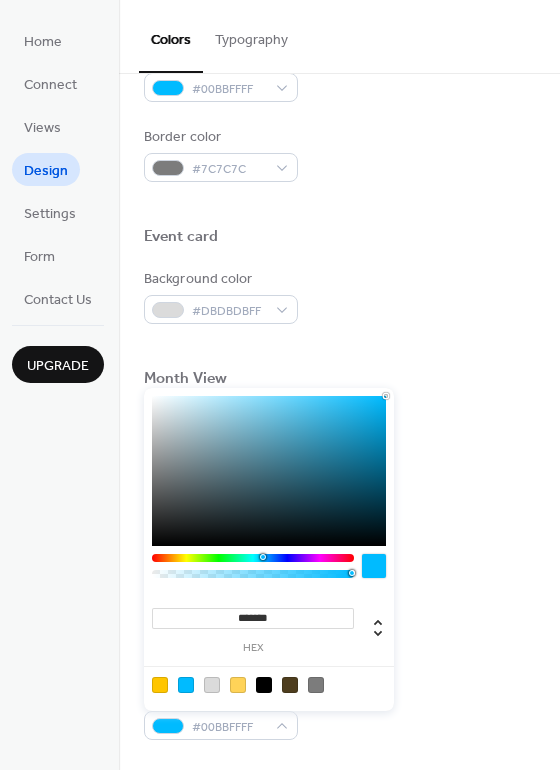click at bounding box center (160, 685) 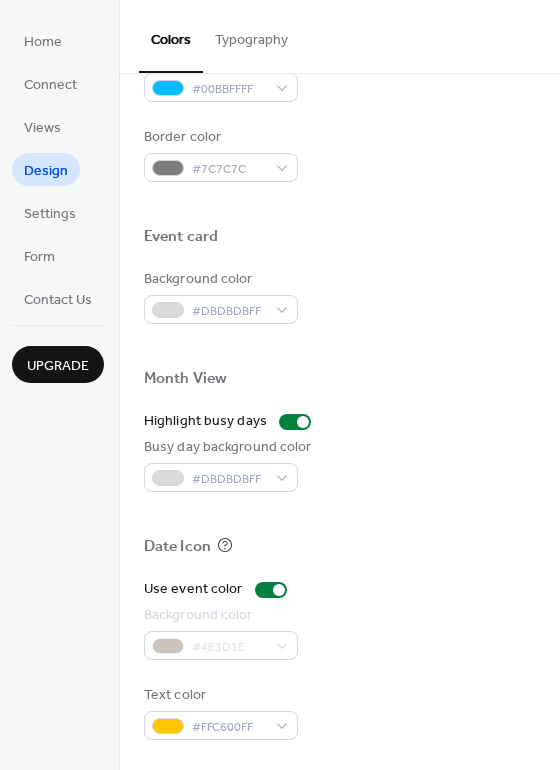 click on "Date Icon" at bounding box center [339, 550] 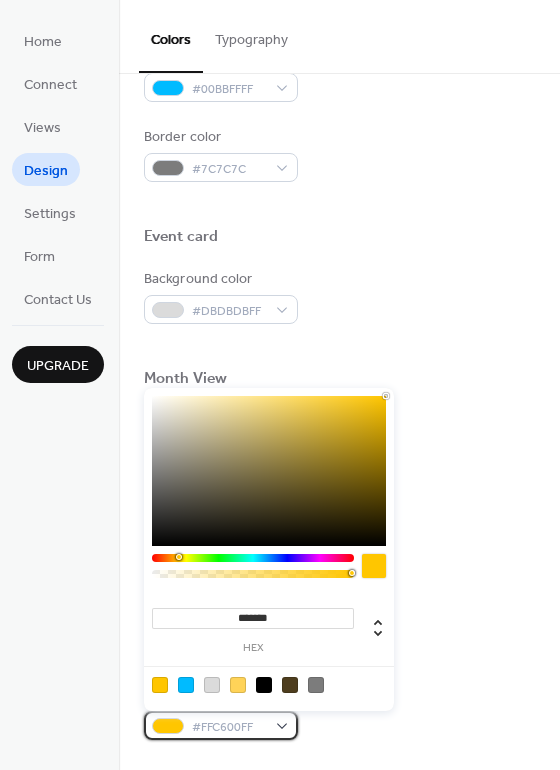 click on "#FFC600FF" at bounding box center (229, 727) 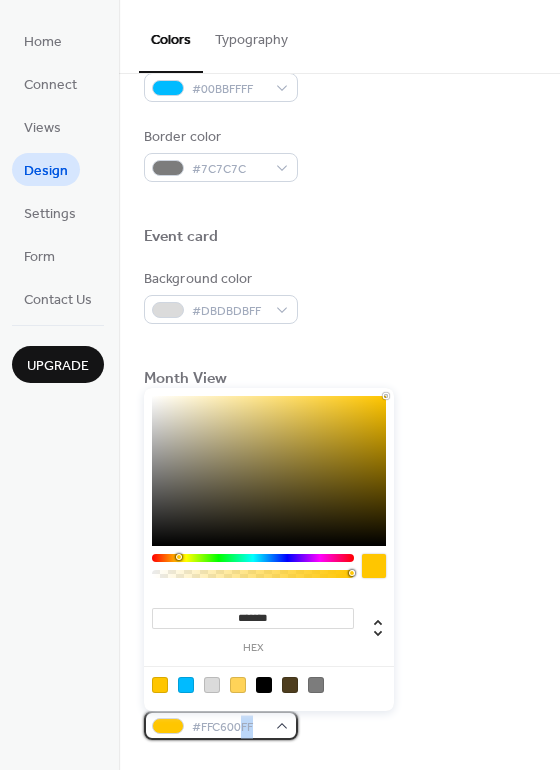drag, startPoint x: 244, startPoint y: 726, endPoint x: 260, endPoint y: 723, distance: 16.27882 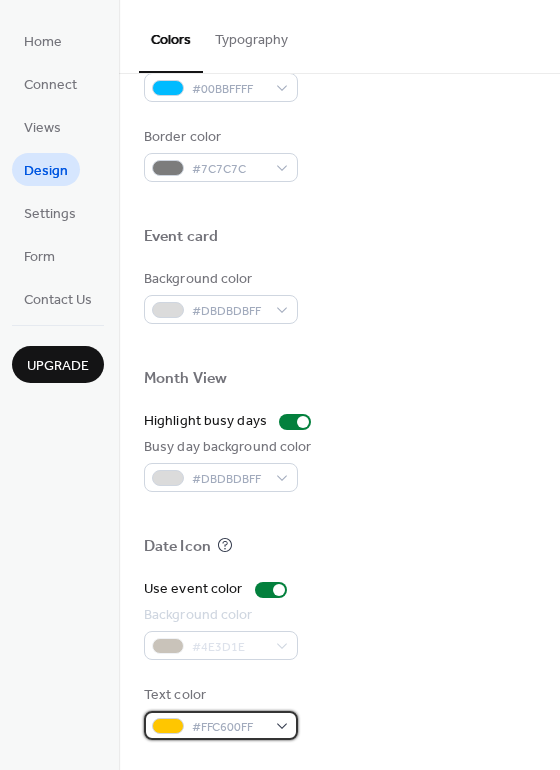 click on "#FFC600FF" at bounding box center (229, 727) 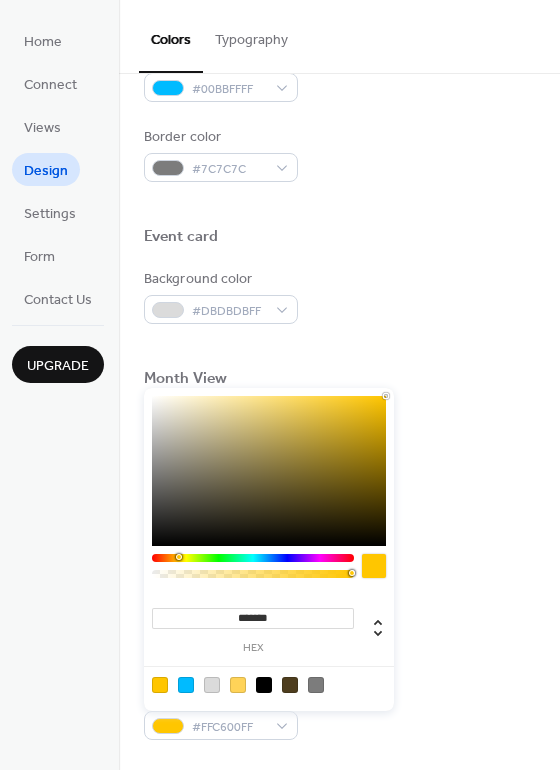 click at bounding box center [374, 566] 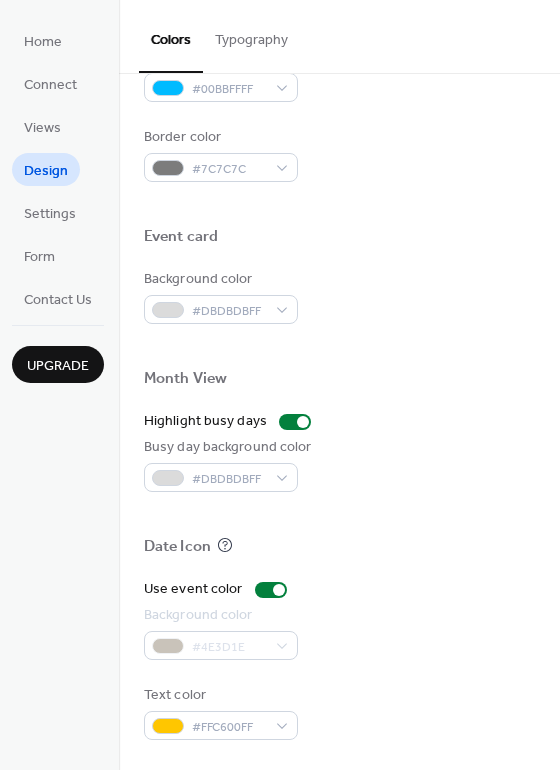 click on "Use event color" at bounding box center [339, 589] 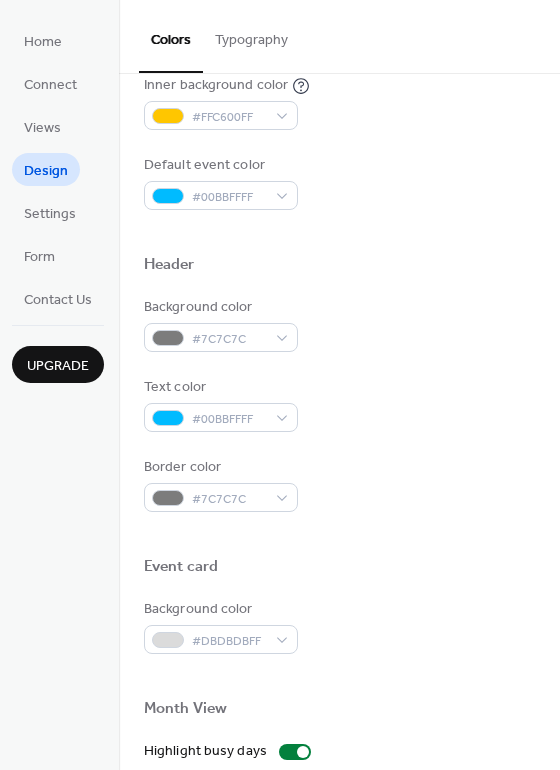 scroll, scrollTop: 456, scrollLeft: 0, axis: vertical 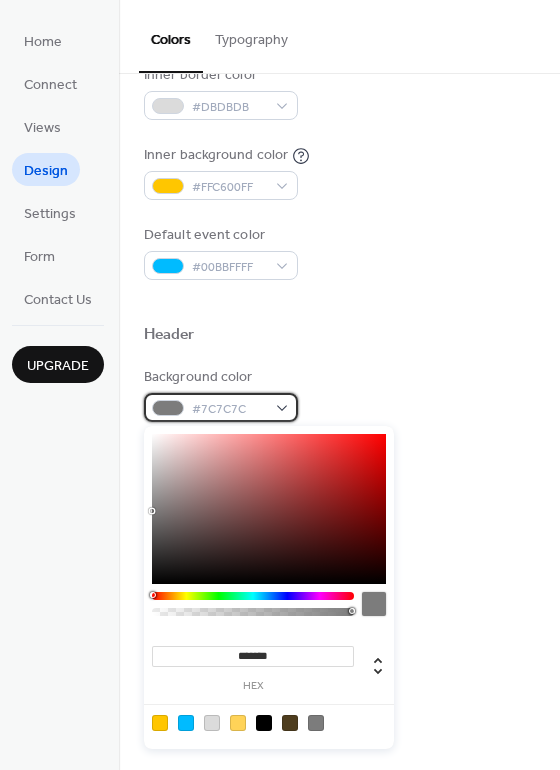click on "#7C7C7C" at bounding box center (229, 409) 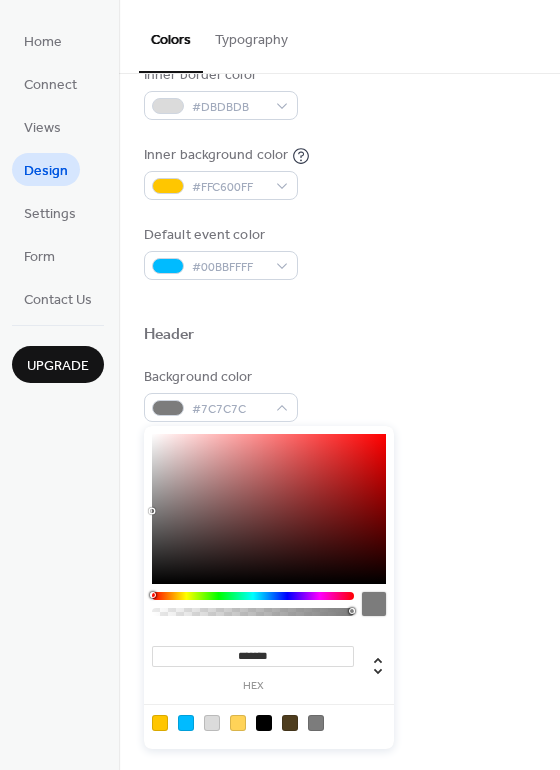 click at bounding box center (160, 723) 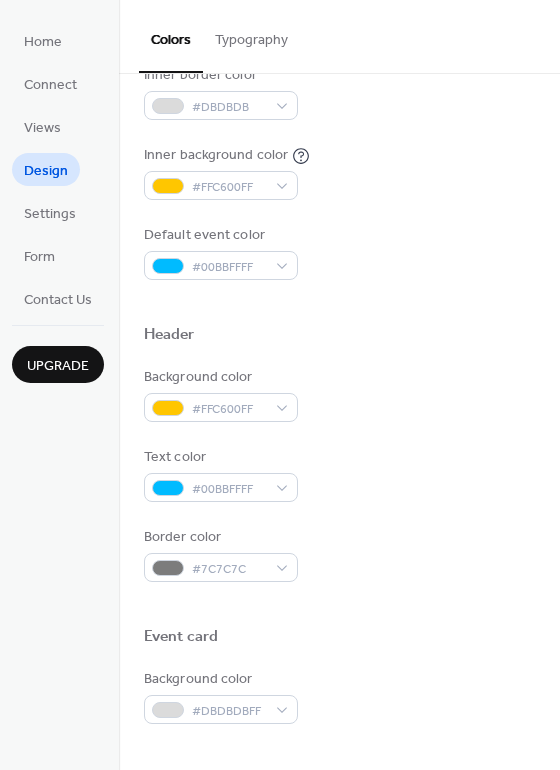 click on "Text color #00BBFFFF" at bounding box center [339, 474] 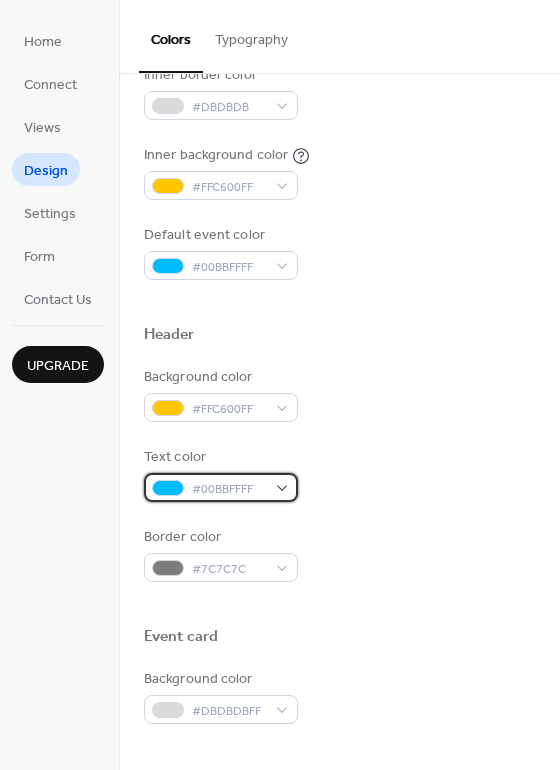 click on "#00BBFFFF" at bounding box center (229, 489) 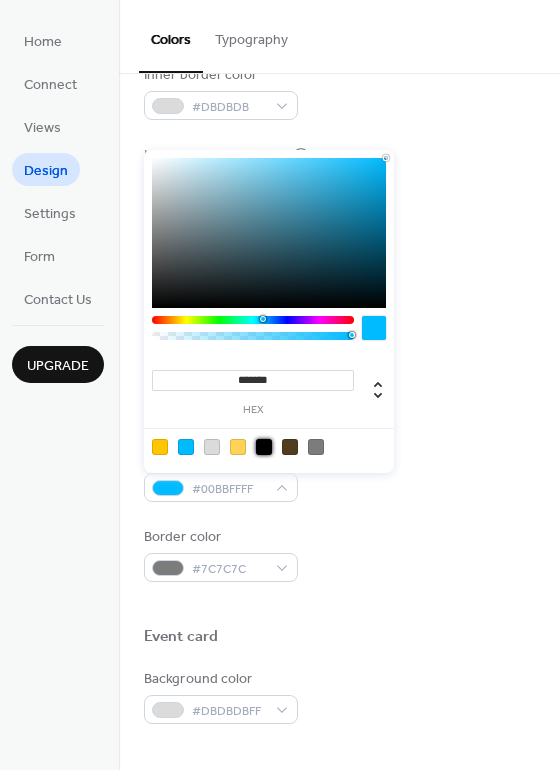 click at bounding box center [264, 447] 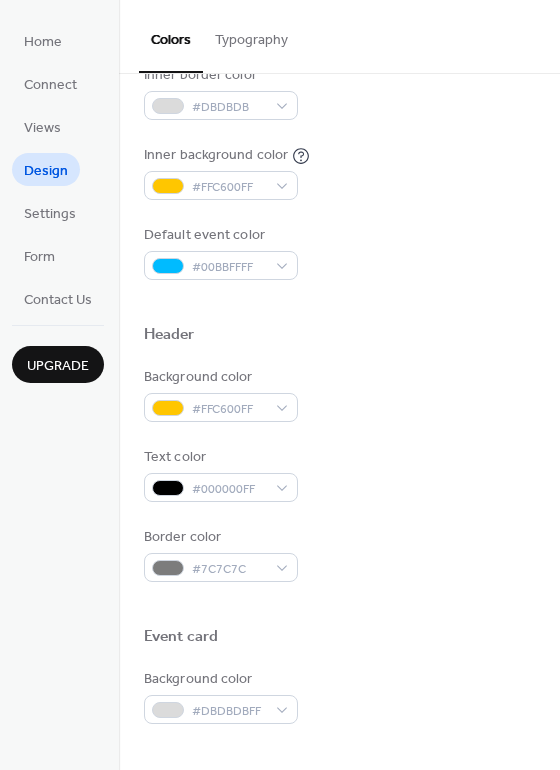 click on "Background color #FFC600FF Text color #000000FF Border color #7C7C7C" at bounding box center (339, 474) 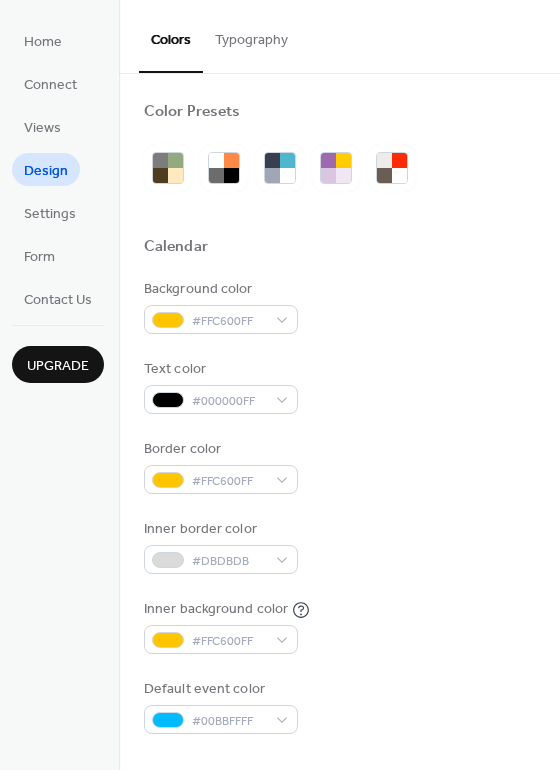 scroll, scrollTop: 0, scrollLeft: 0, axis: both 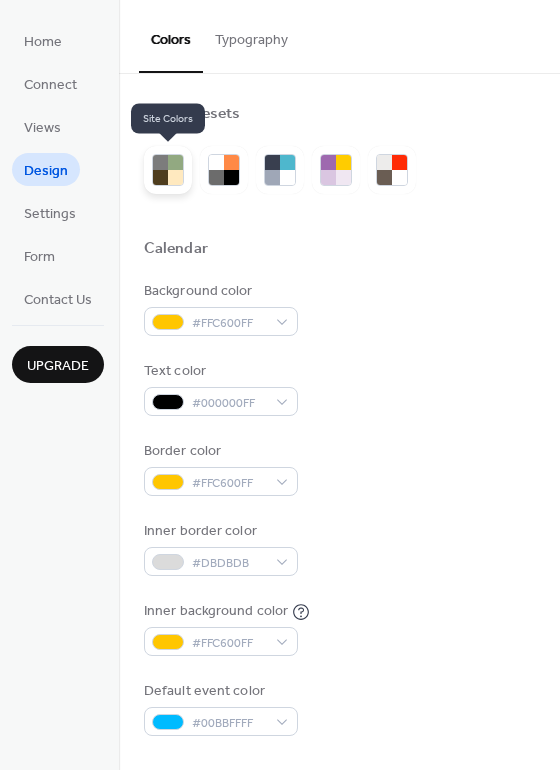 click at bounding box center [175, 177] 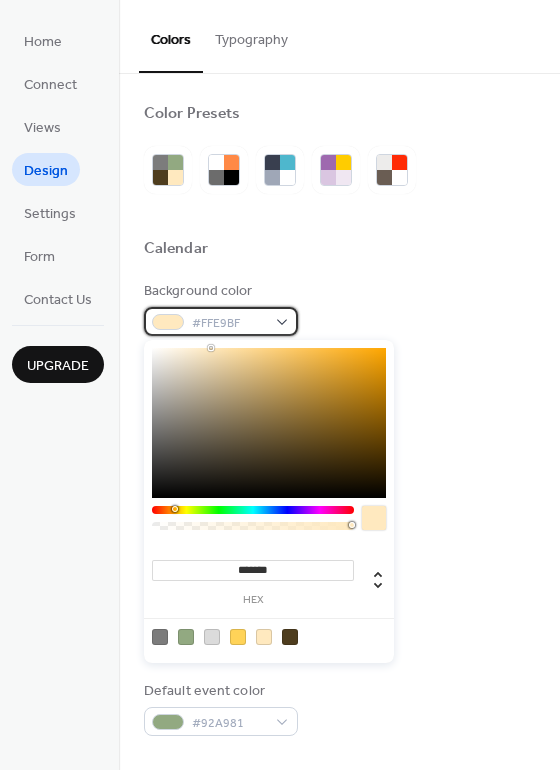 click on "#FFE9BF" at bounding box center [229, 323] 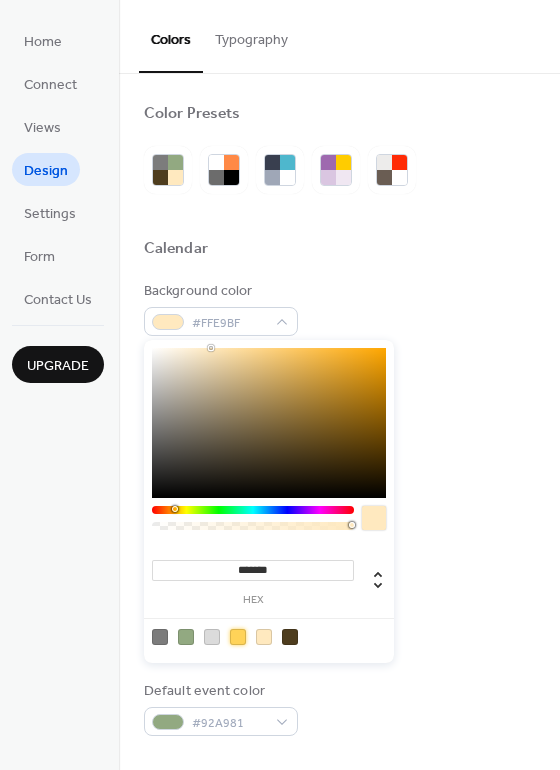 click at bounding box center (238, 637) 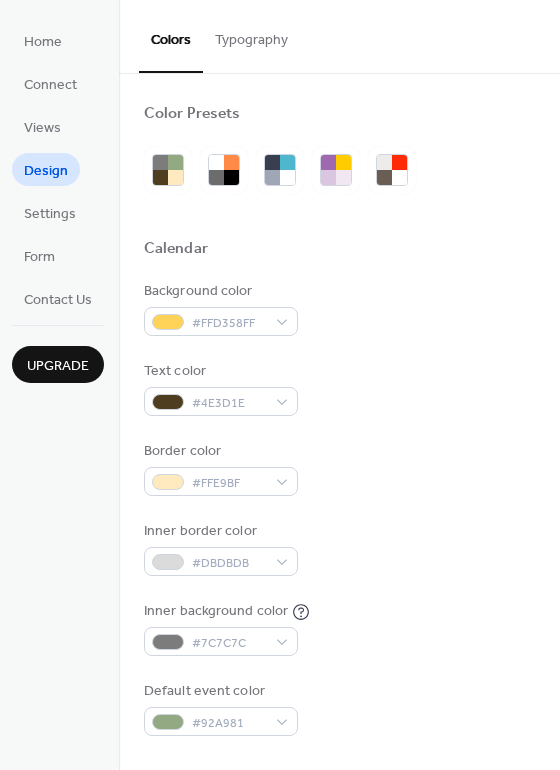 click on "Background color #FFD358FF Text color #4E3D1E Border color #FFE9BF Inner border color #DBDBDB Inner background color #7C7C7C Default event color #92A981" at bounding box center [339, 508] 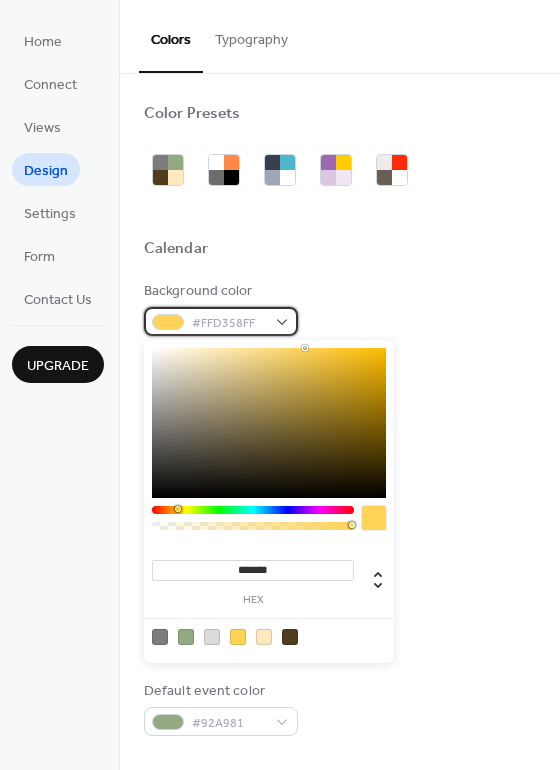 click on "#FFD358FF" at bounding box center [221, 321] 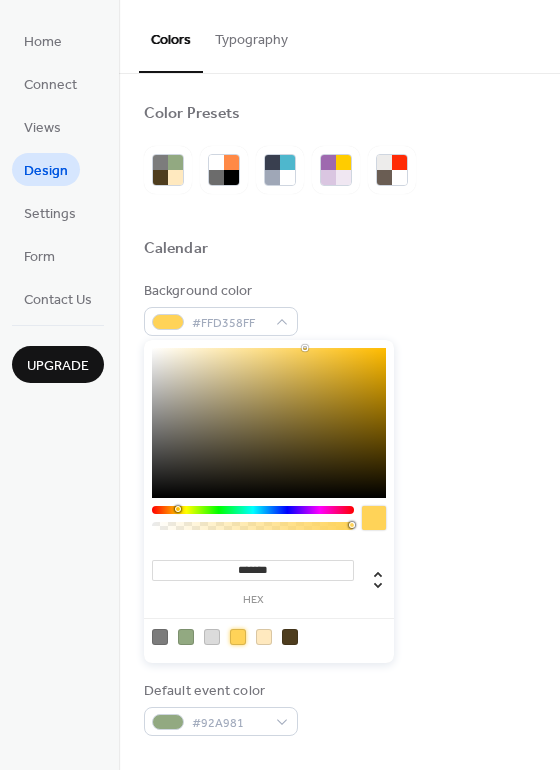 click at bounding box center (238, 637) 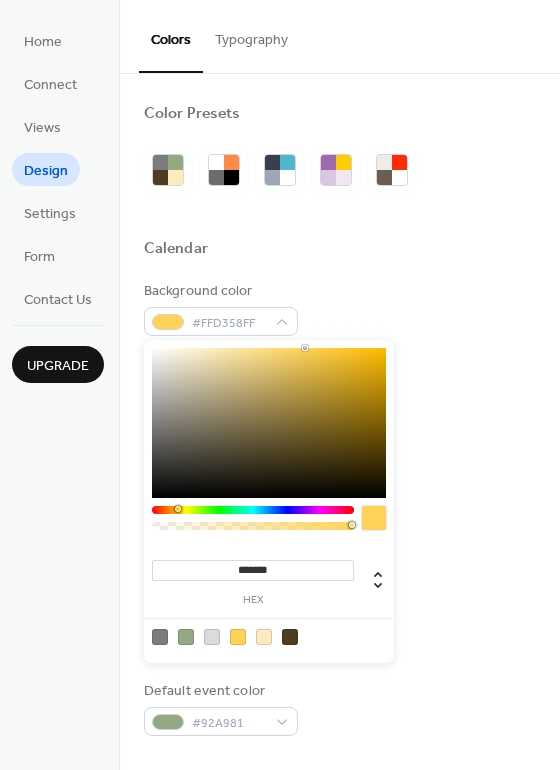 drag, startPoint x: 252, startPoint y: 570, endPoint x: 312, endPoint y: 569, distance: 60.00833 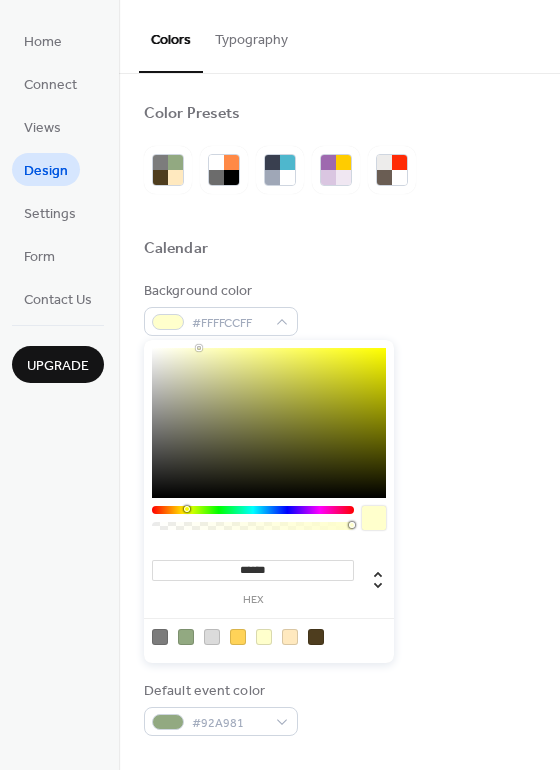type on "*******" 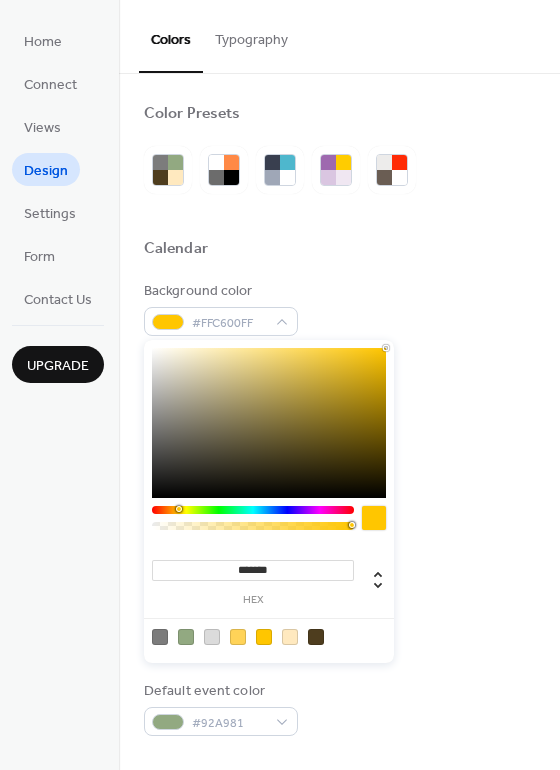 click on "Border color #FFE9BF" at bounding box center (339, 468) 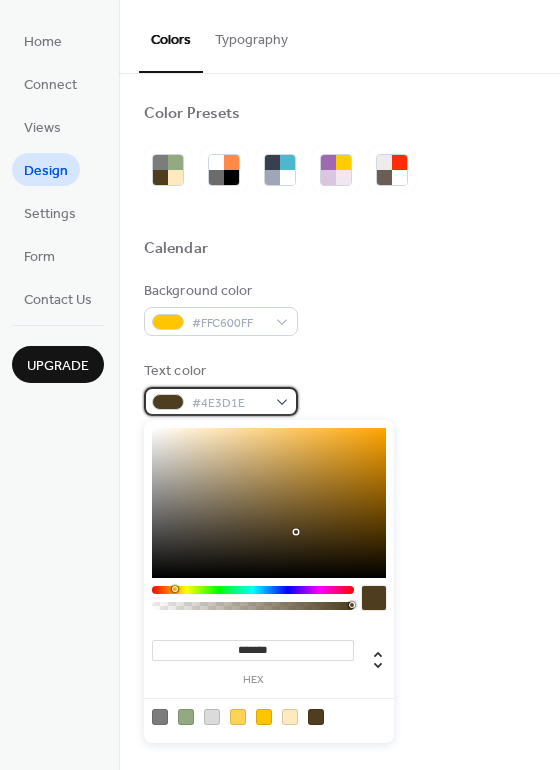 click on "#4E3D1E" at bounding box center [229, 403] 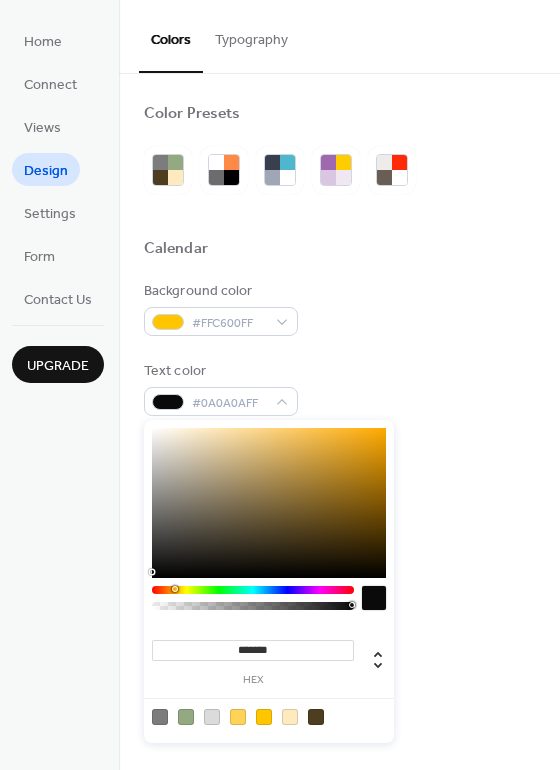 type on "*******" 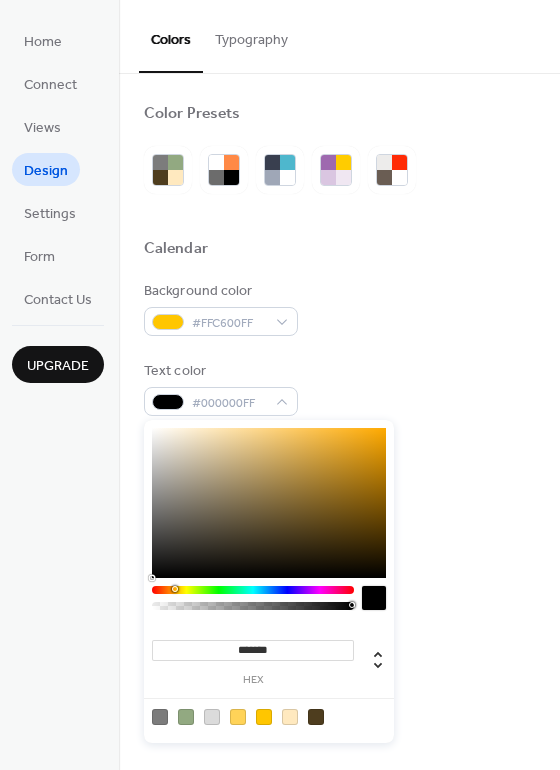 drag, startPoint x: 169, startPoint y: 567, endPoint x: 117, endPoint y: 607, distance: 65.60488 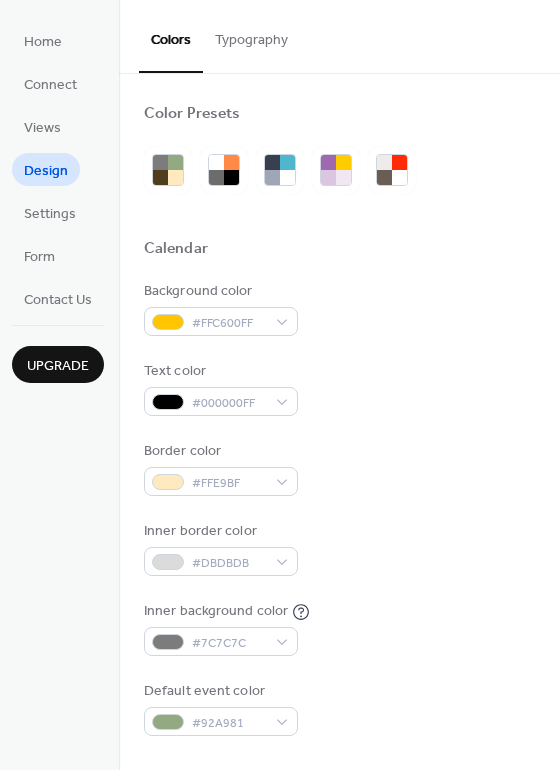 click on "Border color #FFE9BF" at bounding box center (339, 468) 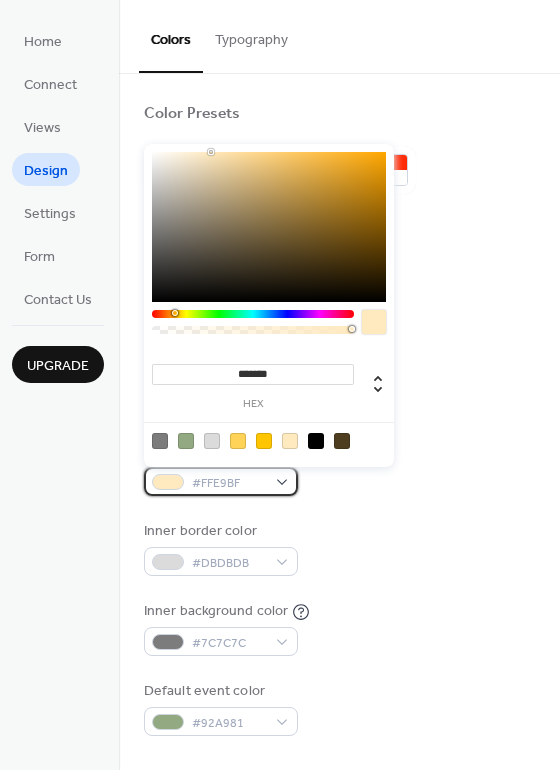 click on "#FFE9BF" at bounding box center (229, 483) 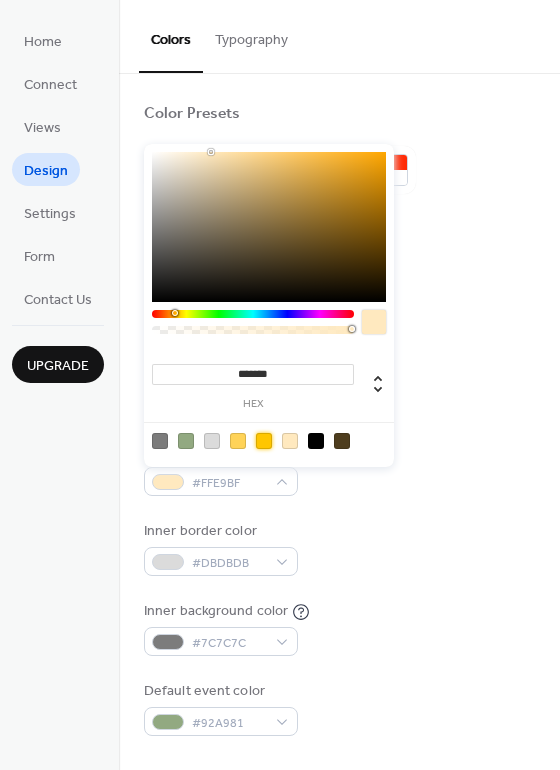 click at bounding box center (264, 441) 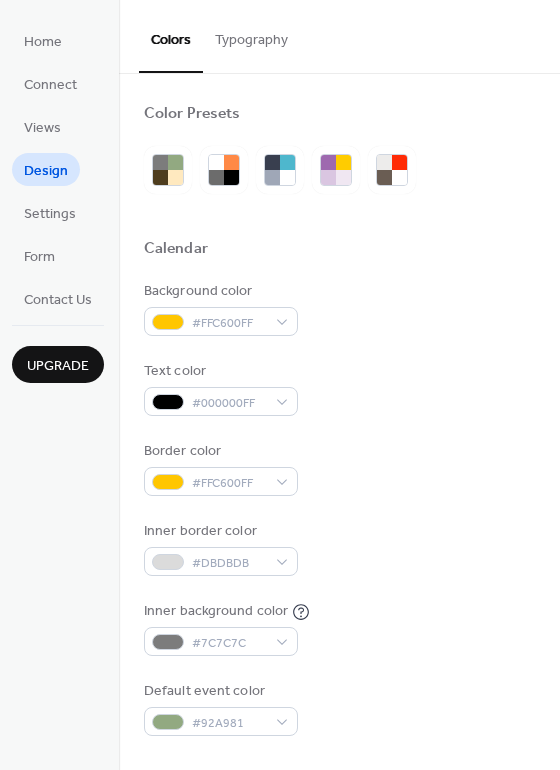 click on "Background color #FFC600FF Text color #000000FF Border color #FFC600FF Inner border color #DBDBDB Inner background color #7C7C7C Default event color #92A981" at bounding box center [339, 508] 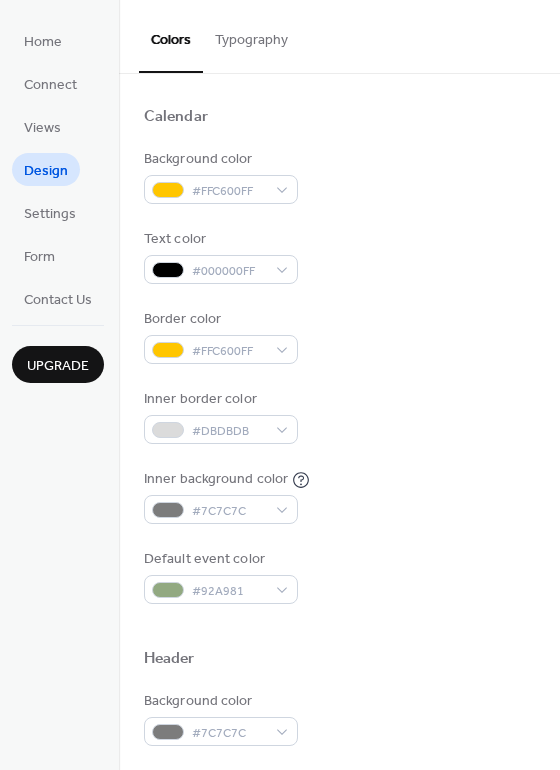 scroll, scrollTop: 200, scrollLeft: 0, axis: vertical 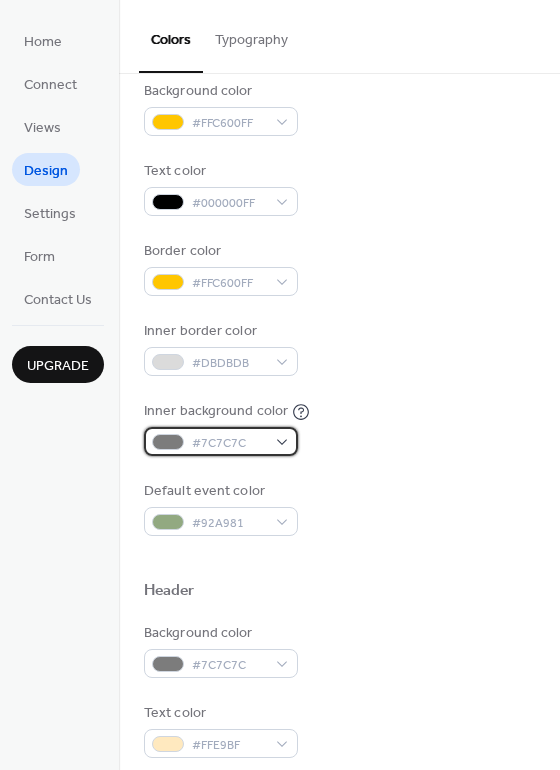 click on "#7C7C7C" at bounding box center (229, 443) 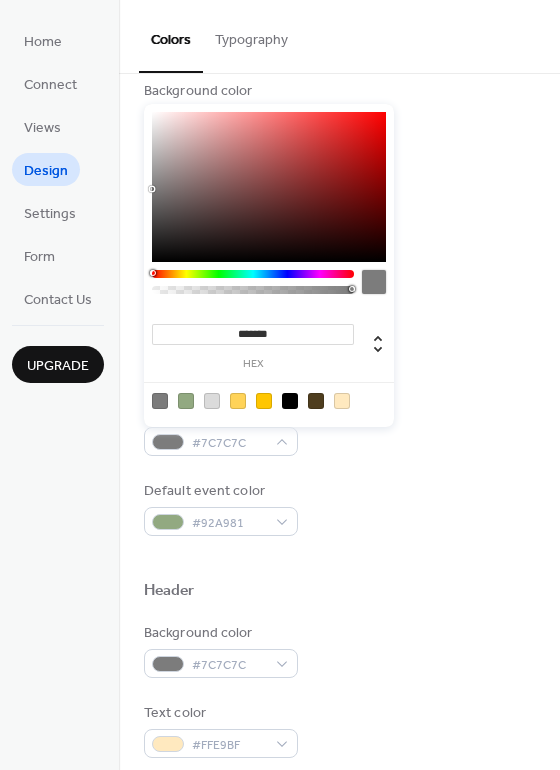 click at bounding box center [264, 401] 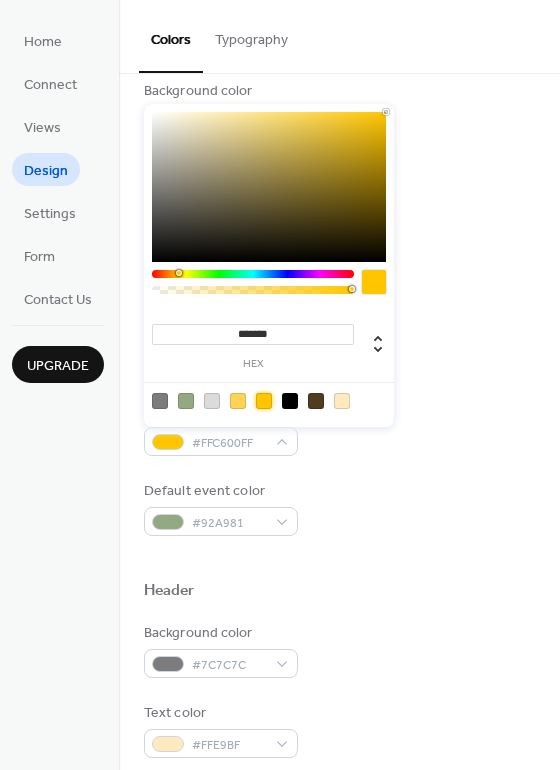 click on "Background color #FFC600FF Text color #000000FF Border color #FFC600FF Inner border color #DBDBDB Inner background color #FFC600FF Default event color #92A981" at bounding box center [339, 308] 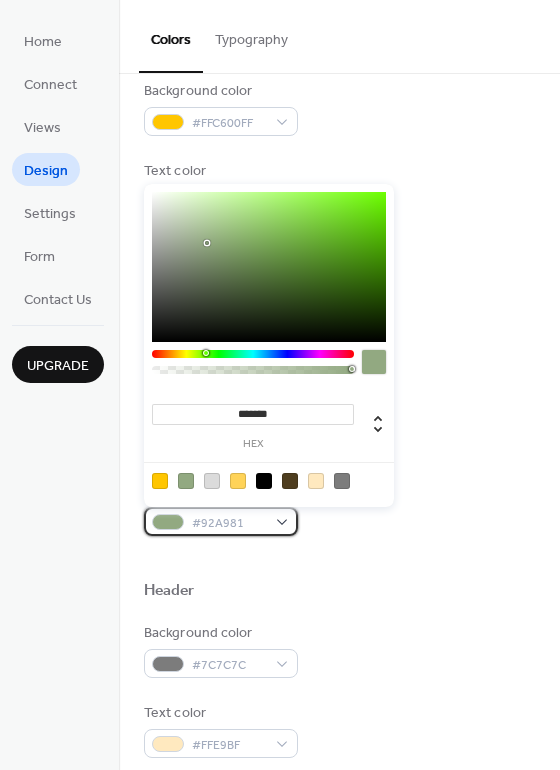 click on "#92A981" at bounding box center [229, 523] 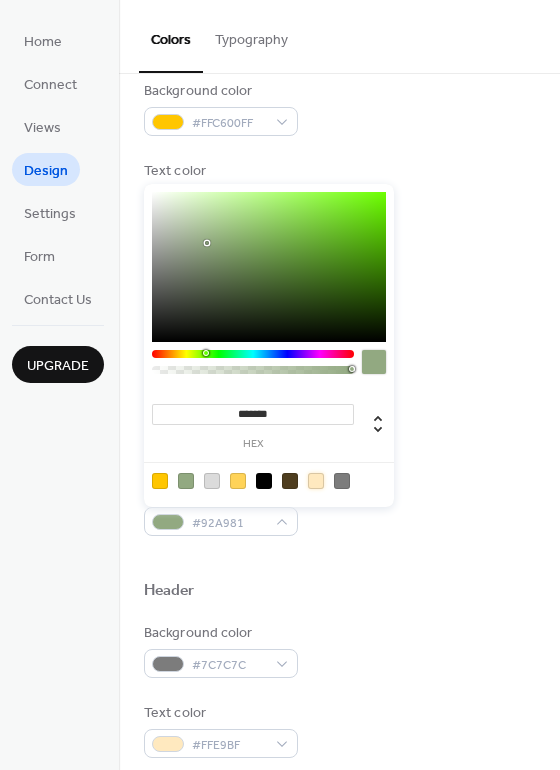click at bounding box center (316, 481) 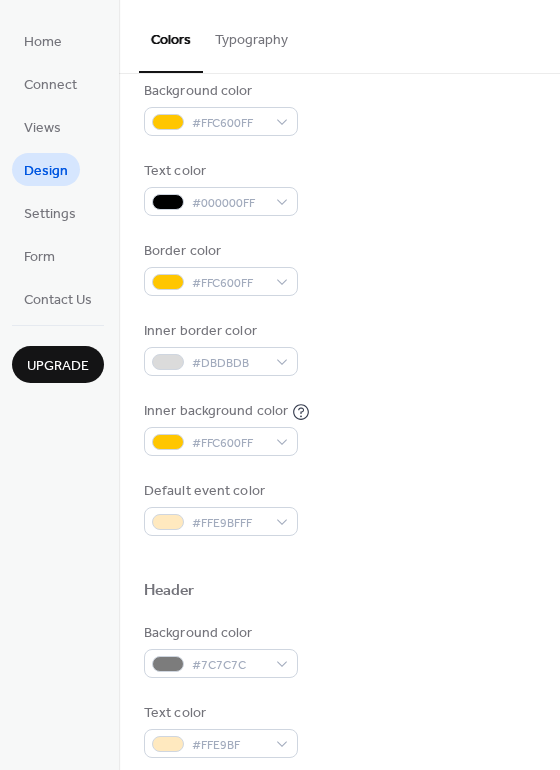 click on "Background color #FFC600FF Text color #000000FF Border color #FFC600FF Inner border color #DBDBDB Inner background color #FFC600FF Default event color #FFE9BFFF" at bounding box center (339, 308) 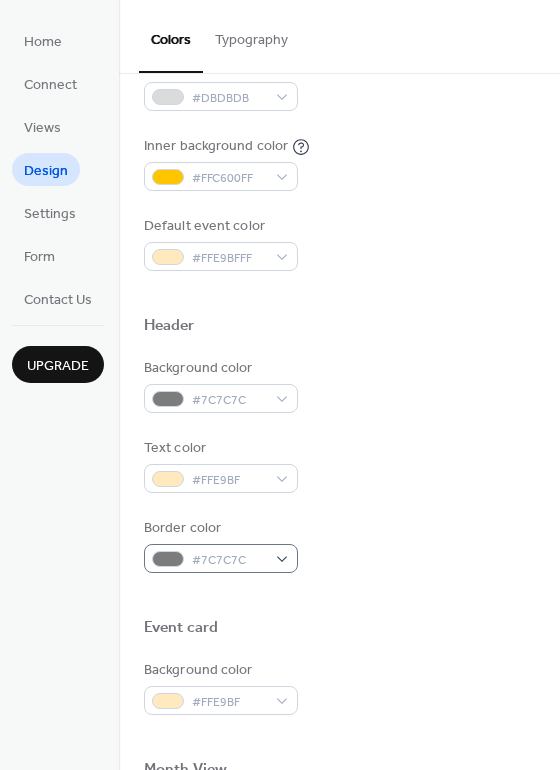scroll, scrollTop: 500, scrollLeft: 0, axis: vertical 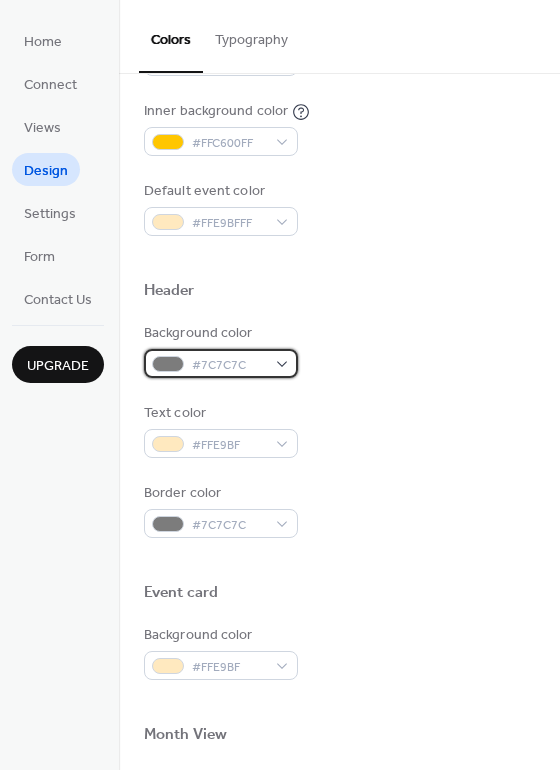 click on "#7C7C7C" at bounding box center [229, 365] 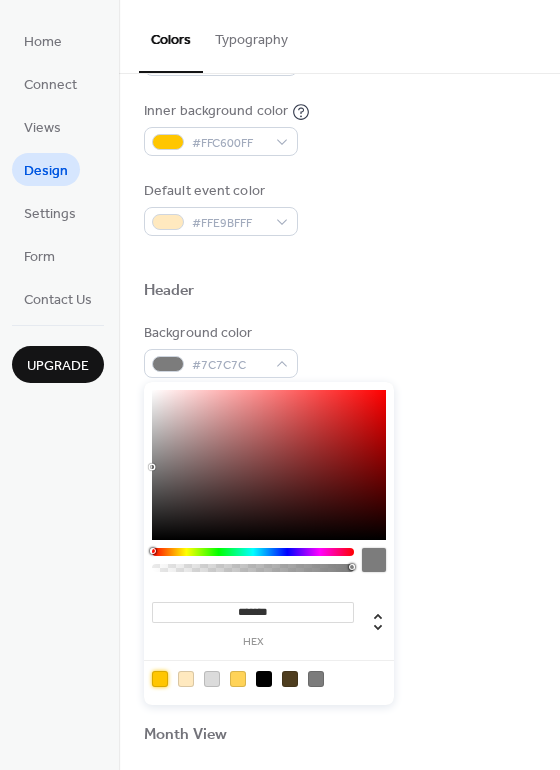 click at bounding box center (160, 679) 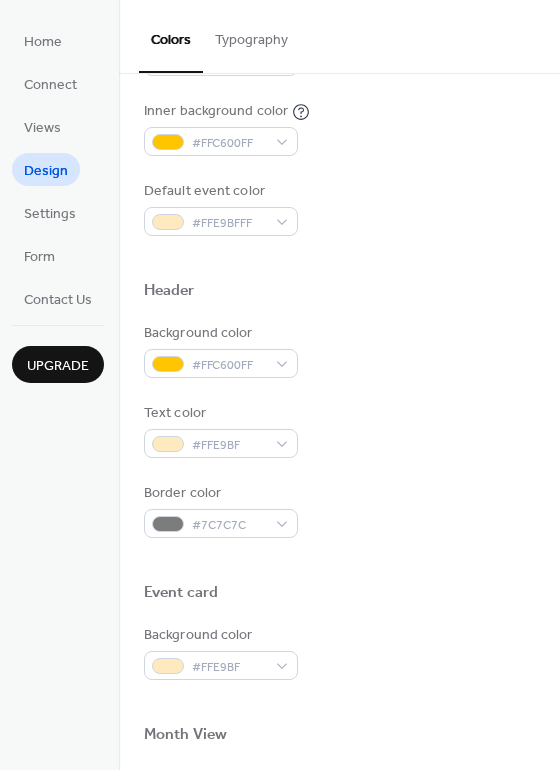 click on "Background color #FFC600FF Text color #FFE9BF Border color #7C7C7C" at bounding box center (339, 430) 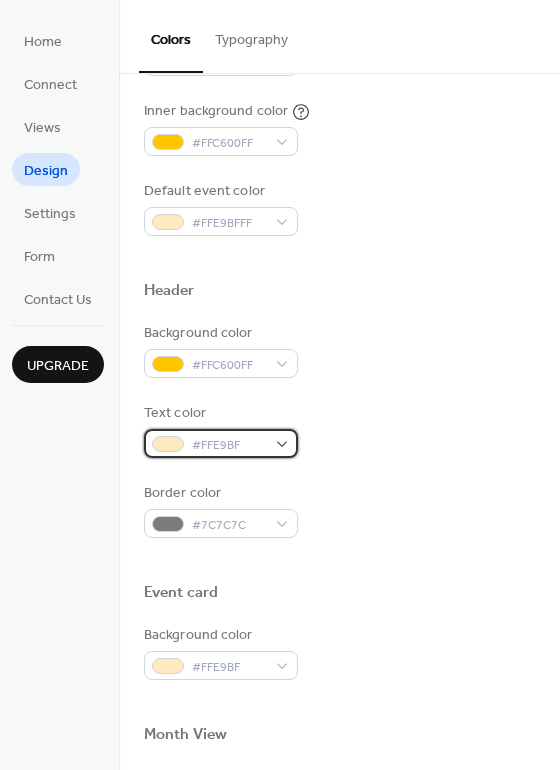 click on "#FFE9BF" at bounding box center [229, 445] 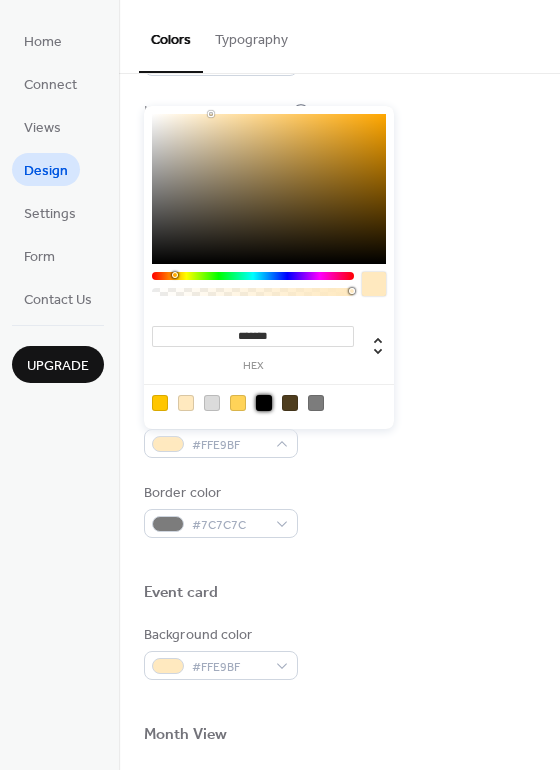 click at bounding box center (264, 403) 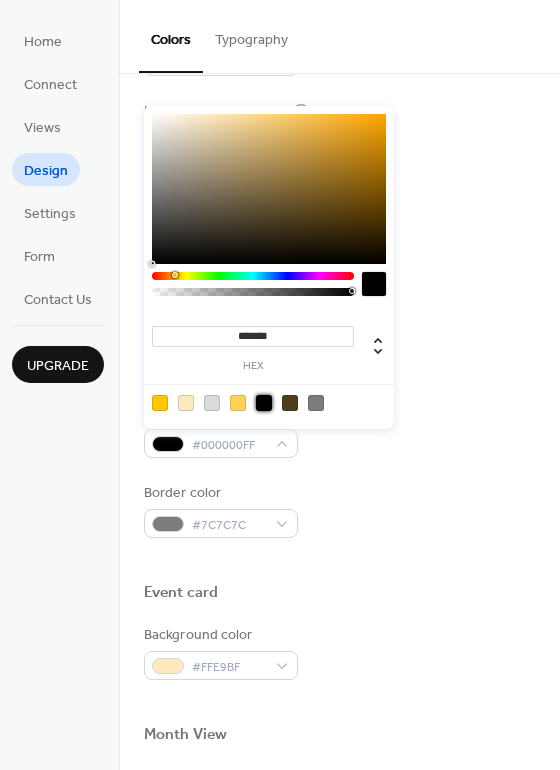 click on "Border color #7C7C7C" at bounding box center [339, 510] 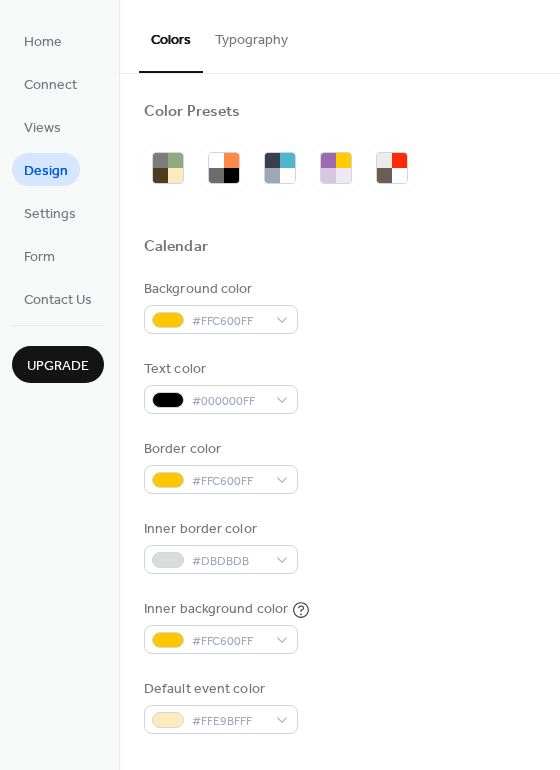 scroll, scrollTop: 0, scrollLeft: 0, axis: both 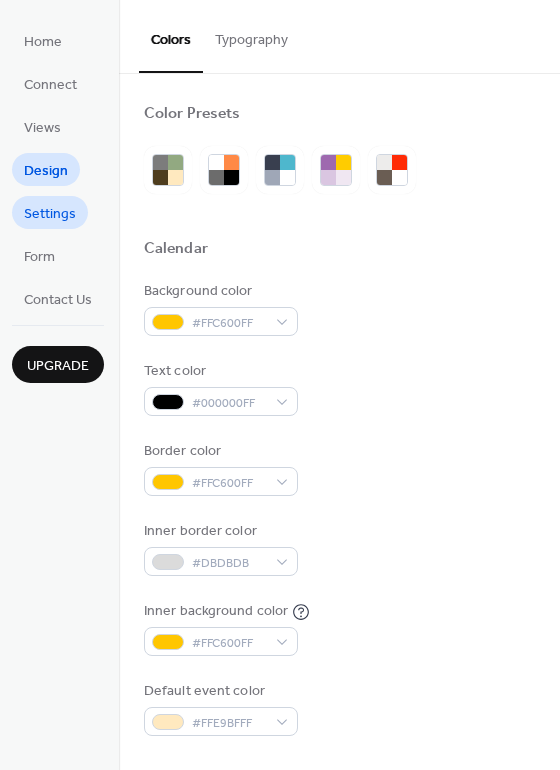 click on "Settings" at bounding box center (50, 214) 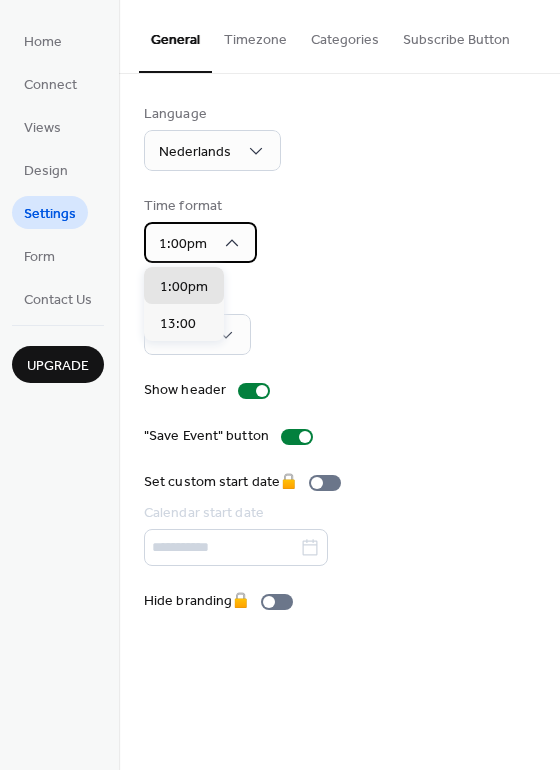 click on "1:00pm" at bounding box center (200, 242) 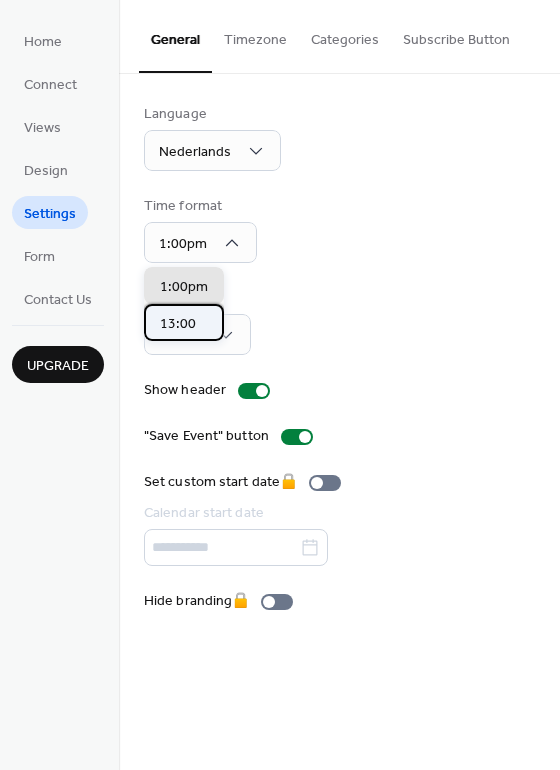 click on "13:00" at bounding box center (178, 324) 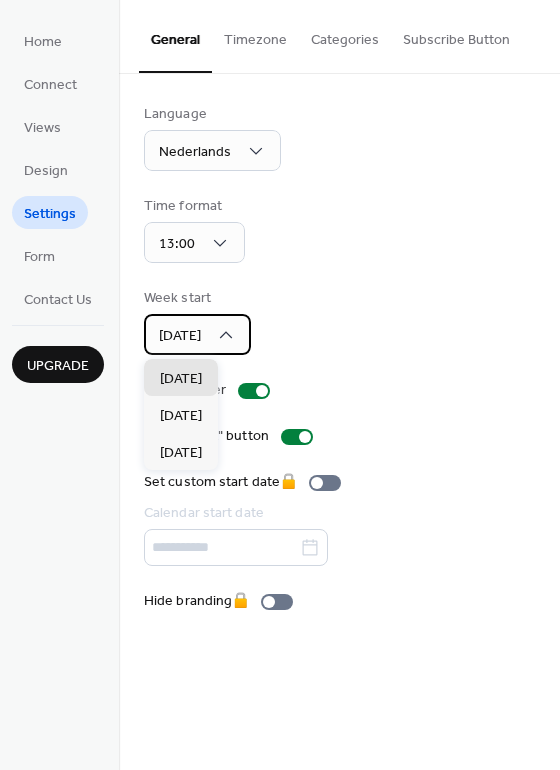 click on "[DATE]" at bounding box center [197, 334] 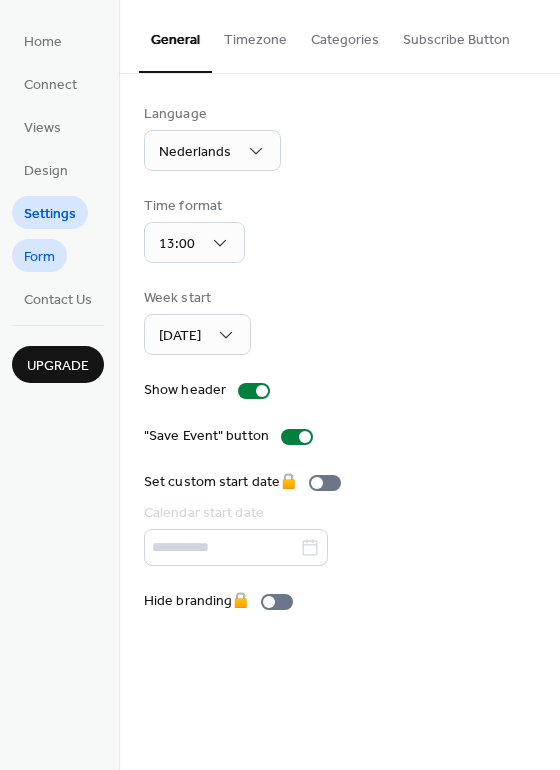 click on "Form" at bounding box center (39, 257) 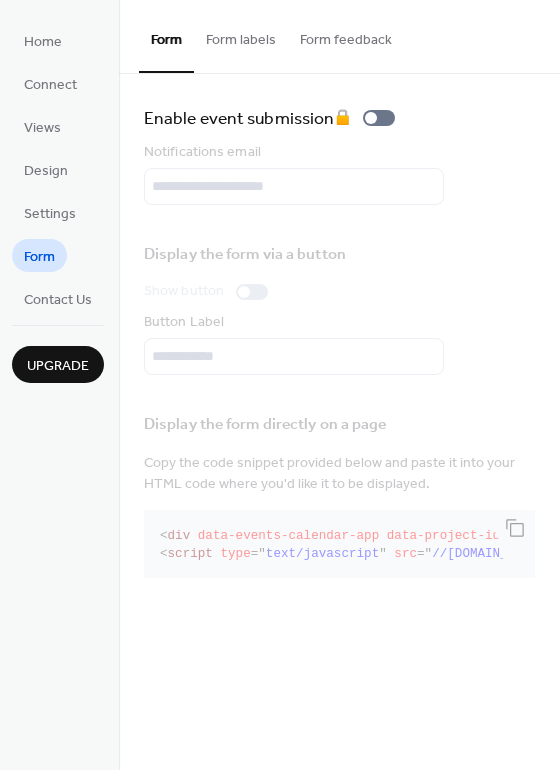 click on "Form labels" at bounding box center (241, 35) 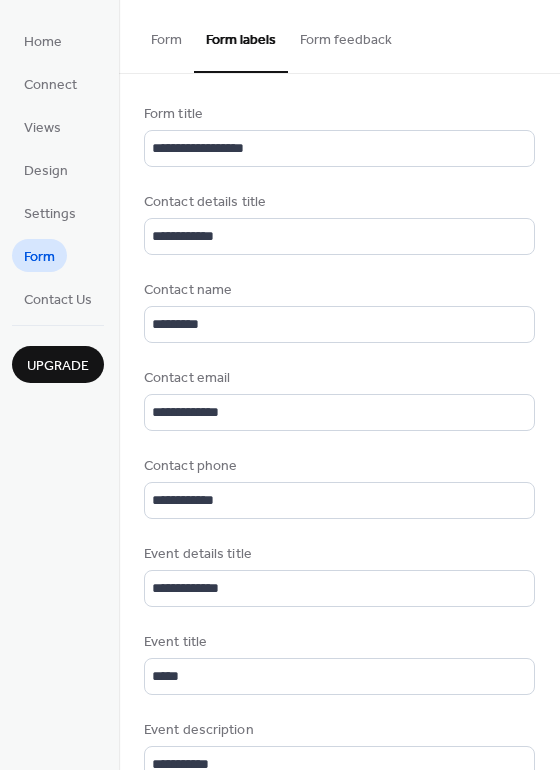 click on "Form" at bounding box center [166, 35] 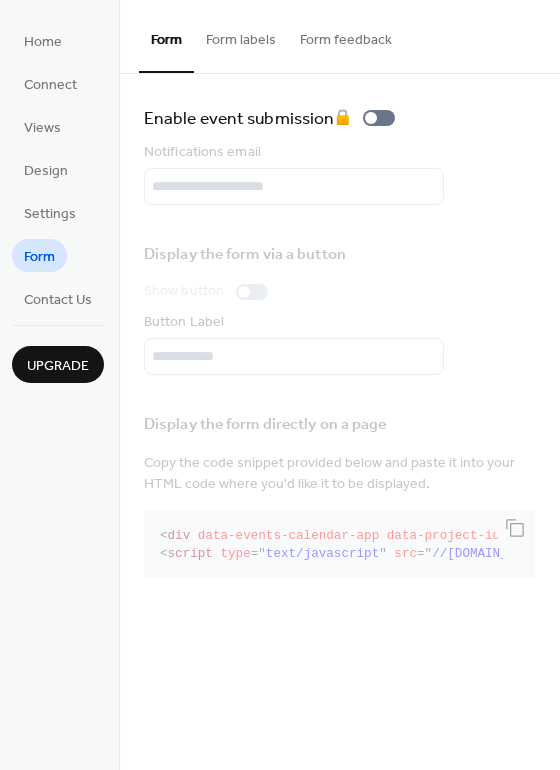 click on "Form labels" at bounding box center [241, 35] 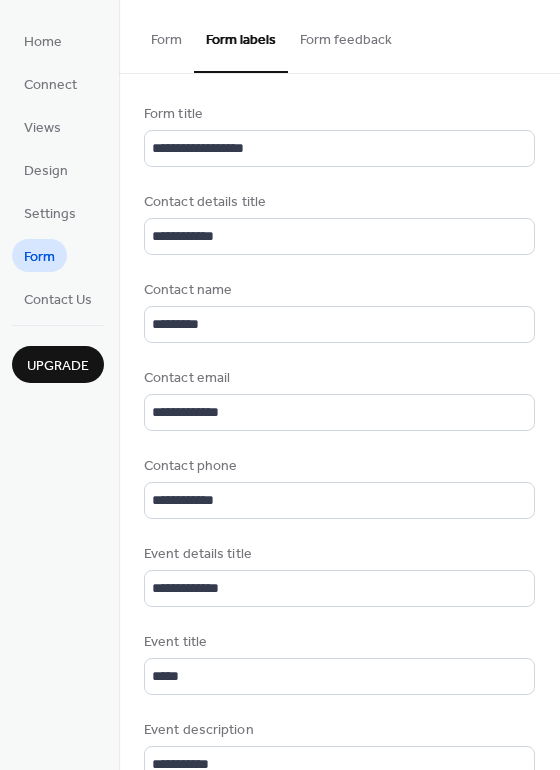 click on "Form feedback" at bounding box center (346, 35) 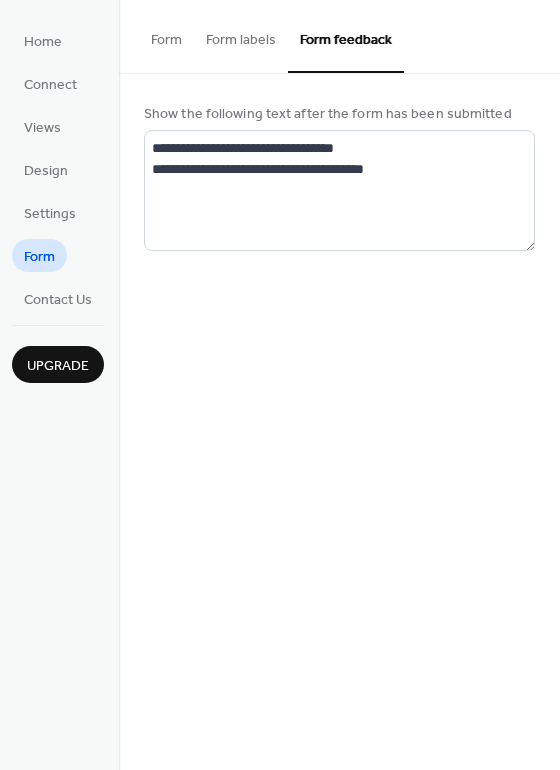 click on "Form labels" at bounding box center [241, 35] 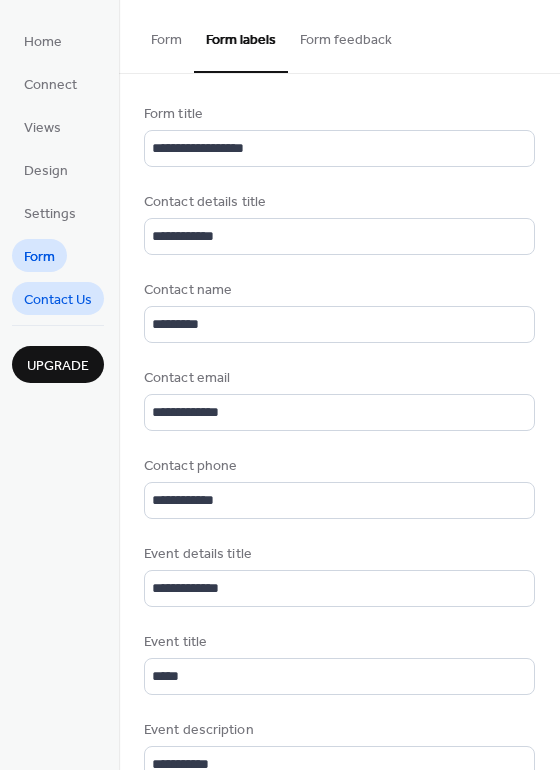click on "Contact Us" at bounding box center (58, 300) 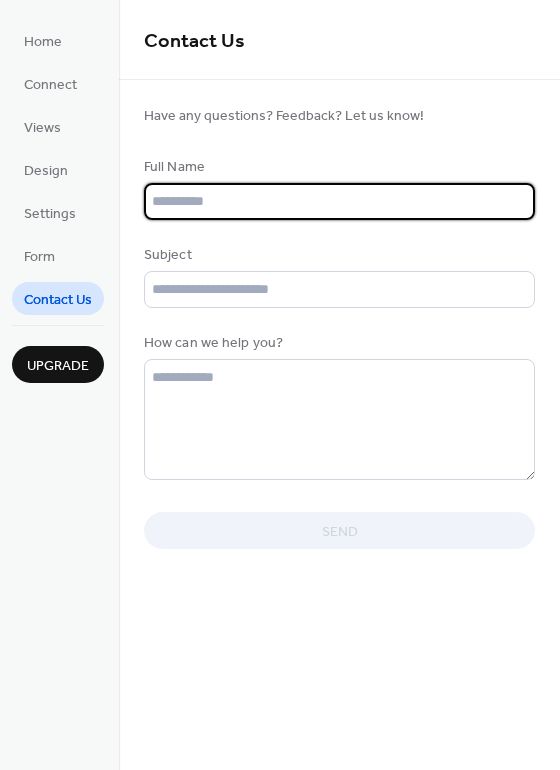 click at bounding box center (339, 201) 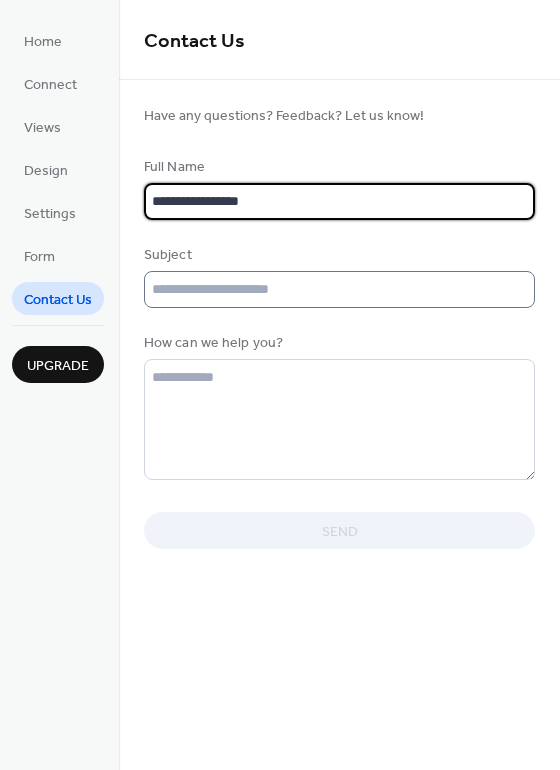 type on "**********" 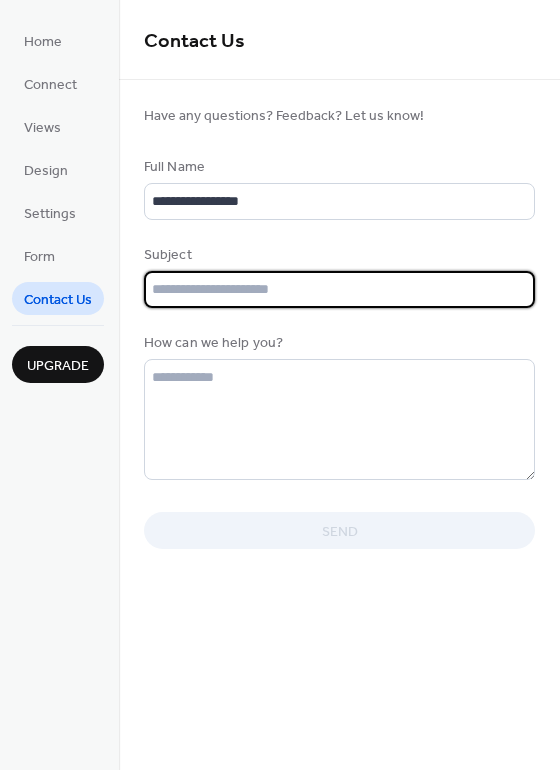 click at bounding box center [339, 289] 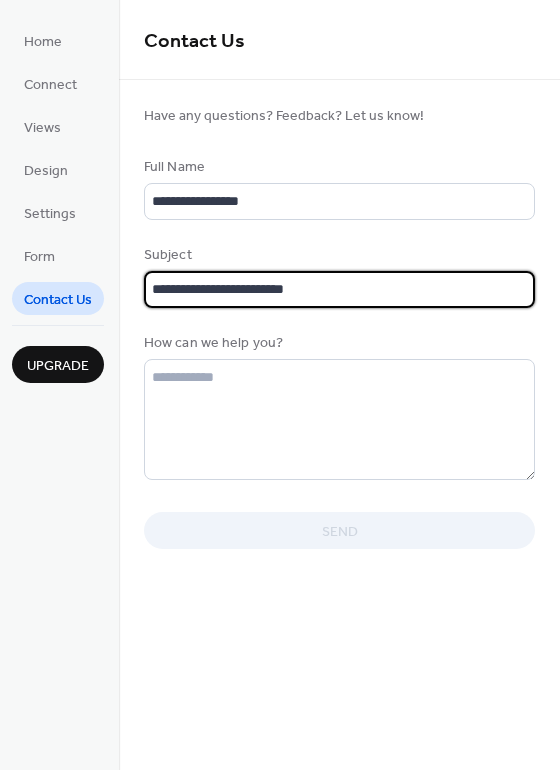 drag, startPoint x: 197, startPoint y: 292, endPoint x: 164, endPoint y: 286, distance: 33.54102 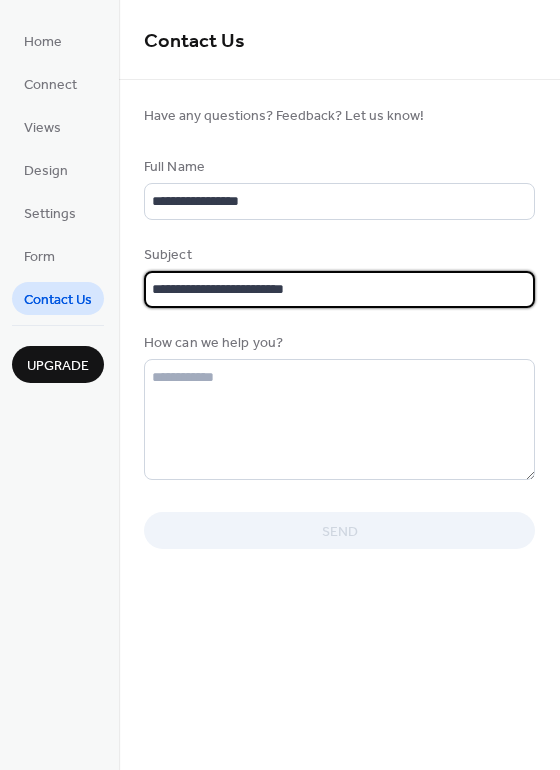 click on "**********" at bounding box center [339, 289] 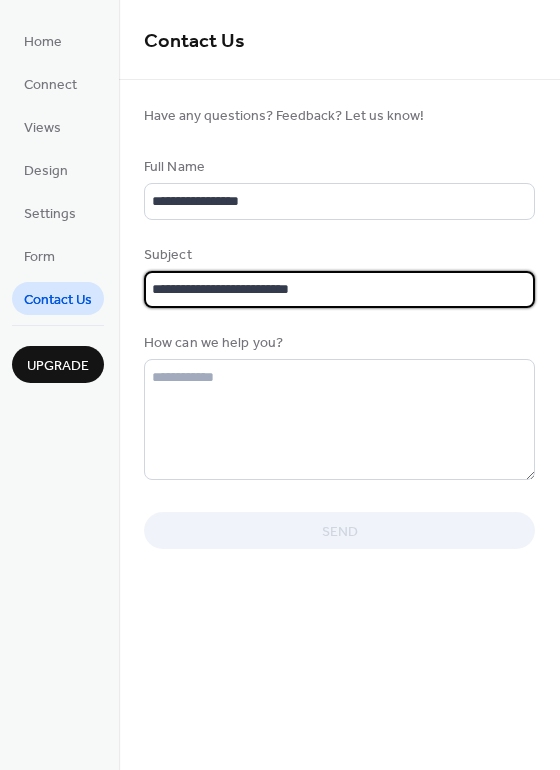 drag, startPoint x: 196, startPoint y: 284, endPoint x: 176, endPoint y: 290, distance: 20.880613 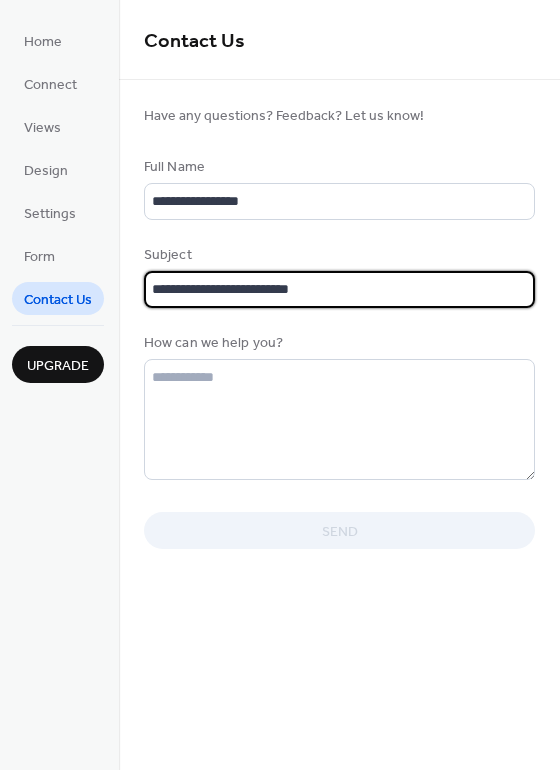 click on "**********" at bounding box center [339, 289] 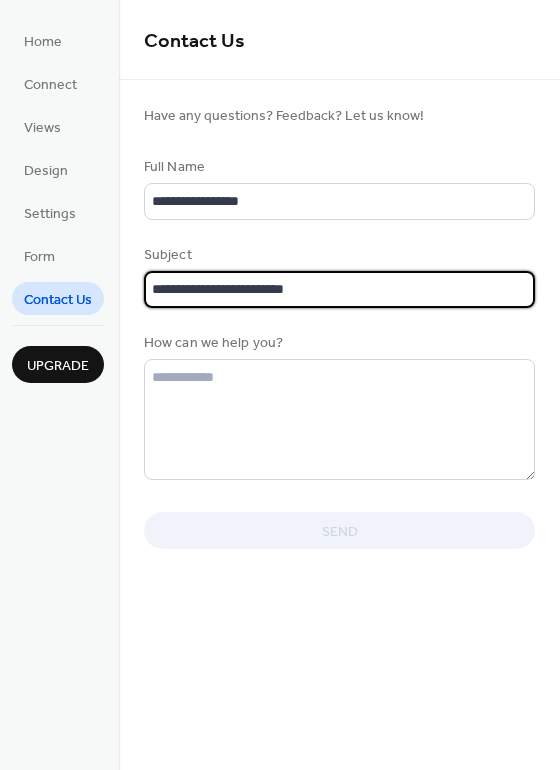 drag, startPoint x: 230, startPoint y: 288, endPoint x: 26, endPoint y: 291, distance: 204.02206 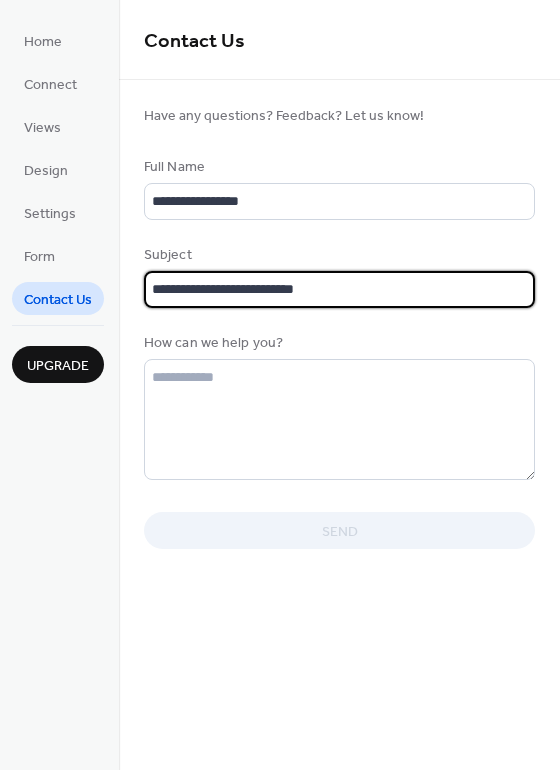 click on "**********" at bounding box center [339, 289] 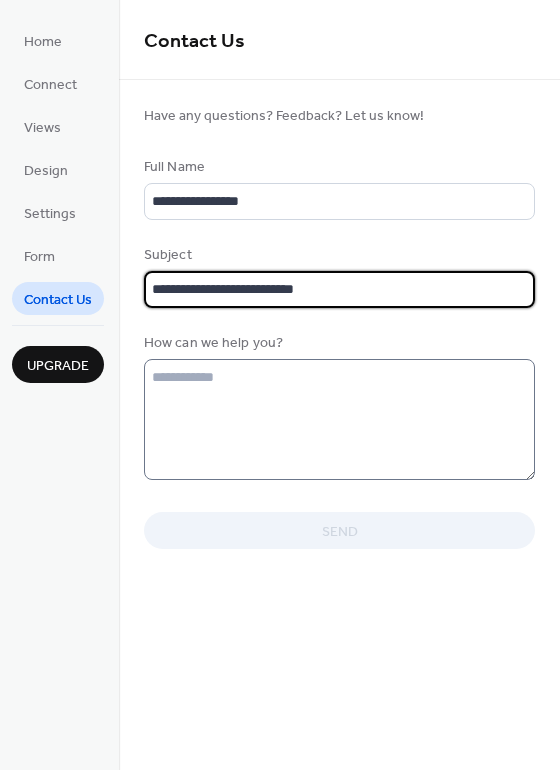 type on "**********" 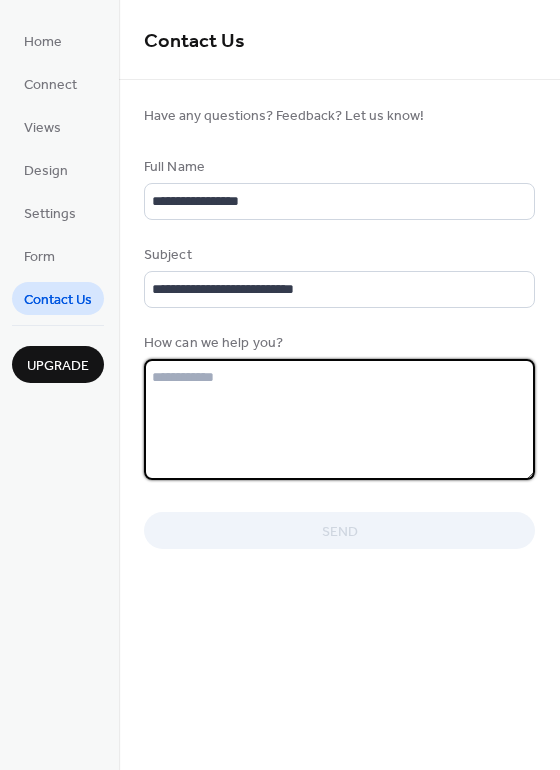 click at bounding box center [339, 419] 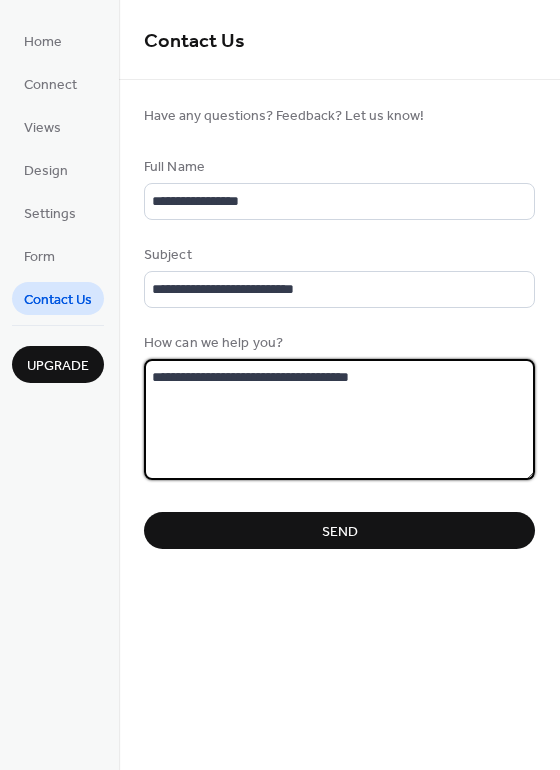 paste on "**********" 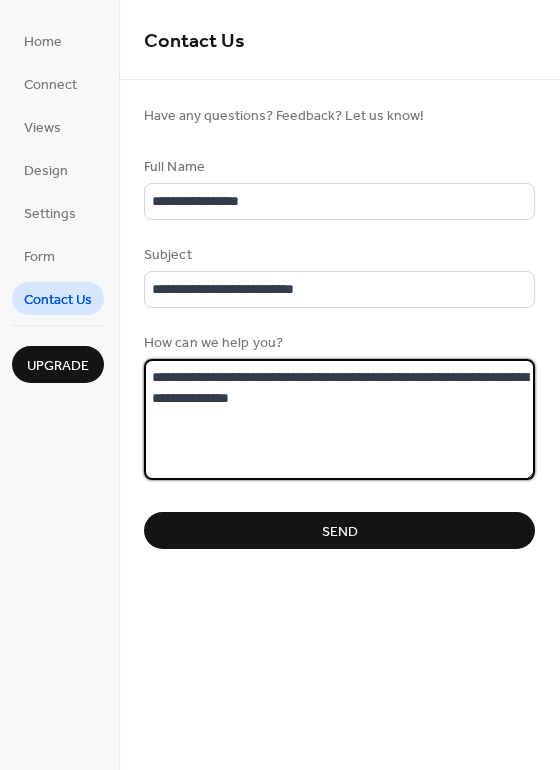 type on "**********" 